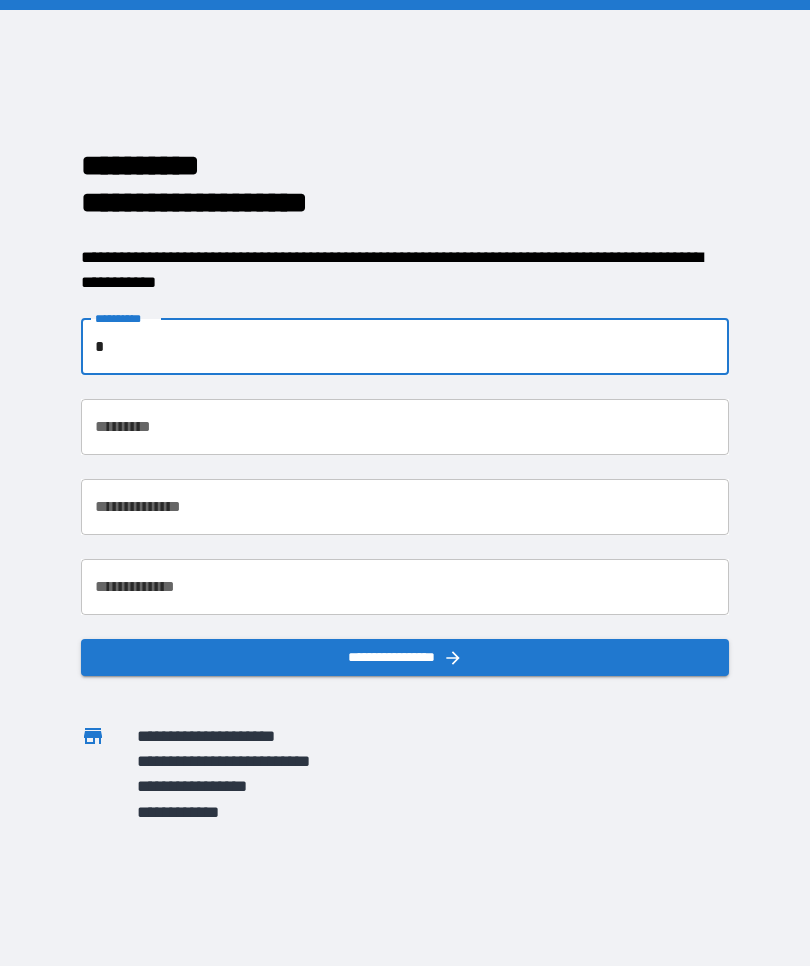 scroll, scrollTop: 0, scrollLeft: 0, axis: both 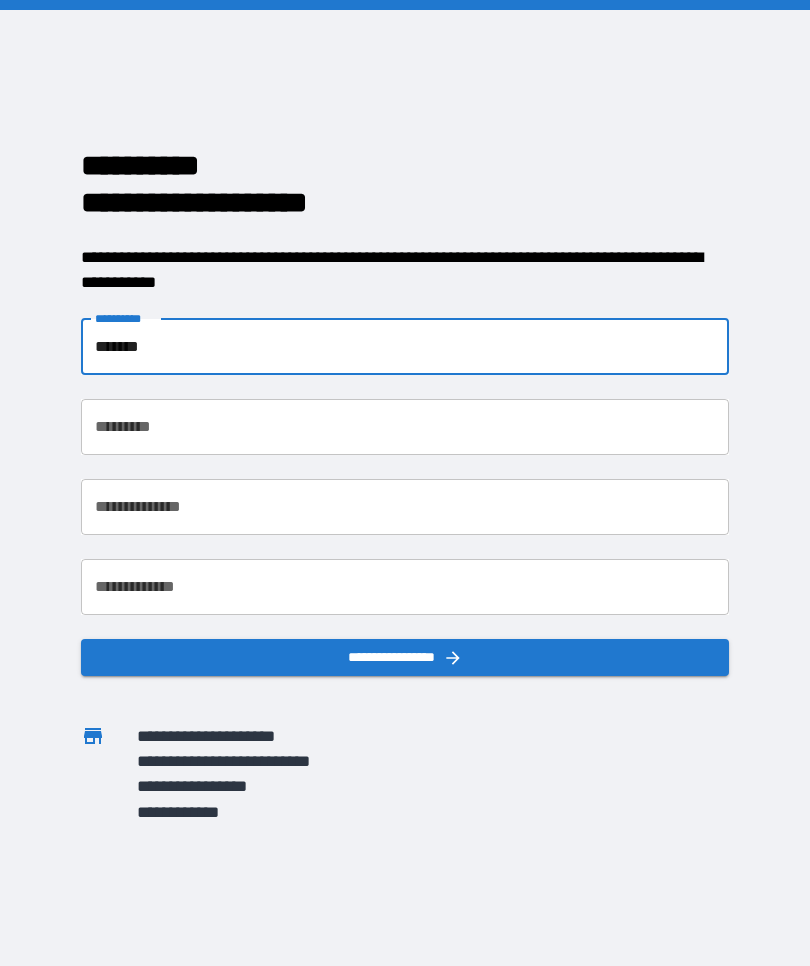 type on "*******" 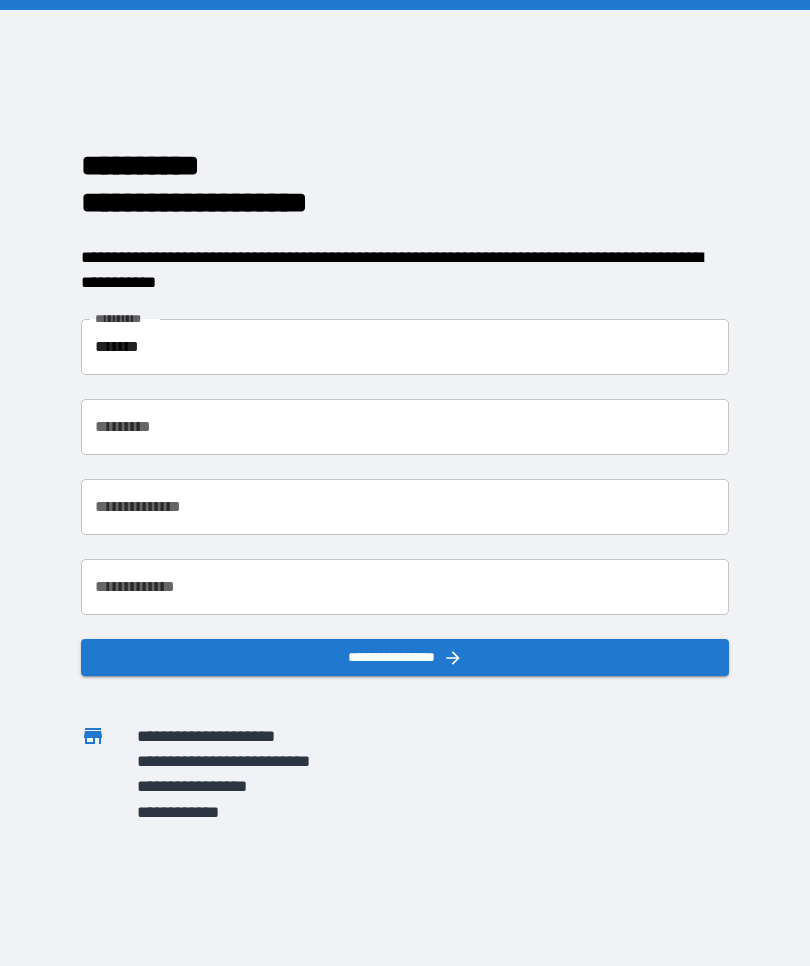 click on "**********" at bounding box center (405, 427) 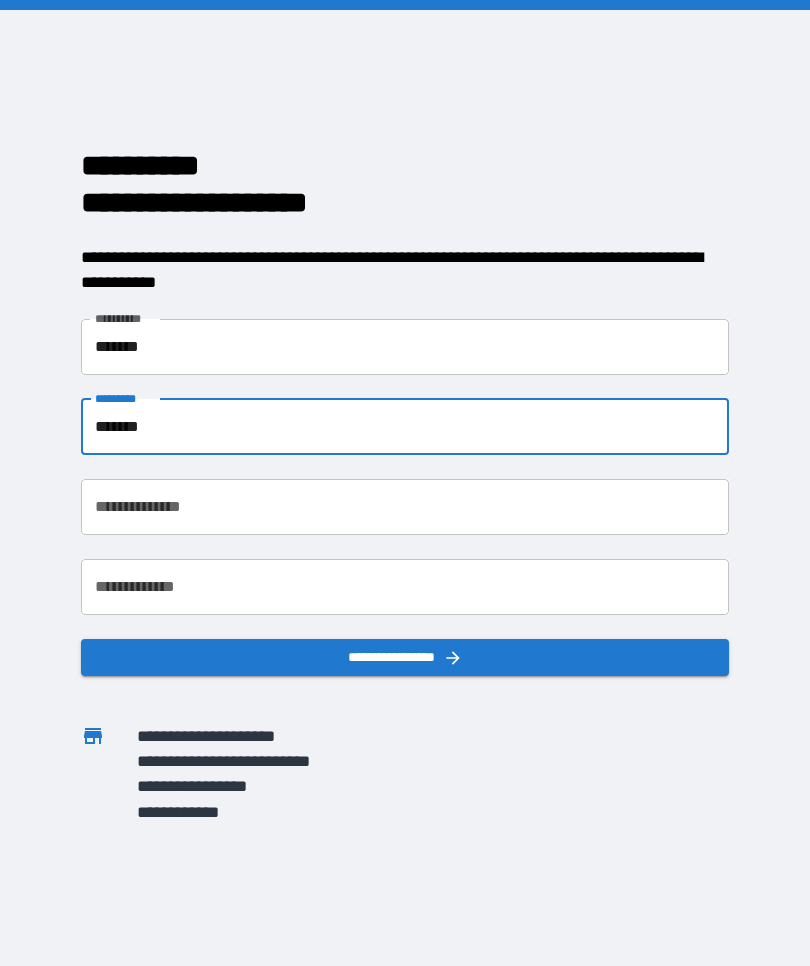 type on "*******" 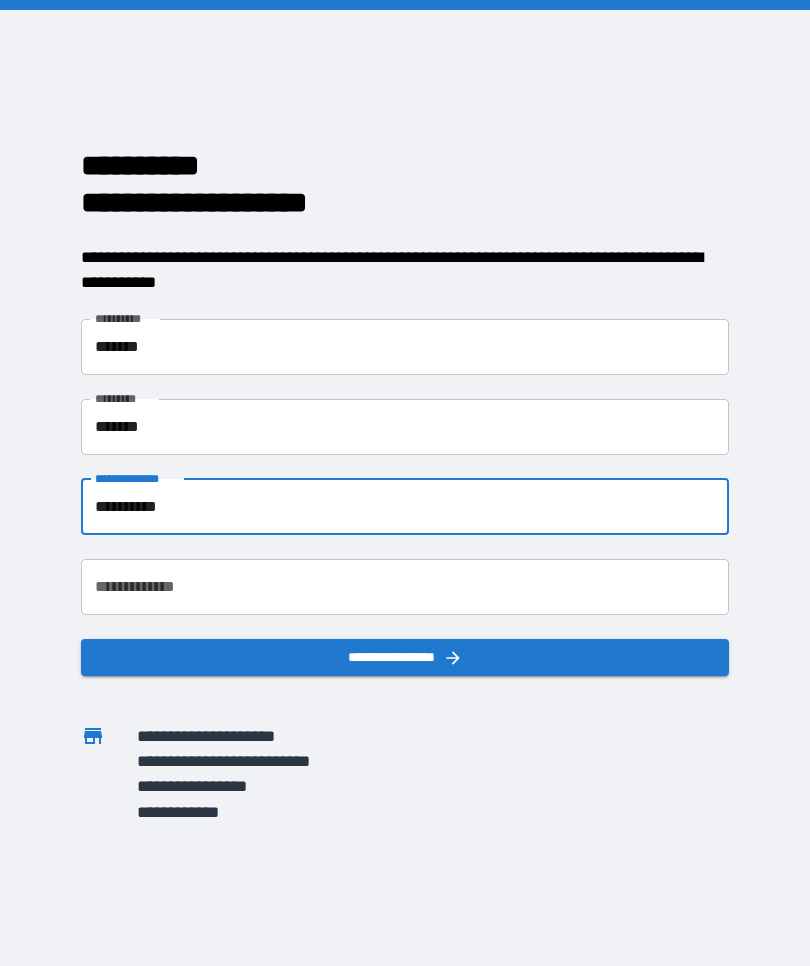 type on "**********" 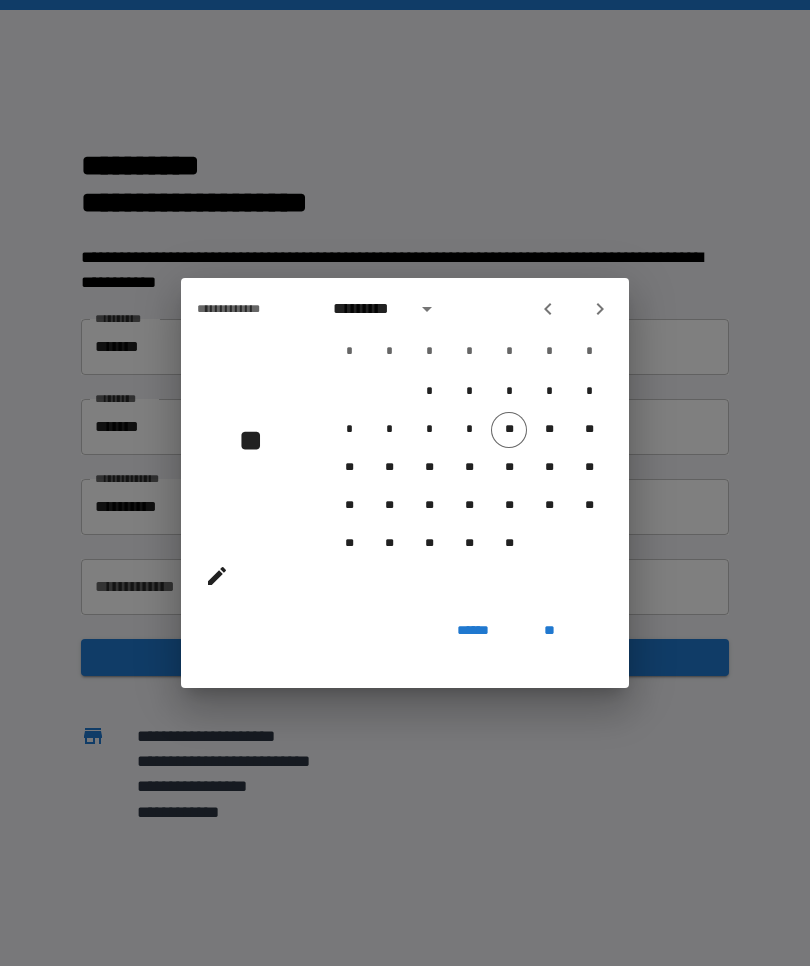 click on "**********" at bounding box center [245, 445] 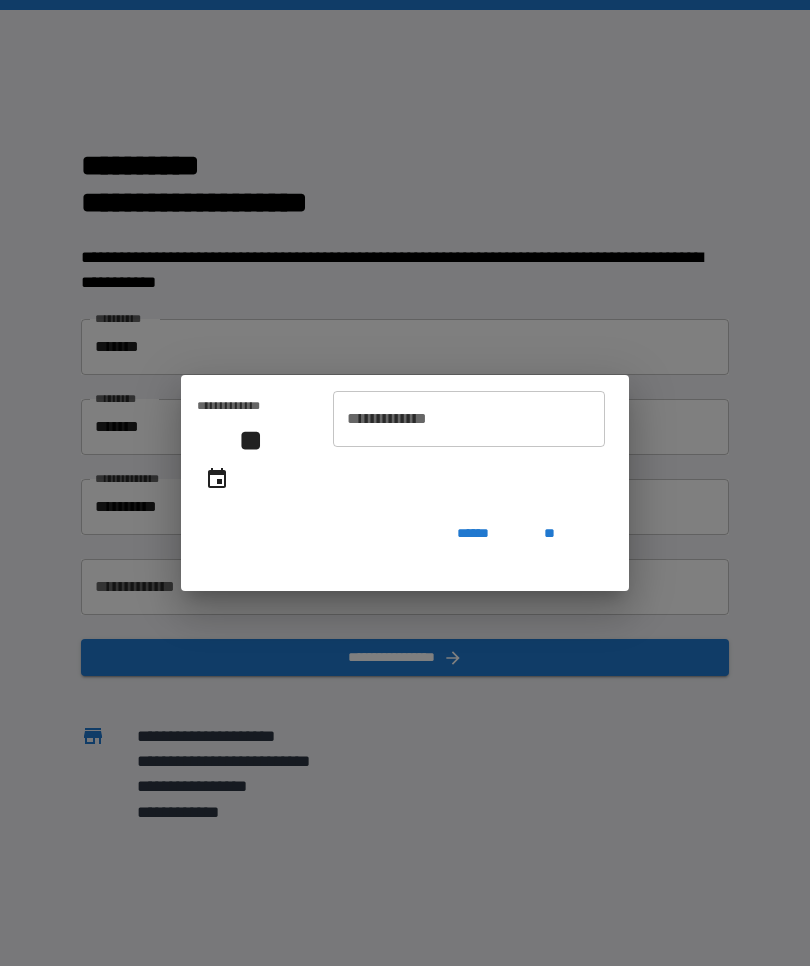click on "**********" at bounding box center (469, 419) 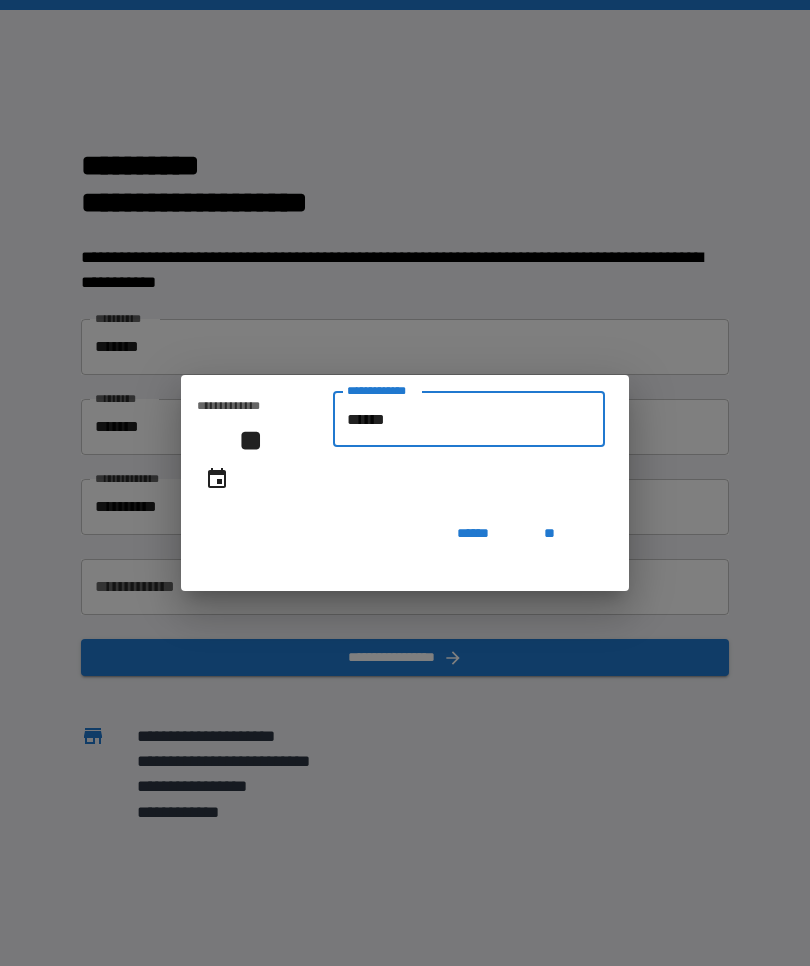 type on "*******" 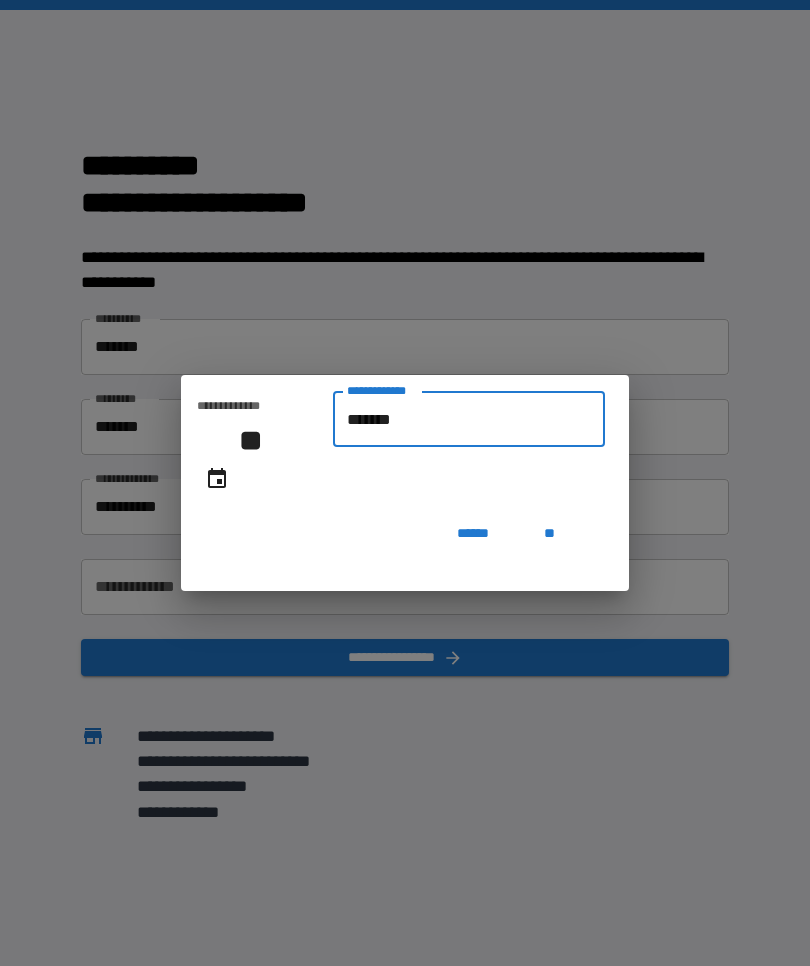 type on "**********" 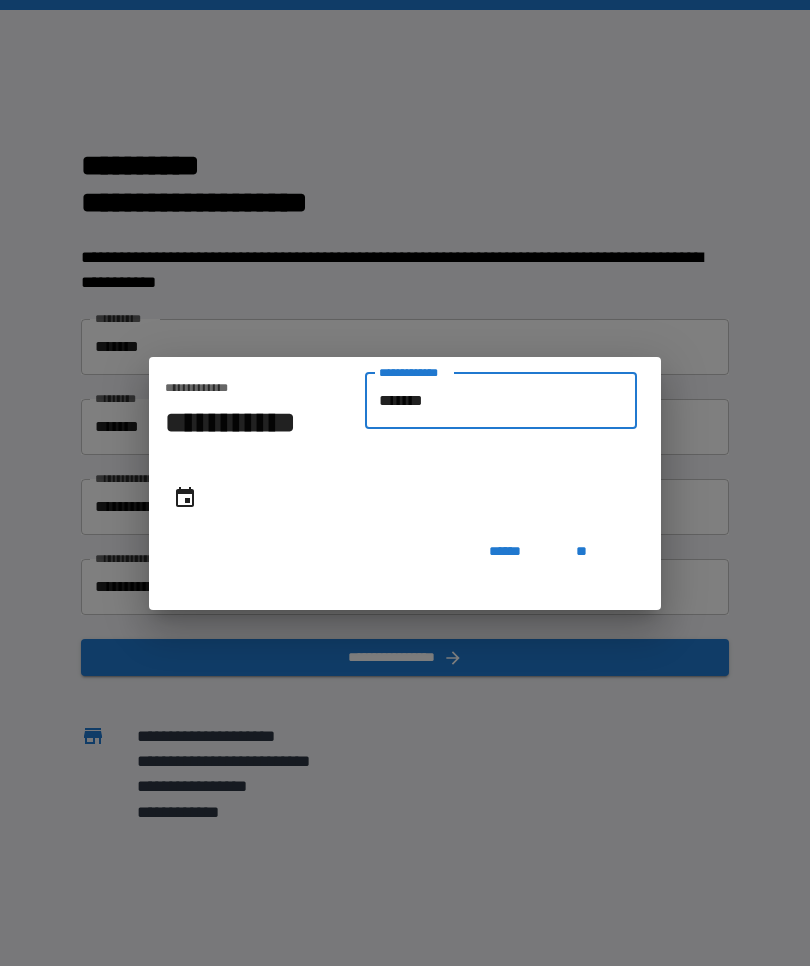 type on "********" 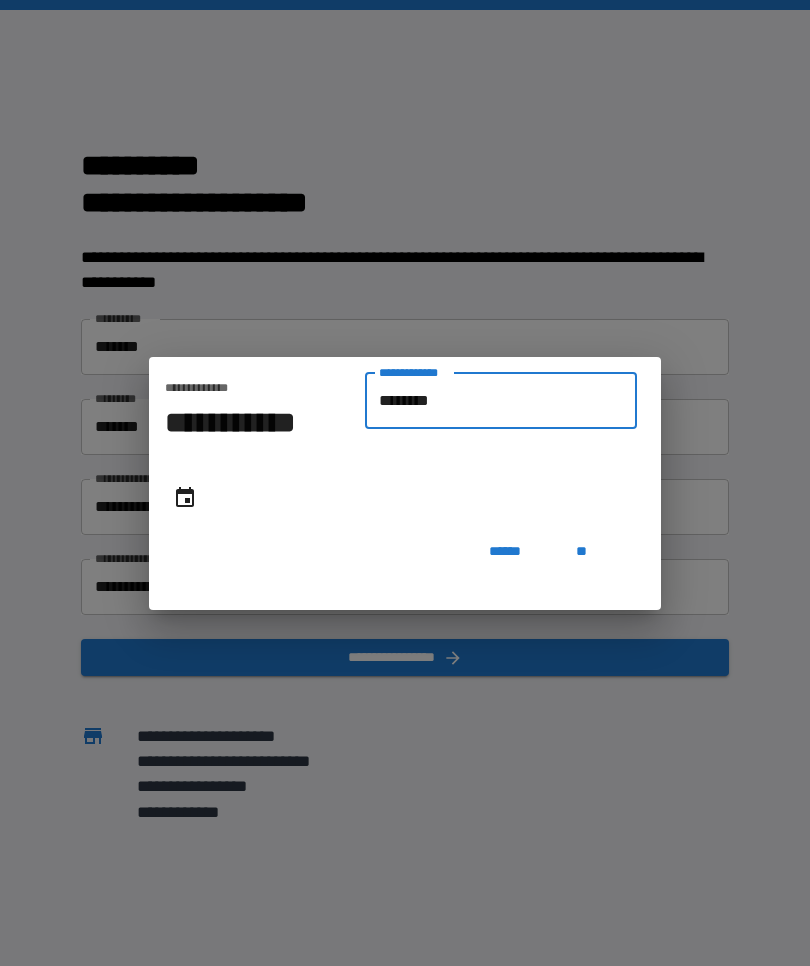 type on "**********" 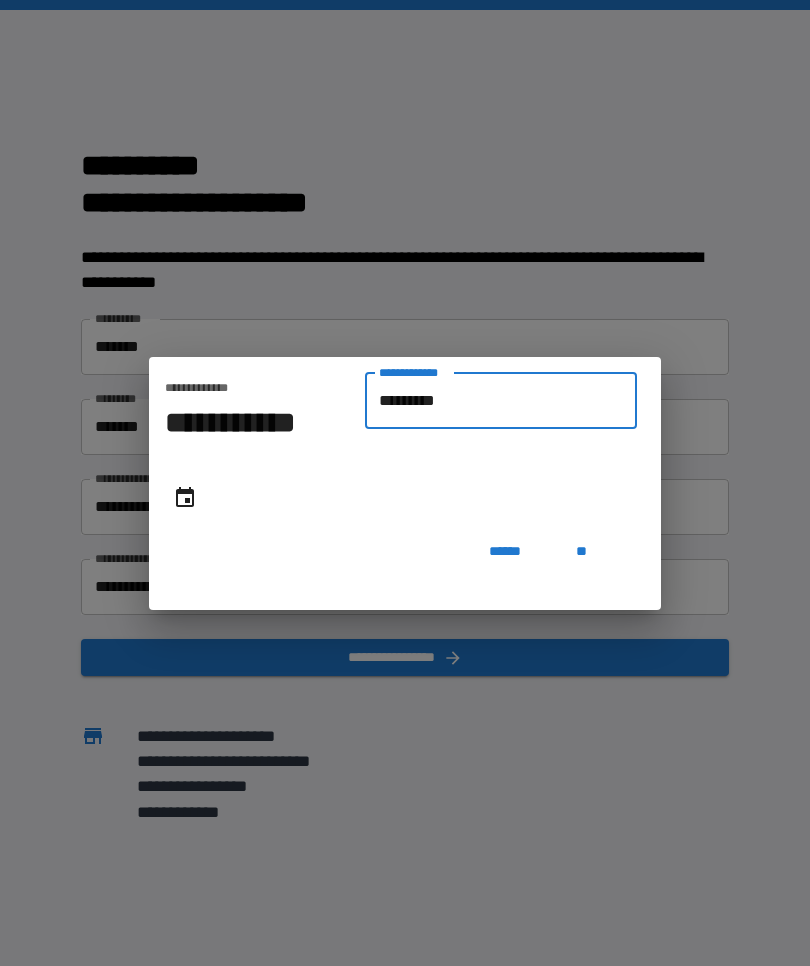 type on "**********" 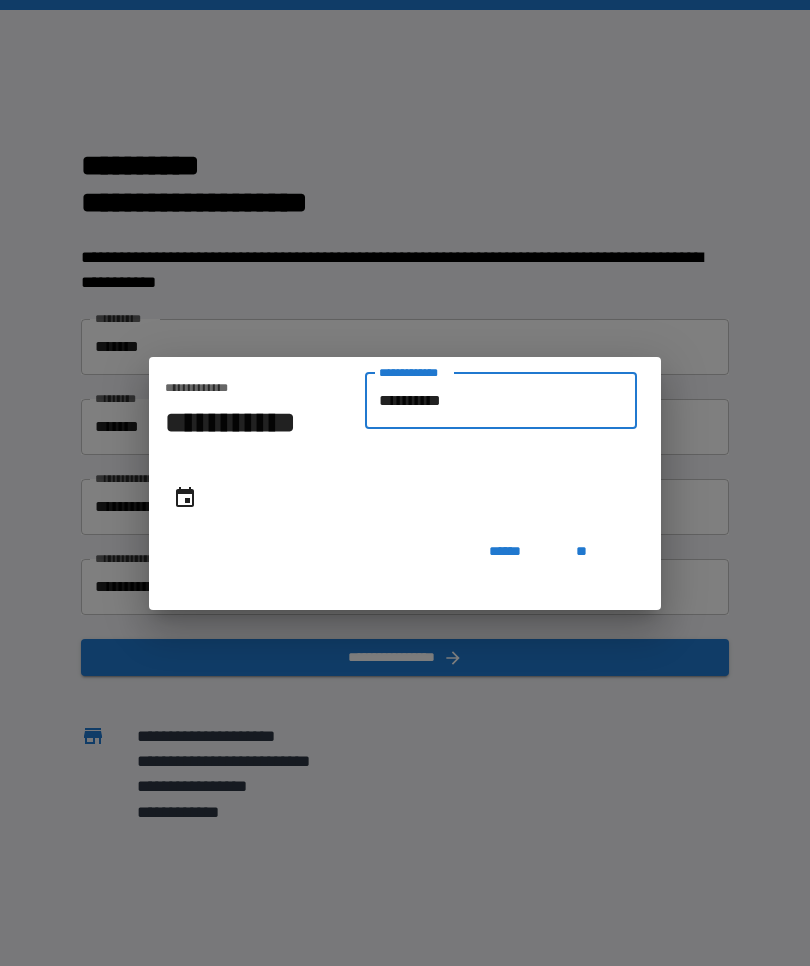 type on "**********" 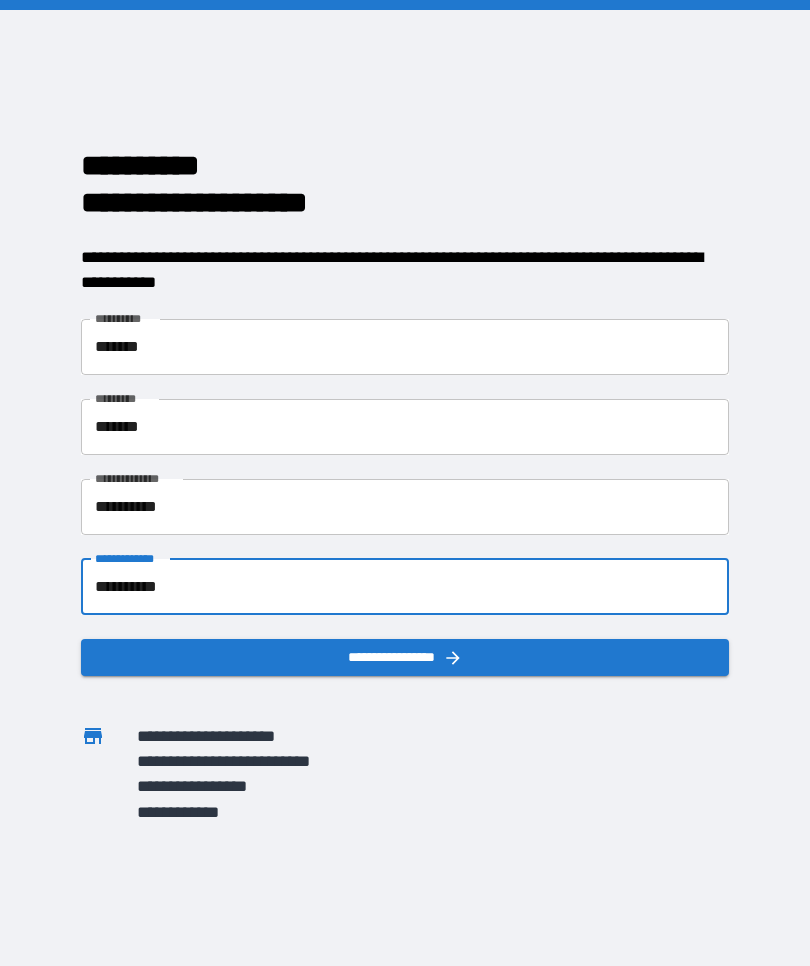 click on "**********" at bounding box center (405, 657) 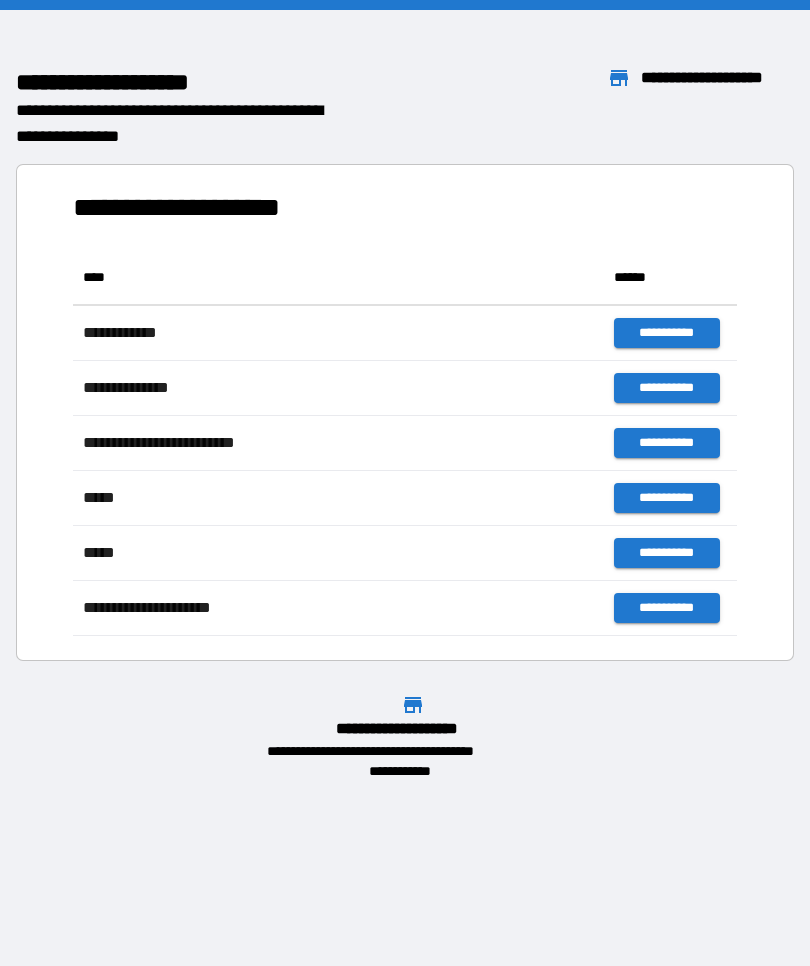 scroll, scrollTop: 386, scrollLeft: 664, axis: both 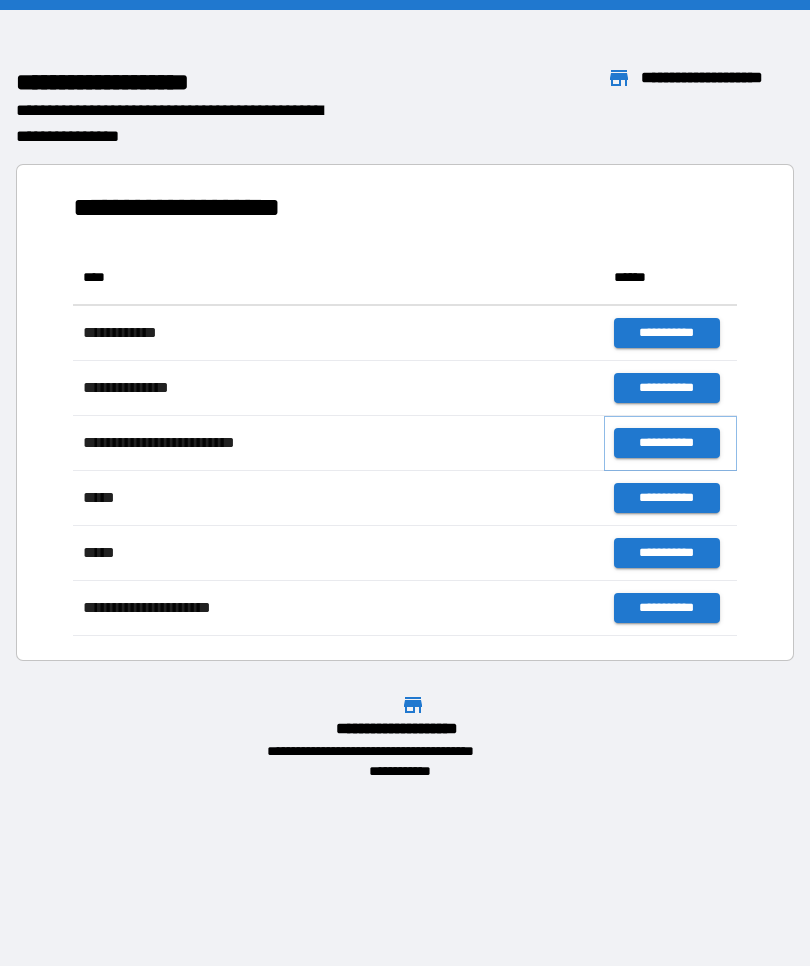 click on "**********" at bounding box center [666, 443] 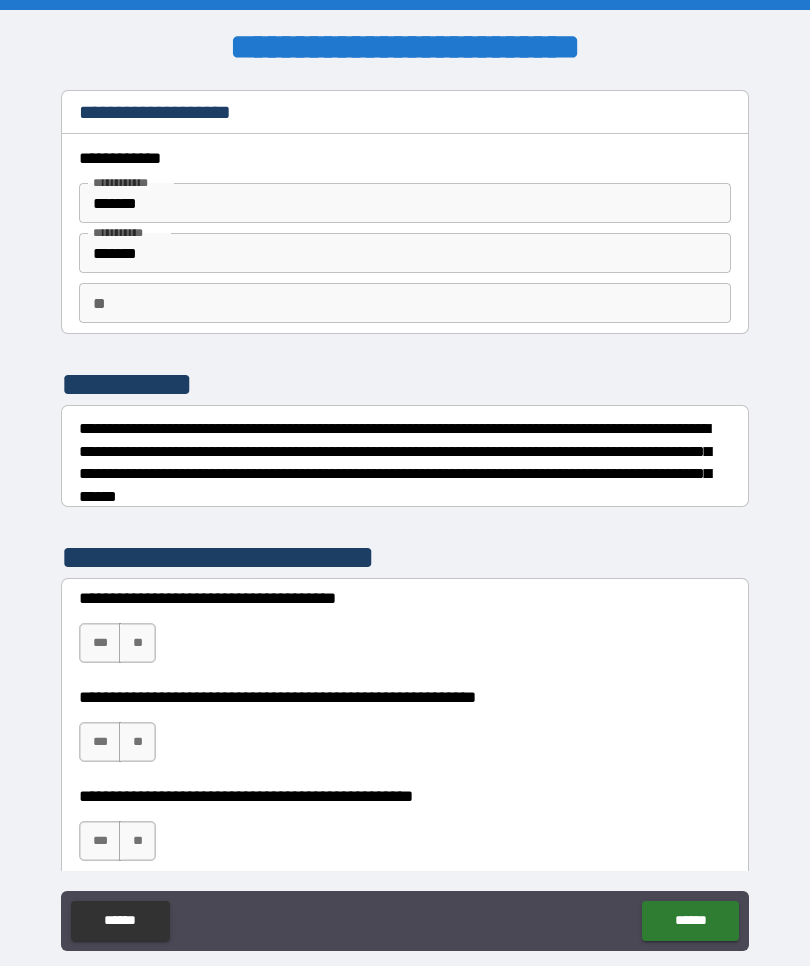click on "***" at bounding box center (100, 643) 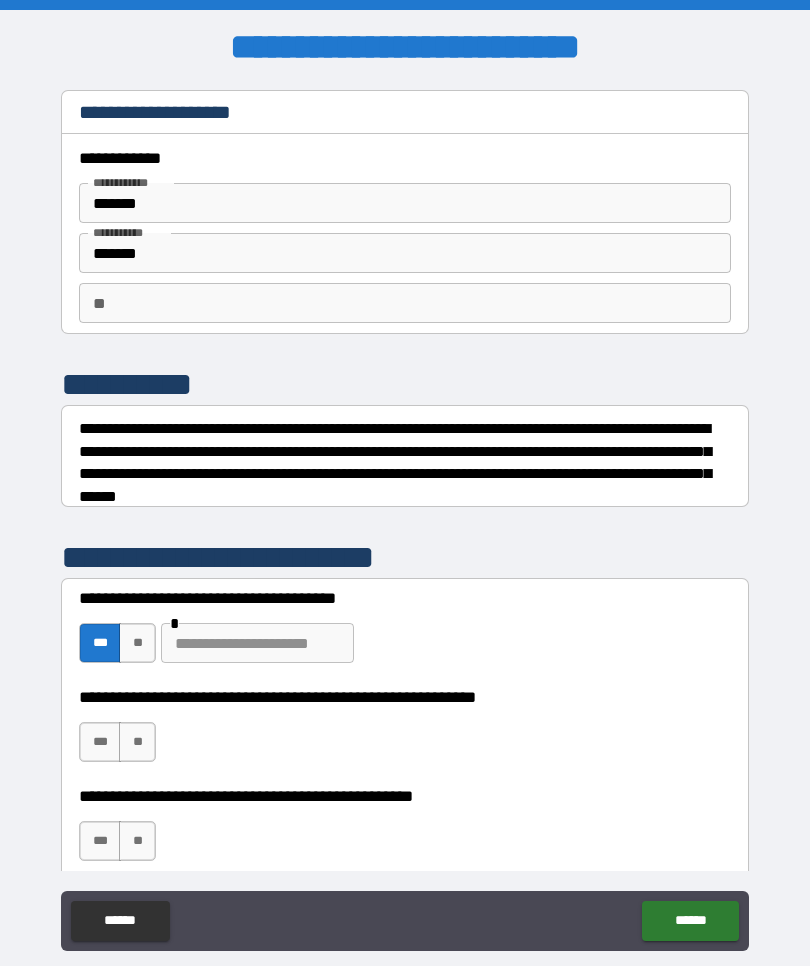 click on "***" at bounding box center (100, 742) 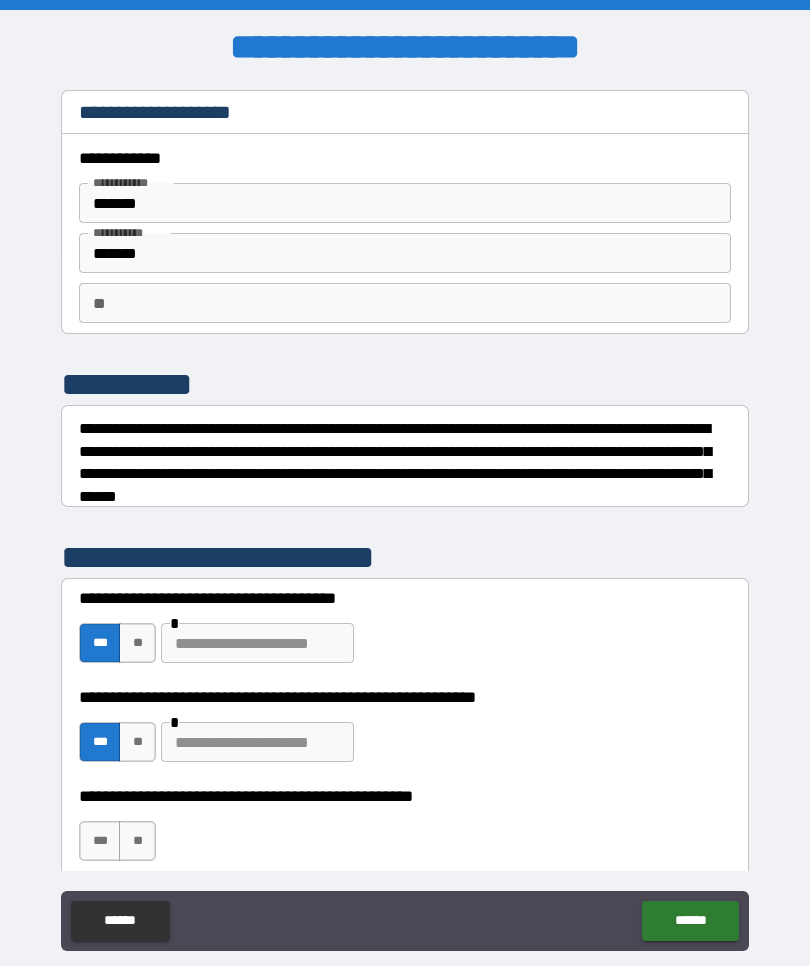 click on "**" at bounding box center [137, 841] 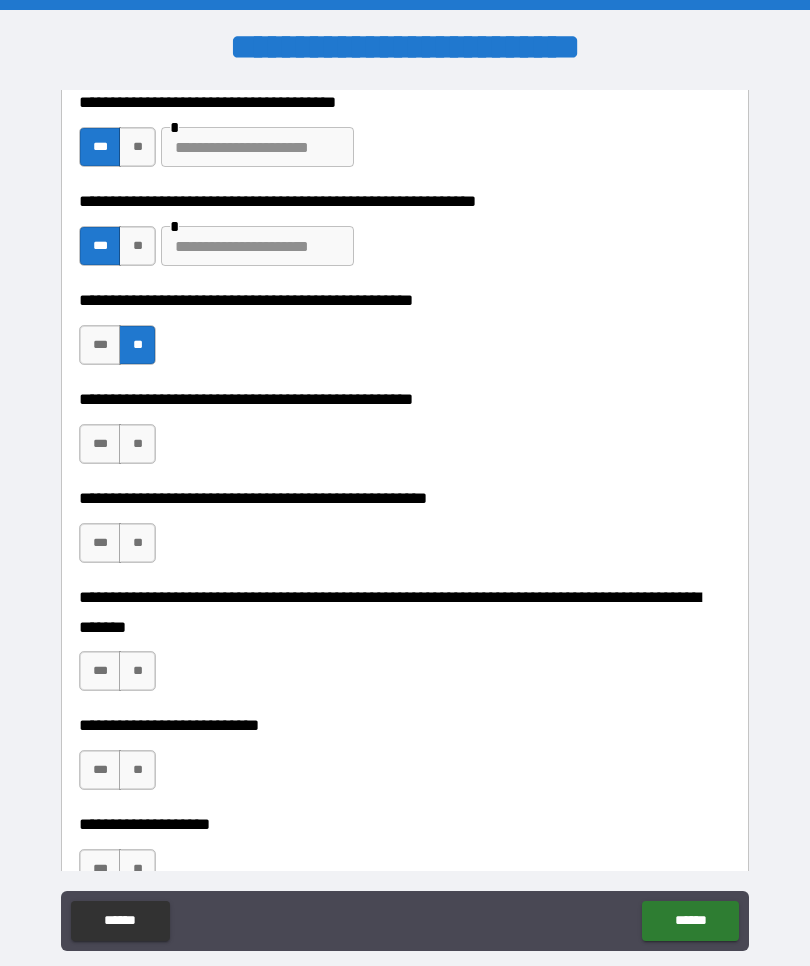 scroll, scrollTop: 497, scrollLeft: 0, axis: vertical 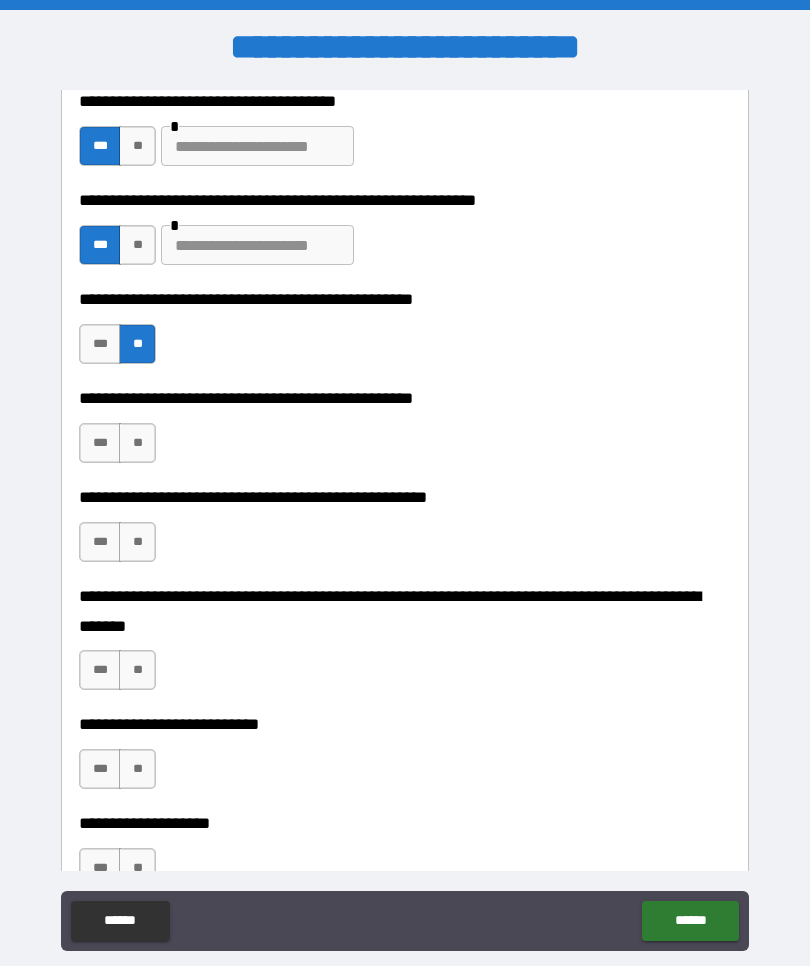 click on "***" at bounding box center (100, 443) 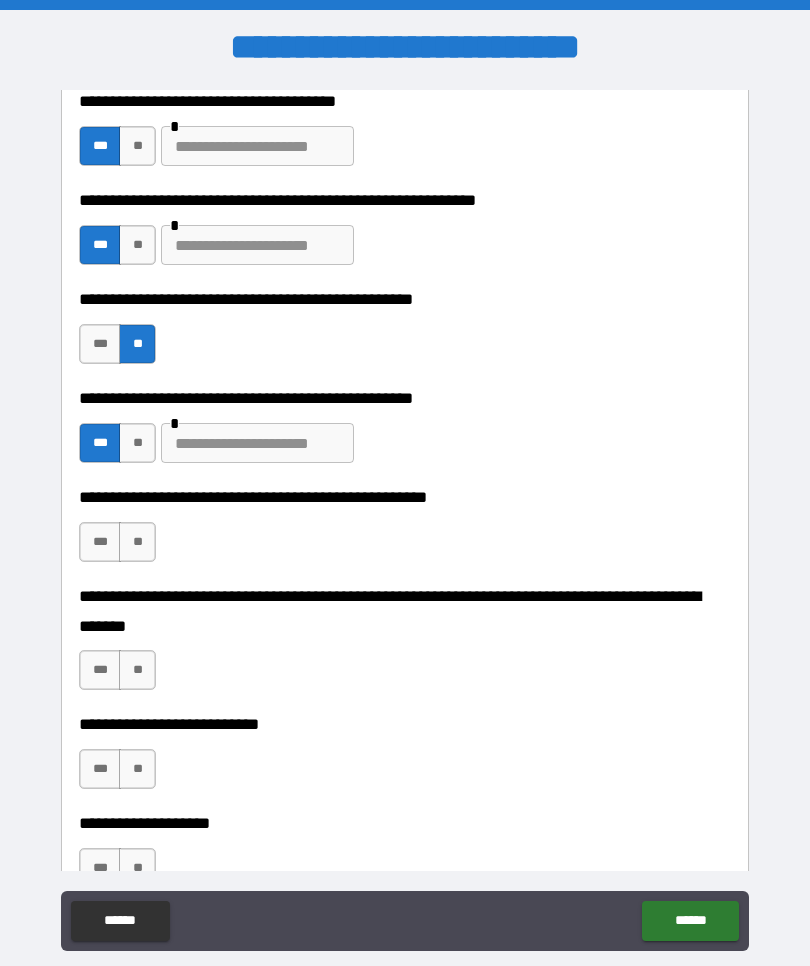 click on "**" at bounding box center (137, 542) 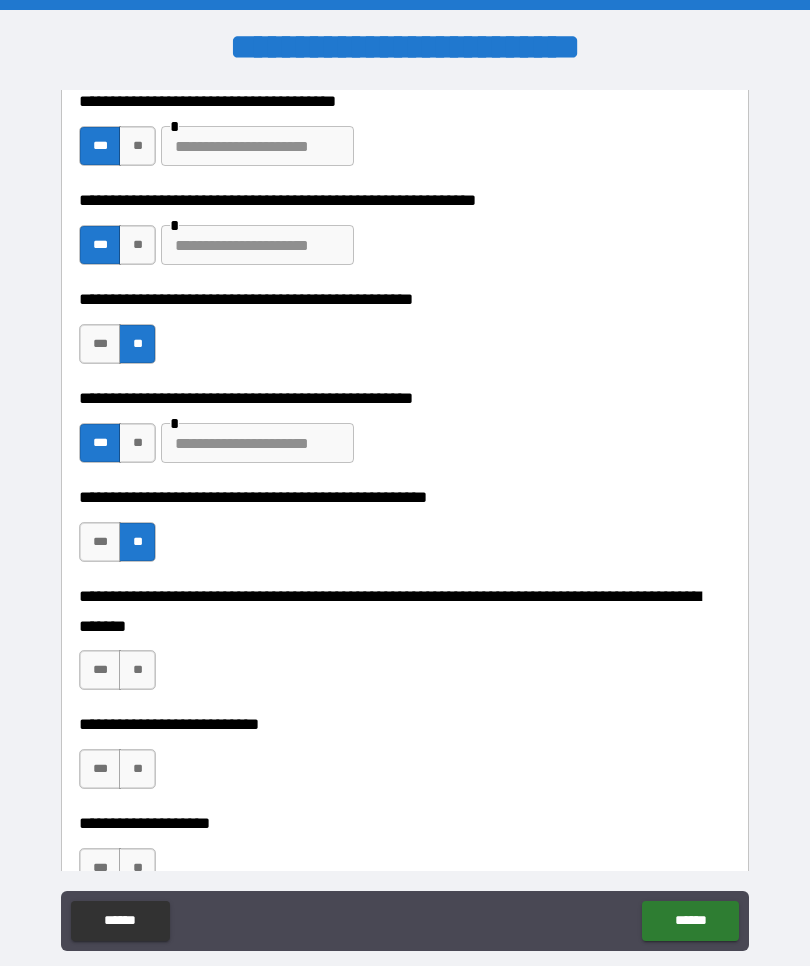 click on "**" at bounding box center [137, 670] 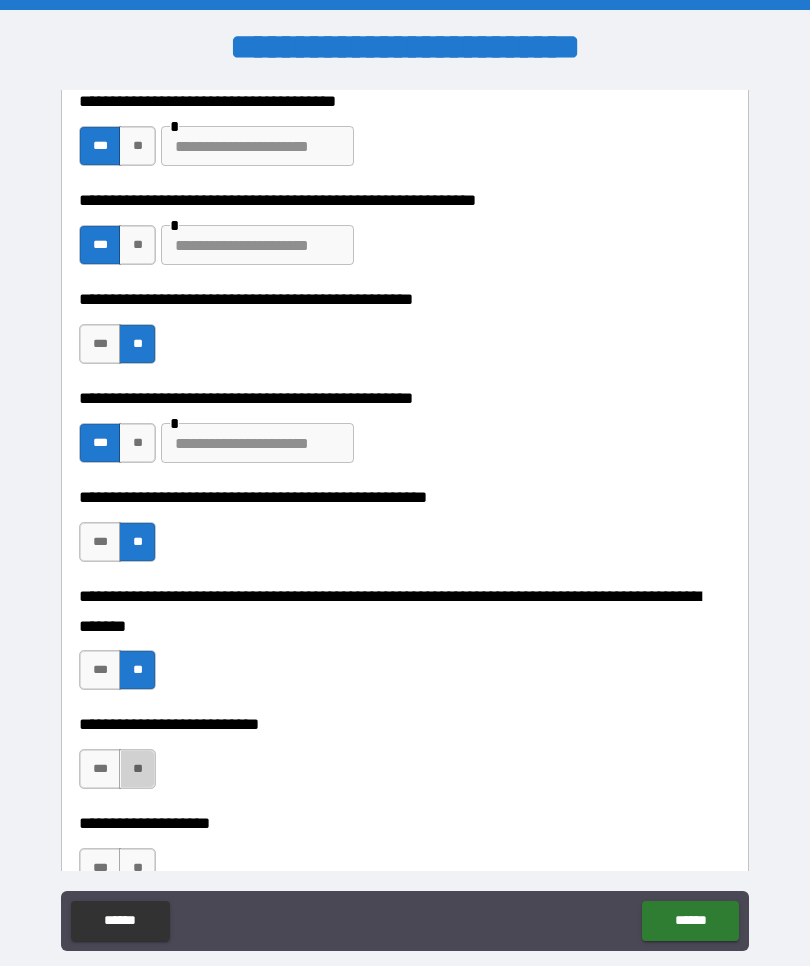 click on "**" at bounding box center (137, 769) 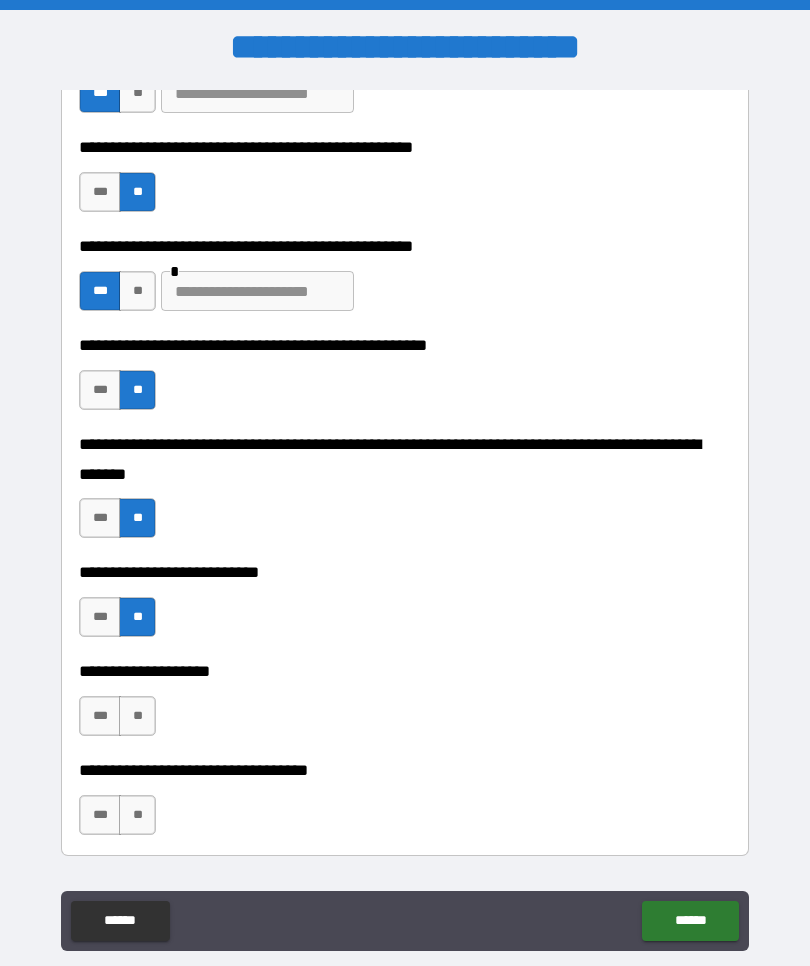 scroll, scrollTop: 649, scrollLeft: 0, axis: vertical 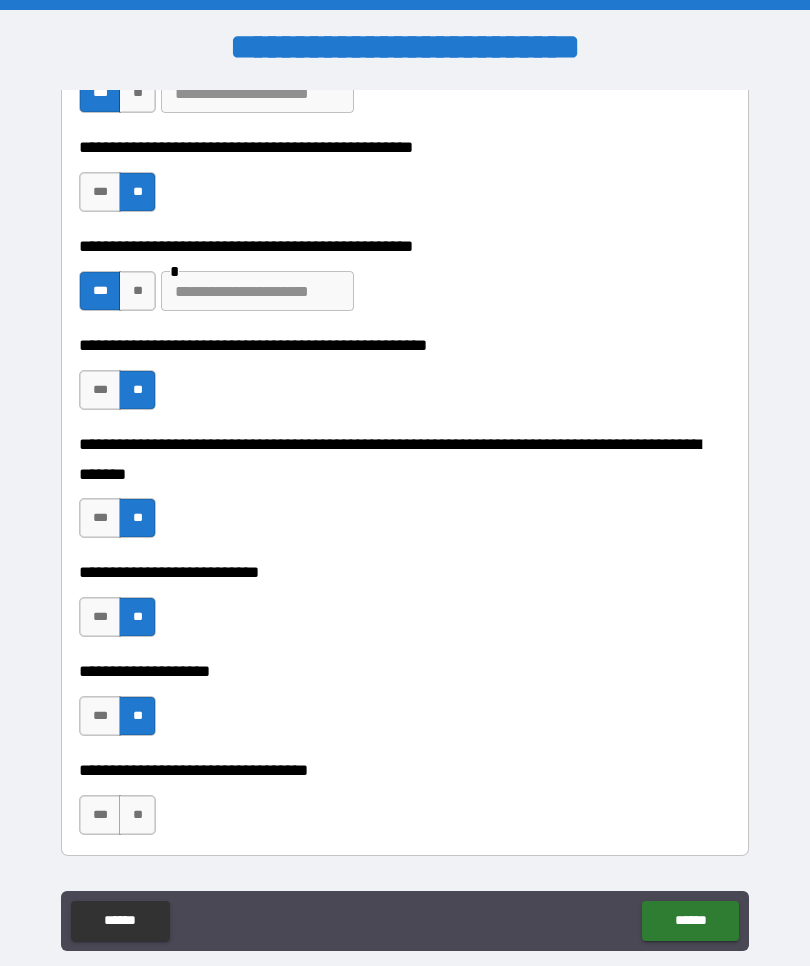 click on "**" at bounding box center (137, 815) 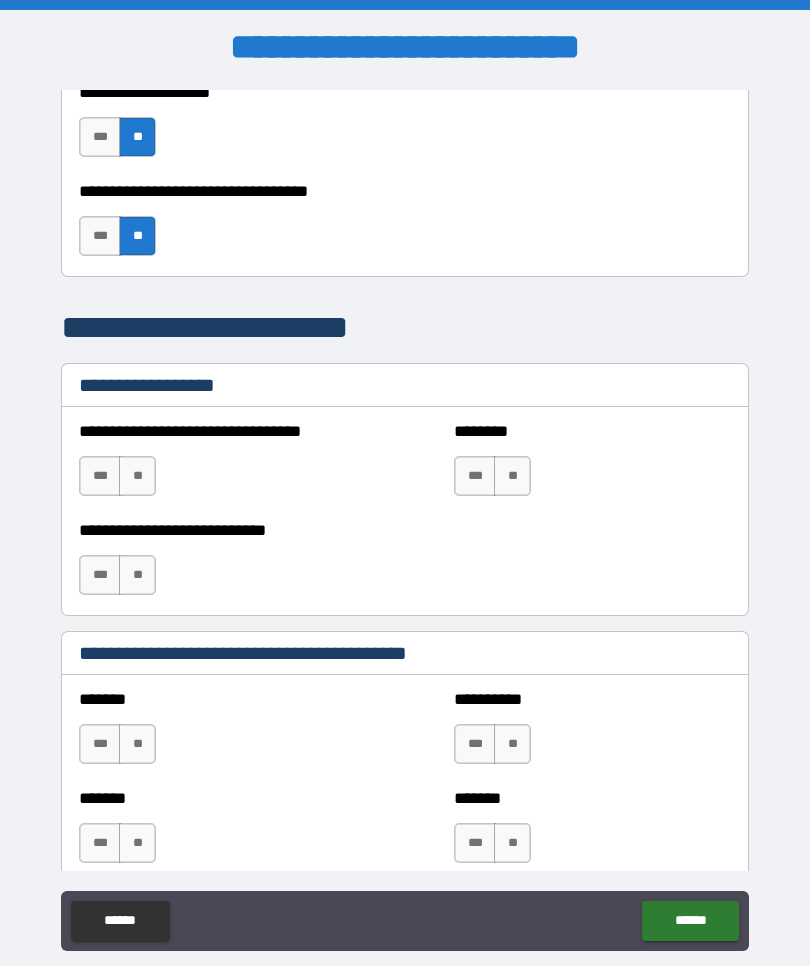 scroll, scrollTop: 1228, scrollLeft: 0, axis: vertical 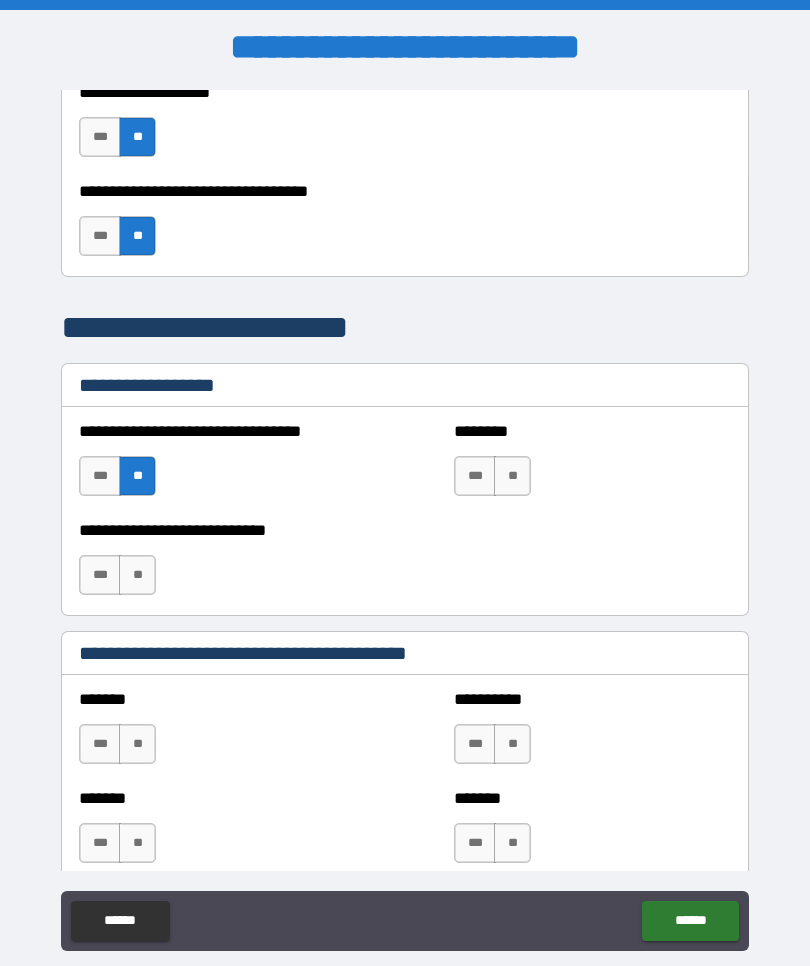 click on "**" at bounding box center (512, 476) 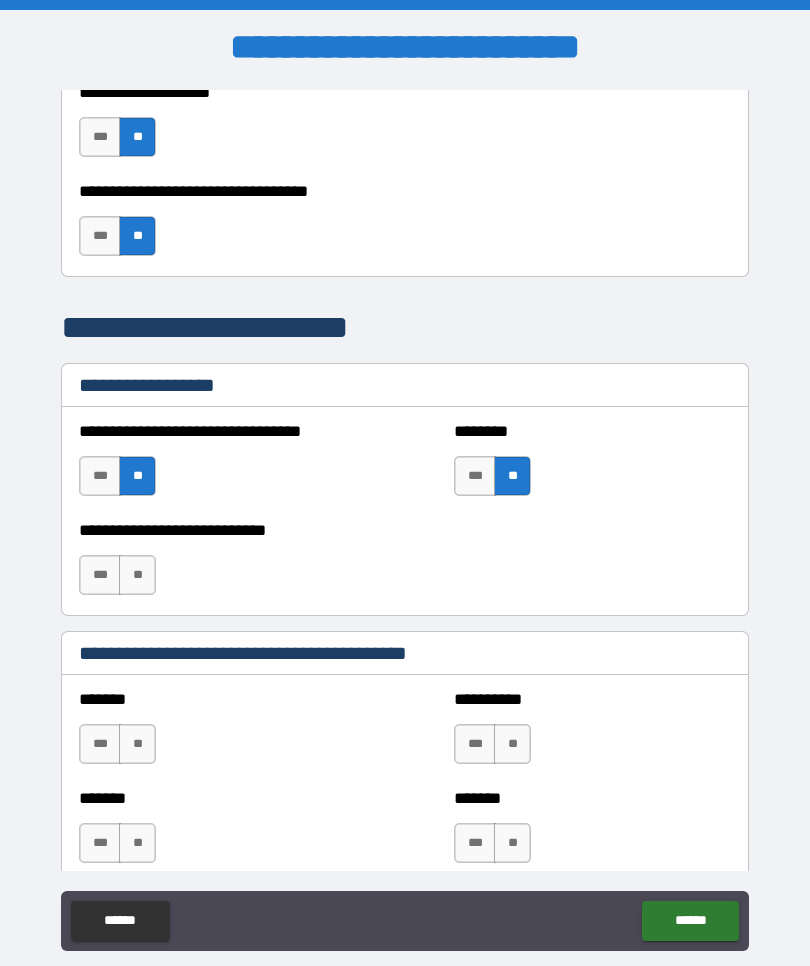 click on "***" at bounding box center [100, 575] 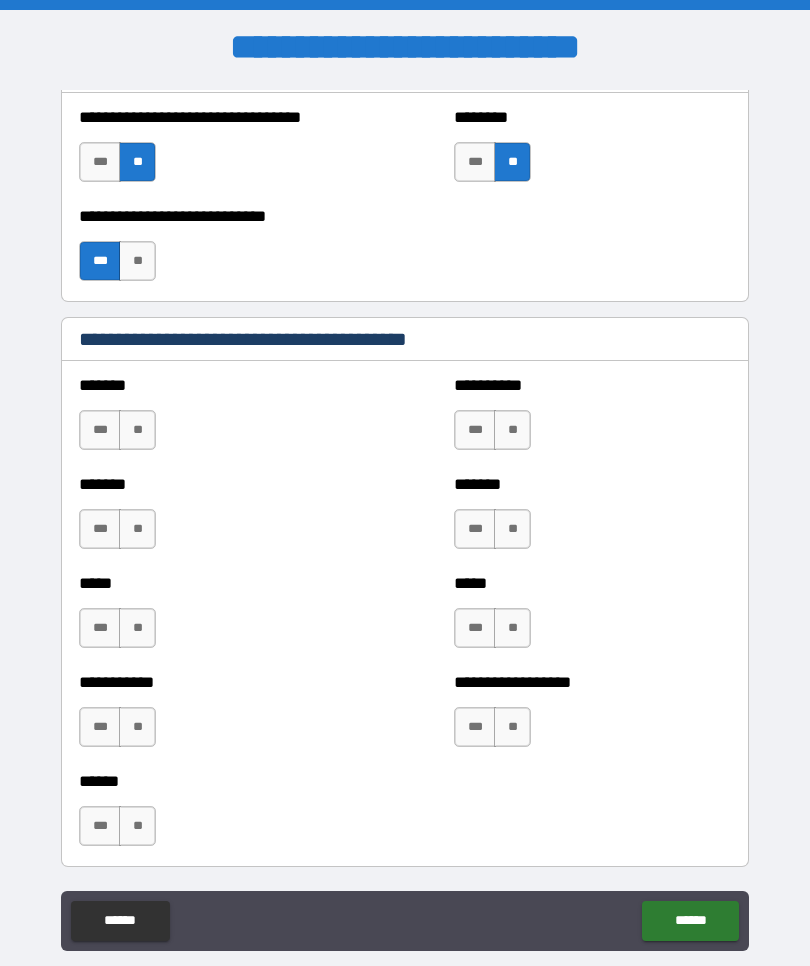 scroll, scrollTop: 1543, scrollLeft: 0, axis: vertical 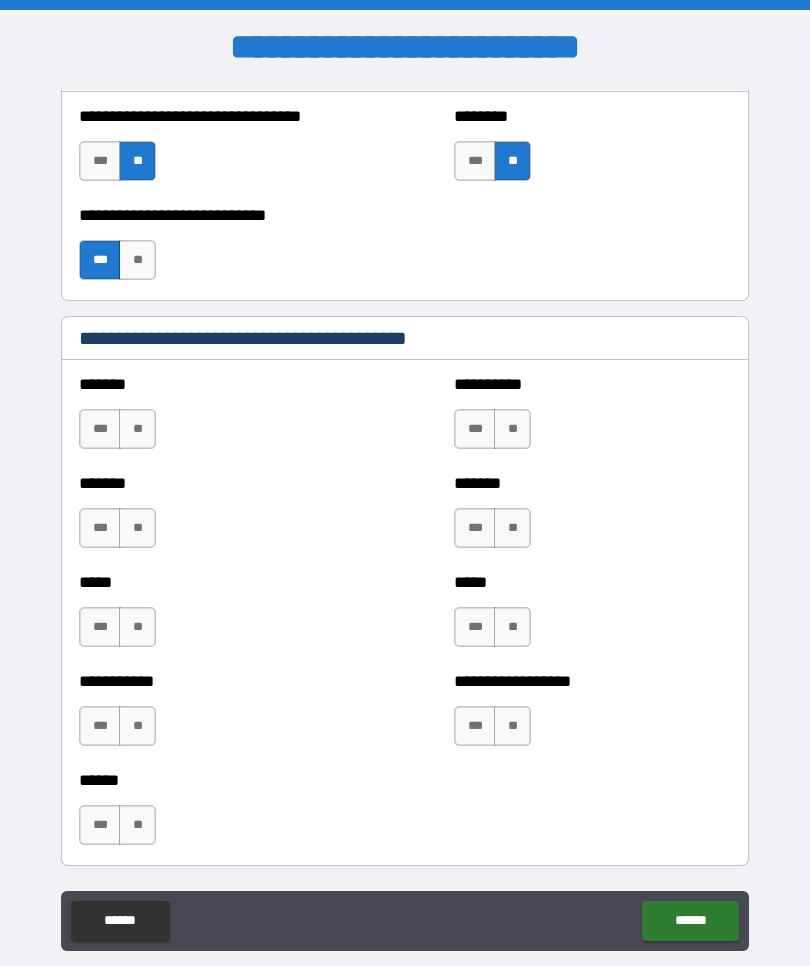click on "**" at bounding box center (137, 260) 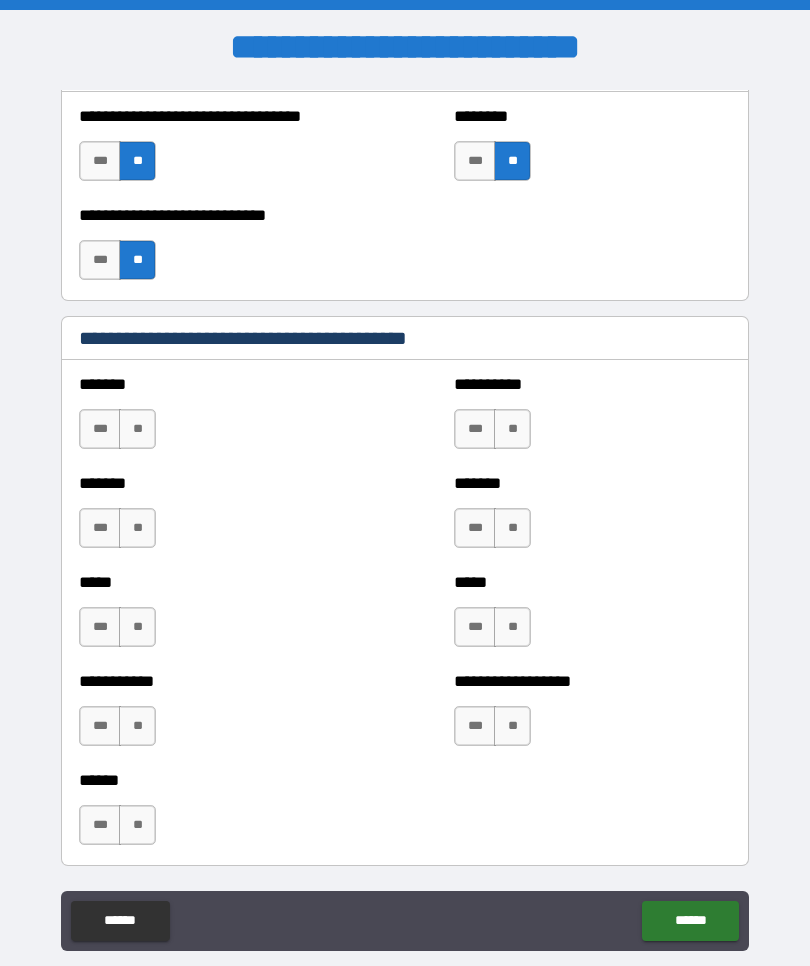 click on "***" at bounding box center [100, 429] 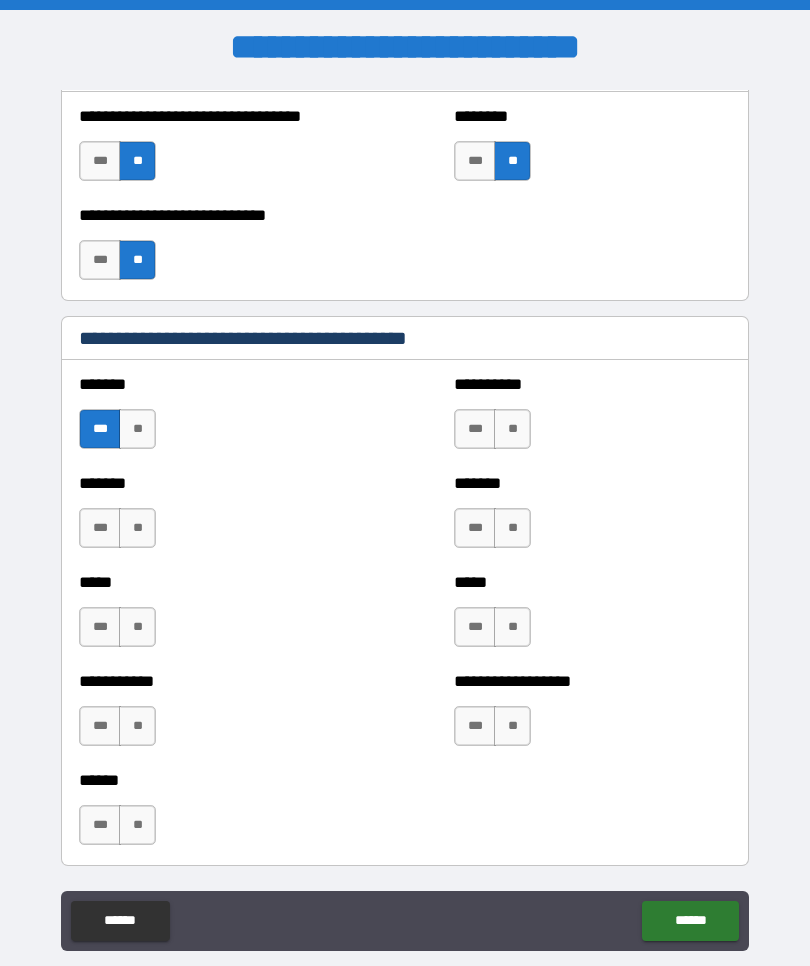 click on "***" at bounding box center [475, 429] 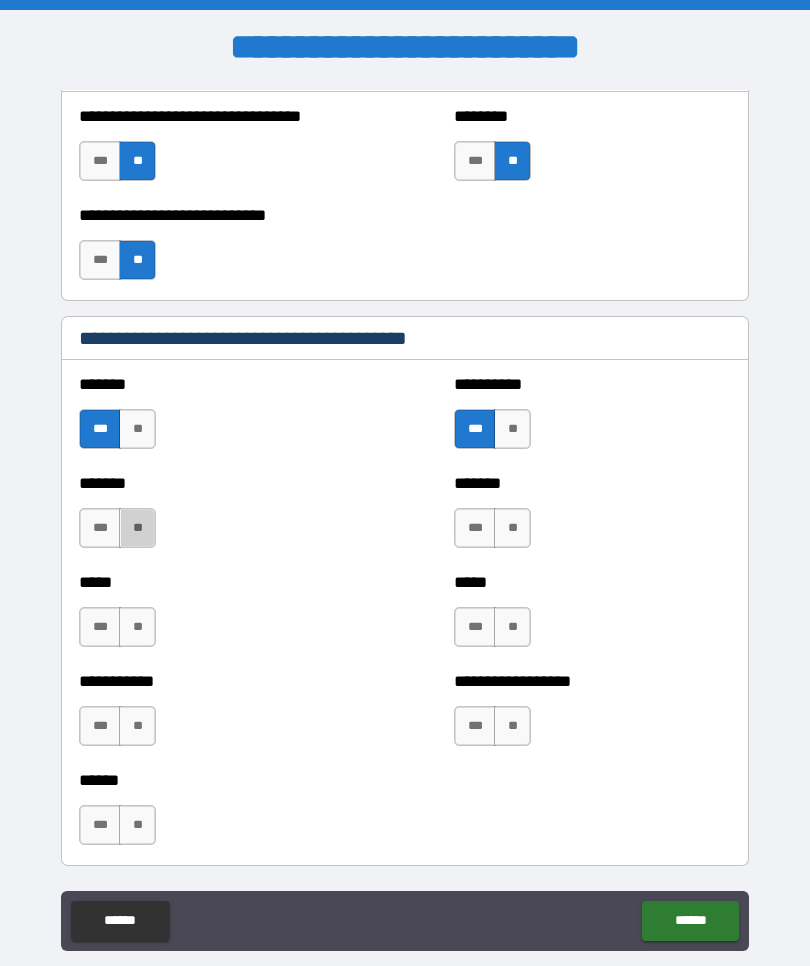 click on "**" at bounding box center [512, 528] 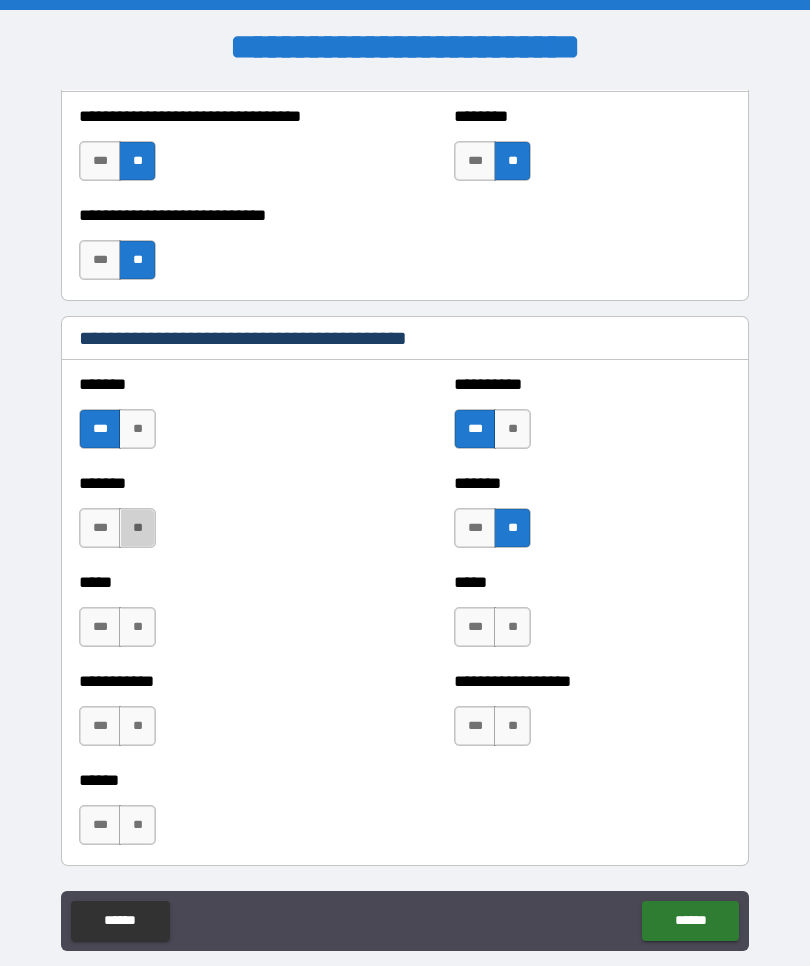 click on "**" at bounding box center [512, 627] 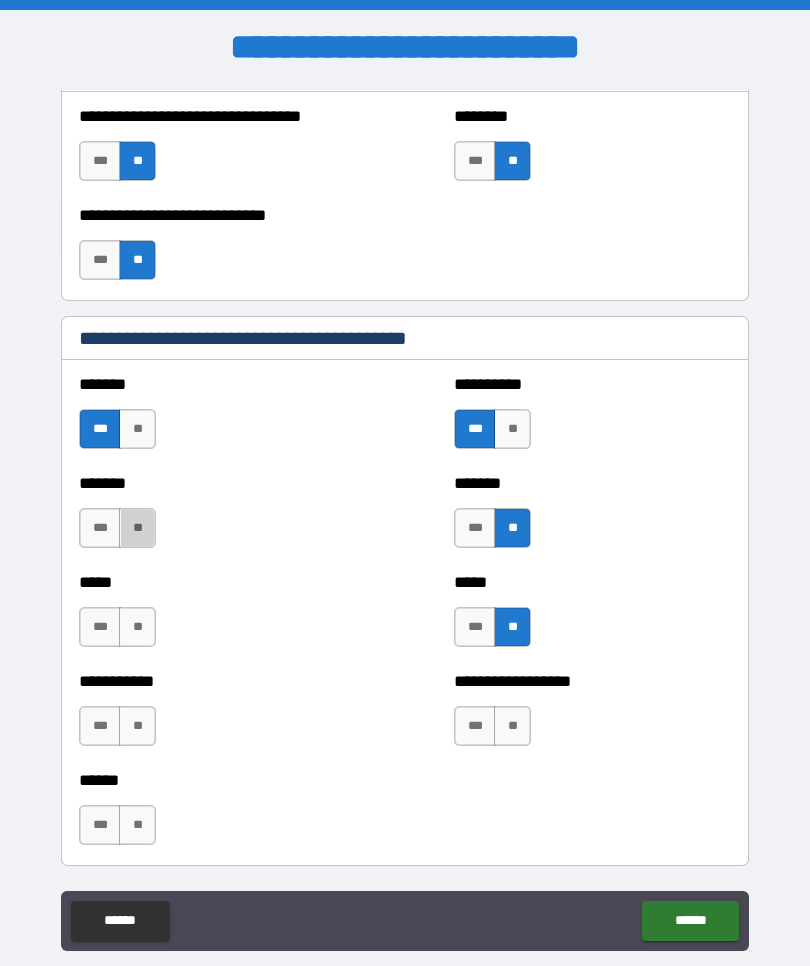 click on "**" at bounding box center [137, 627] 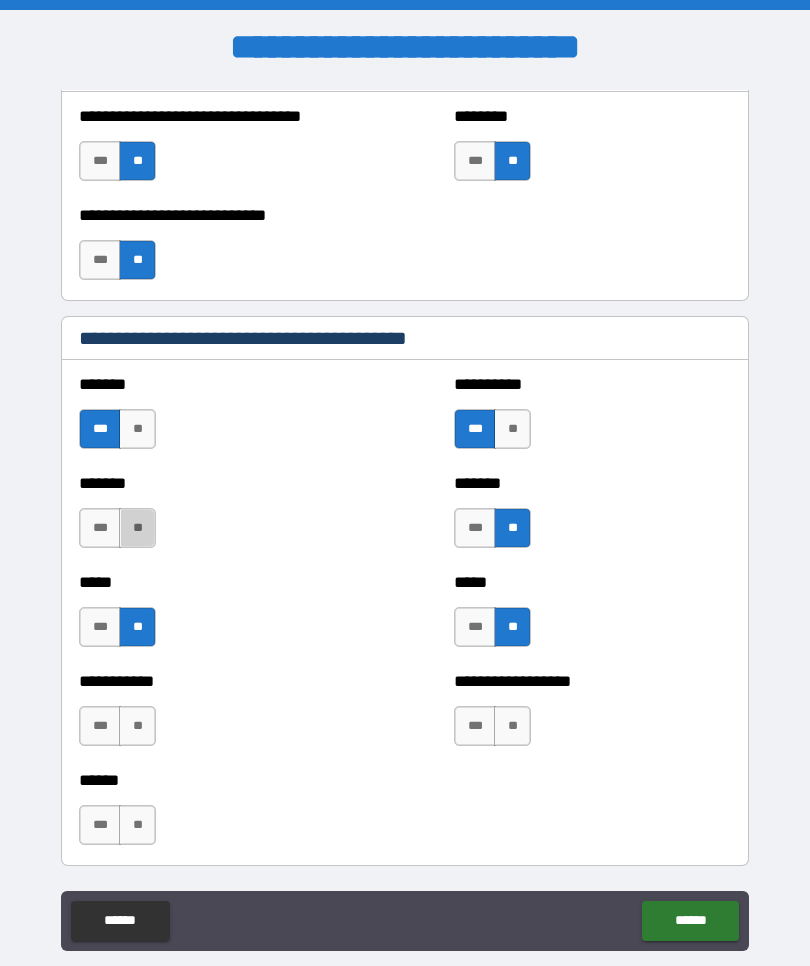 click on "**" at bounding box center [137, 726] 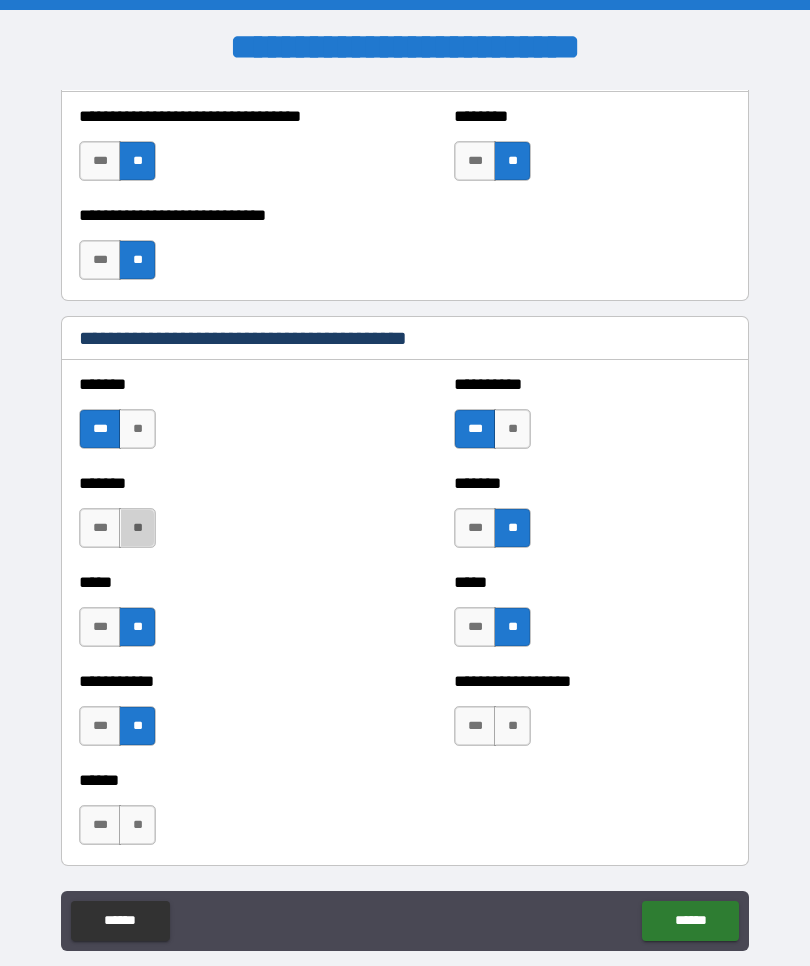 click on "**" at bounding box center [512, 726] 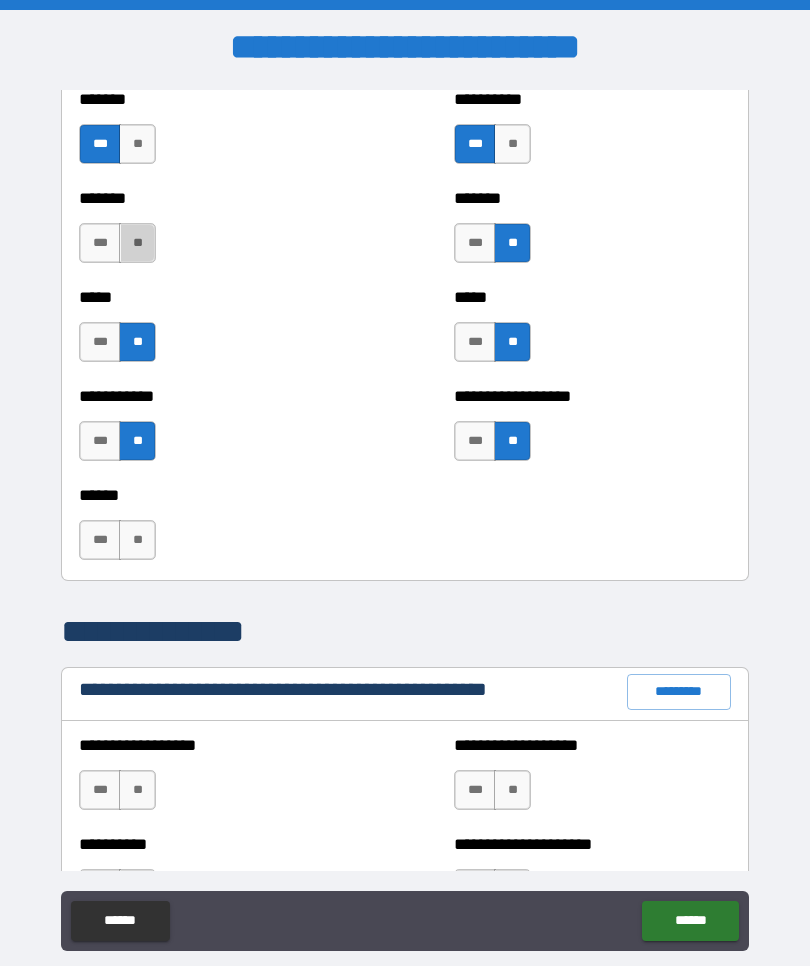 scroll, scrollTop: 1832, scrollLeft: 0, axis: vertical 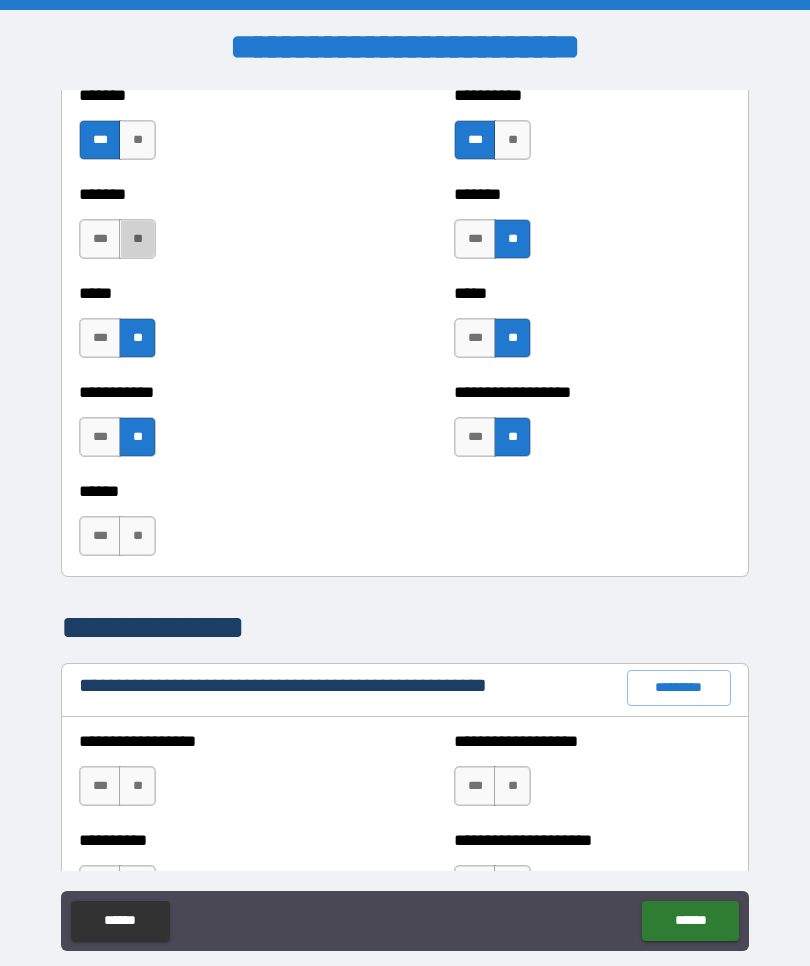 click on "**" at bounding box center (137, 536) 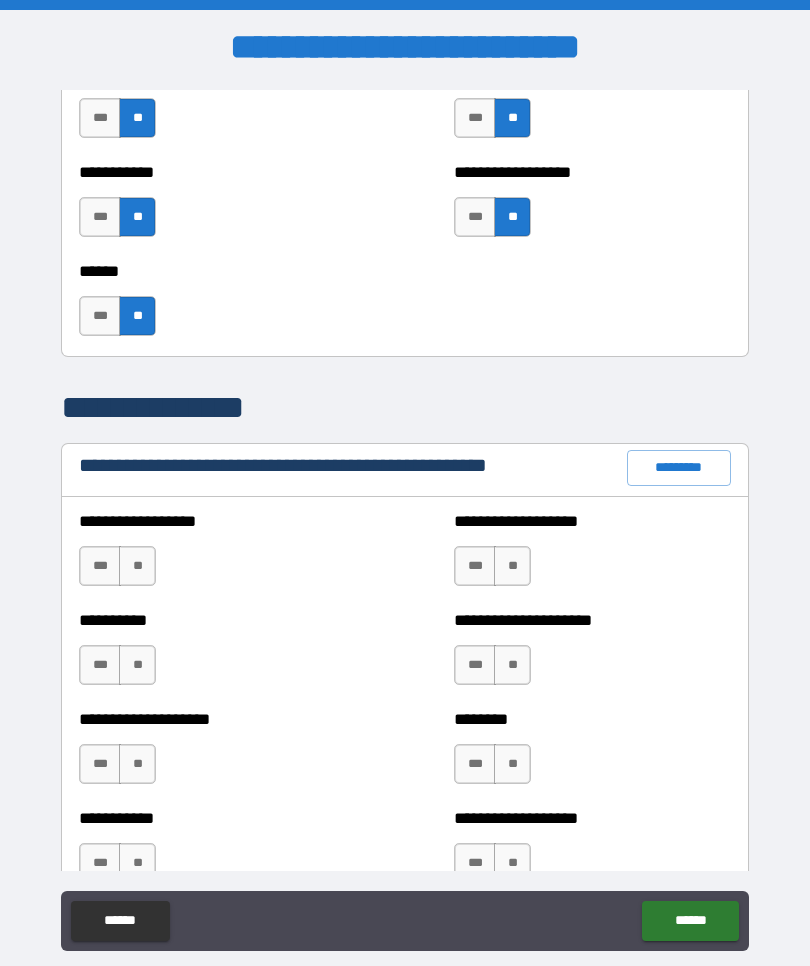 scroll, scrollTop: 2052, scrollLeft: 0, axis: vertical 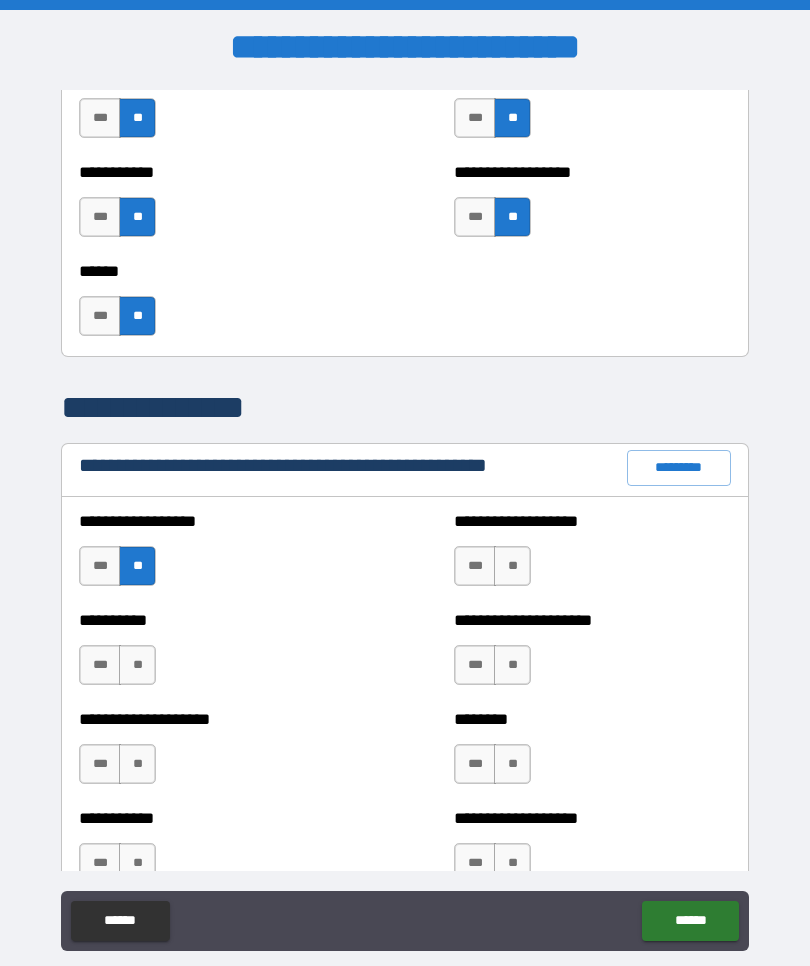 click on "**" at bounding box center (137, 665) 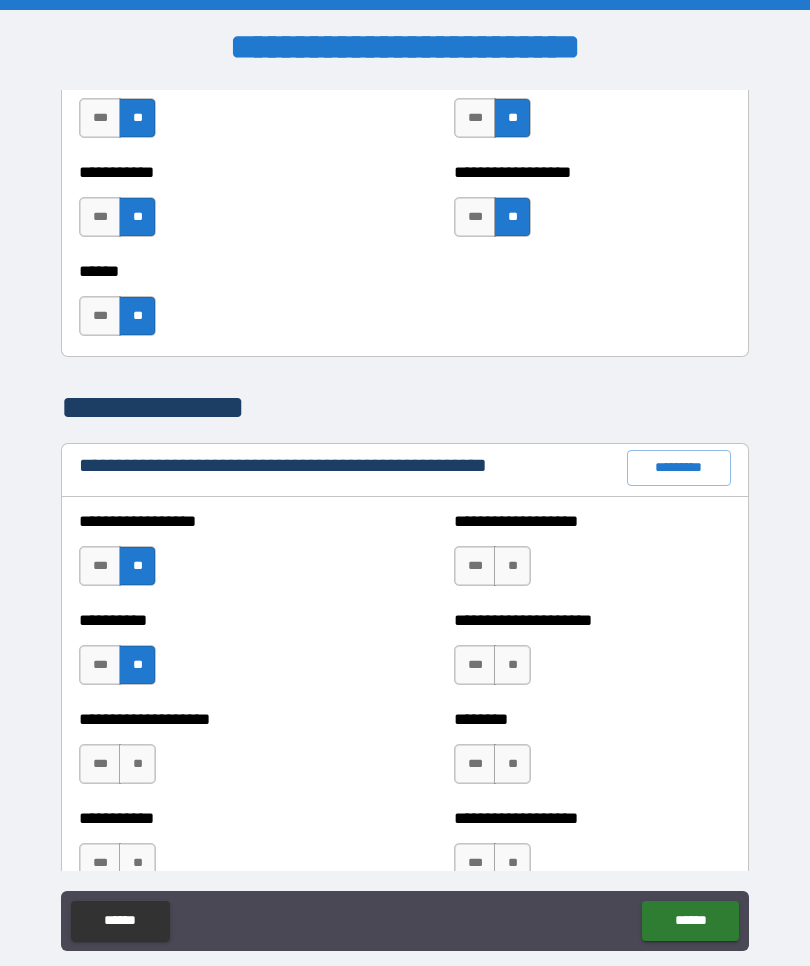 click on "**" at bounding box center [137, 764] 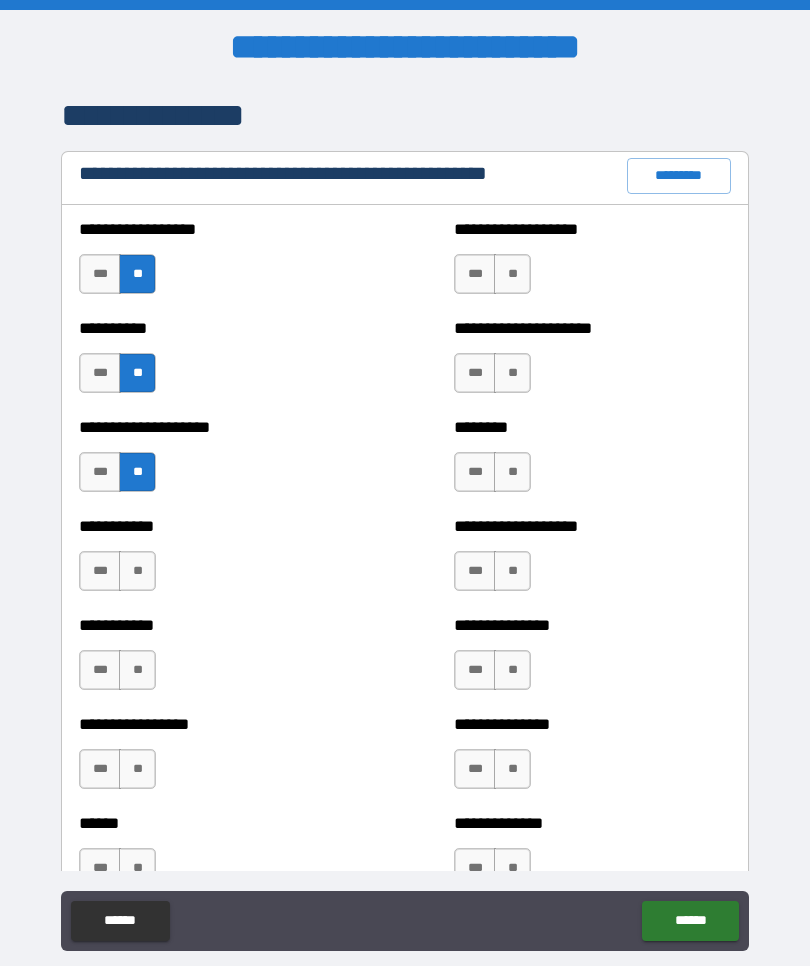 scroll, scrollTop: 2345, scrollLeft: 0, axis: vertical 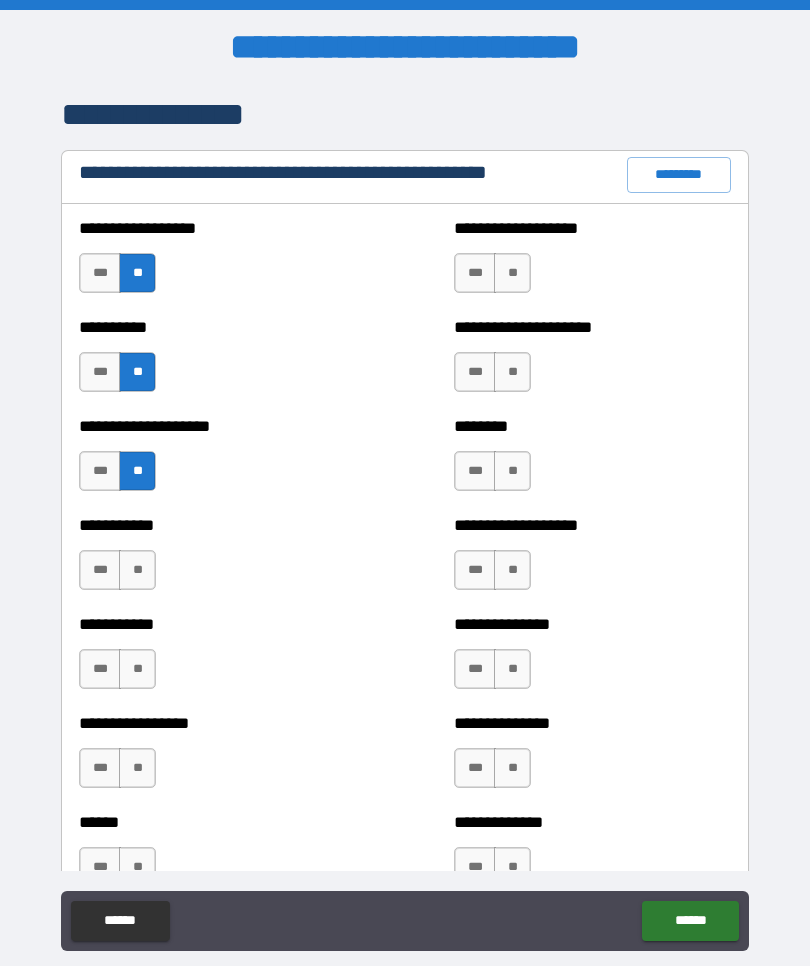 click on "**" at bounding box center (137, 570) 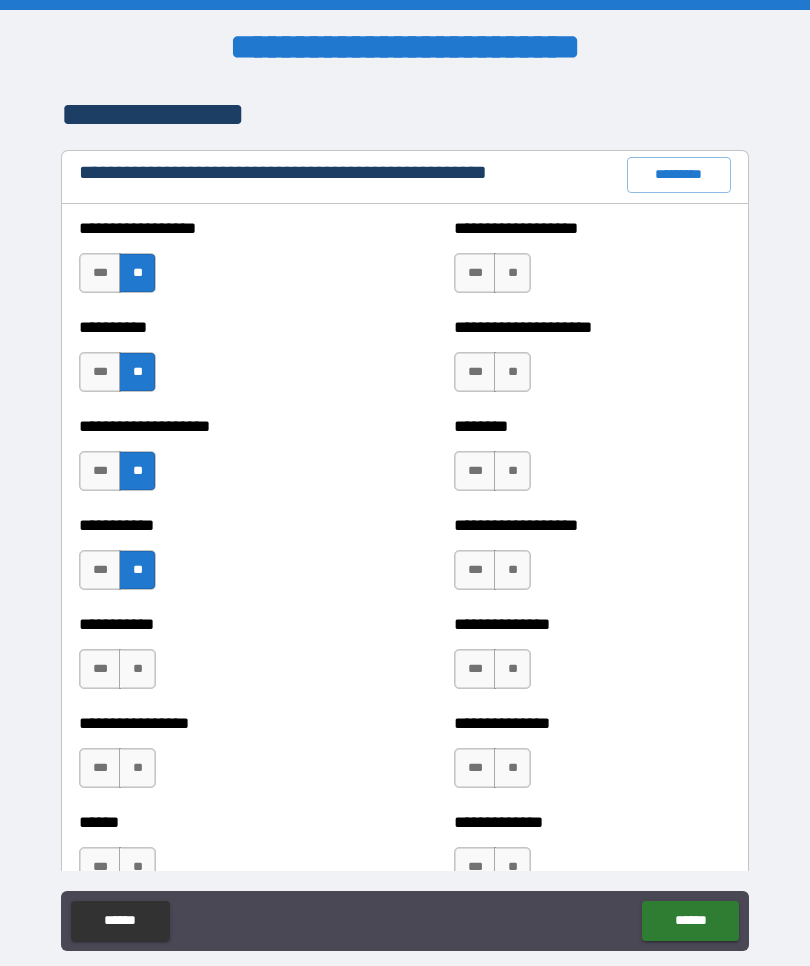 click on "**" at bounding box center (512, 372) 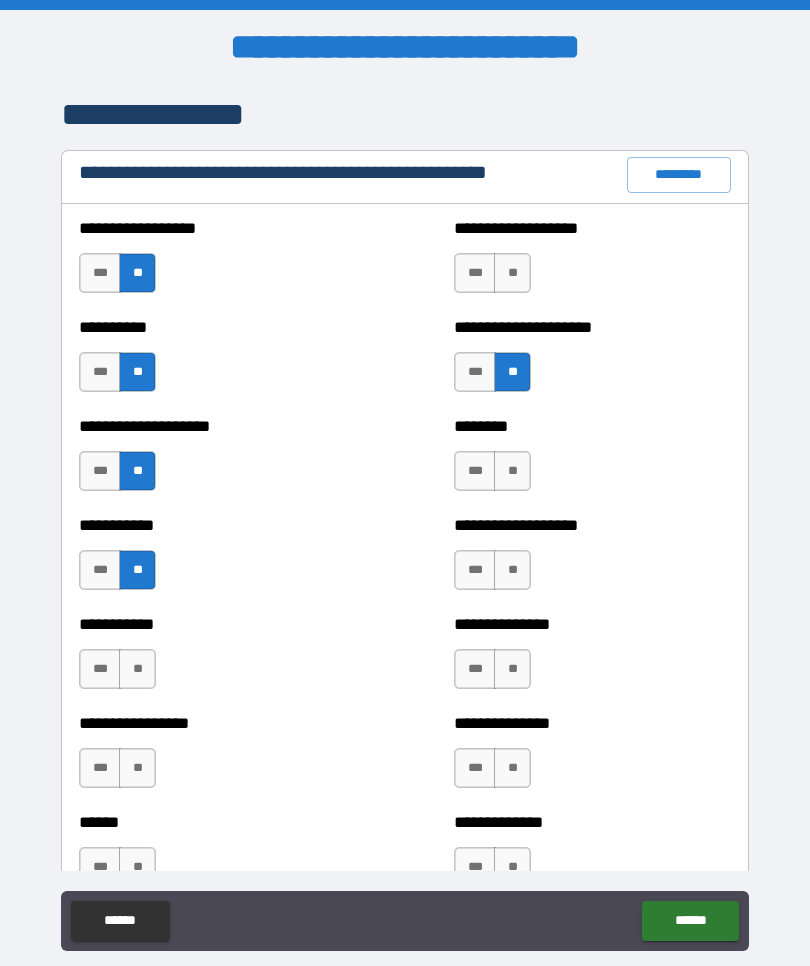 click on "**" at bounding box center [512, 570] 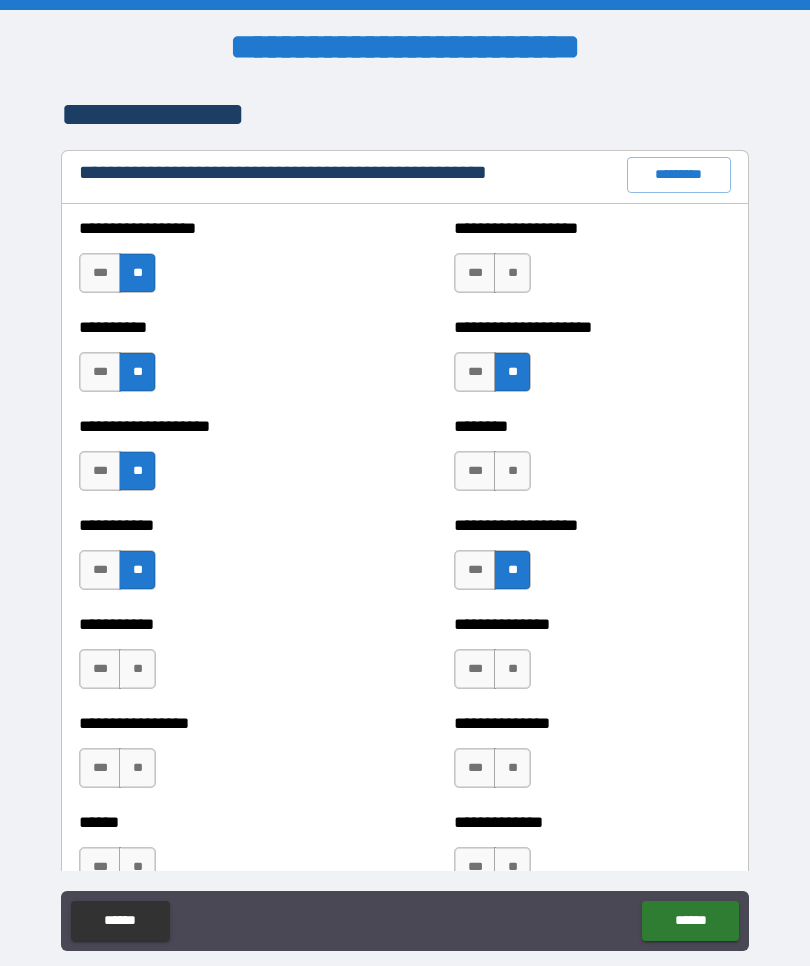 click on "**" at bounding box center [137, 669] 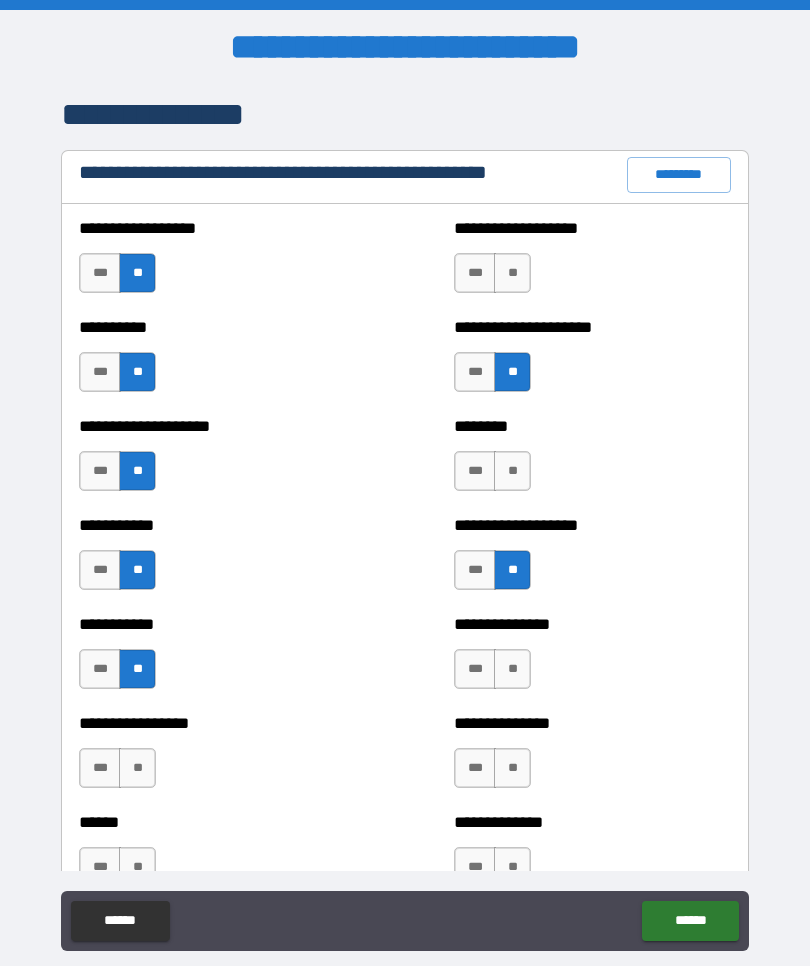 click on "**" at bounding box center [137, 768] 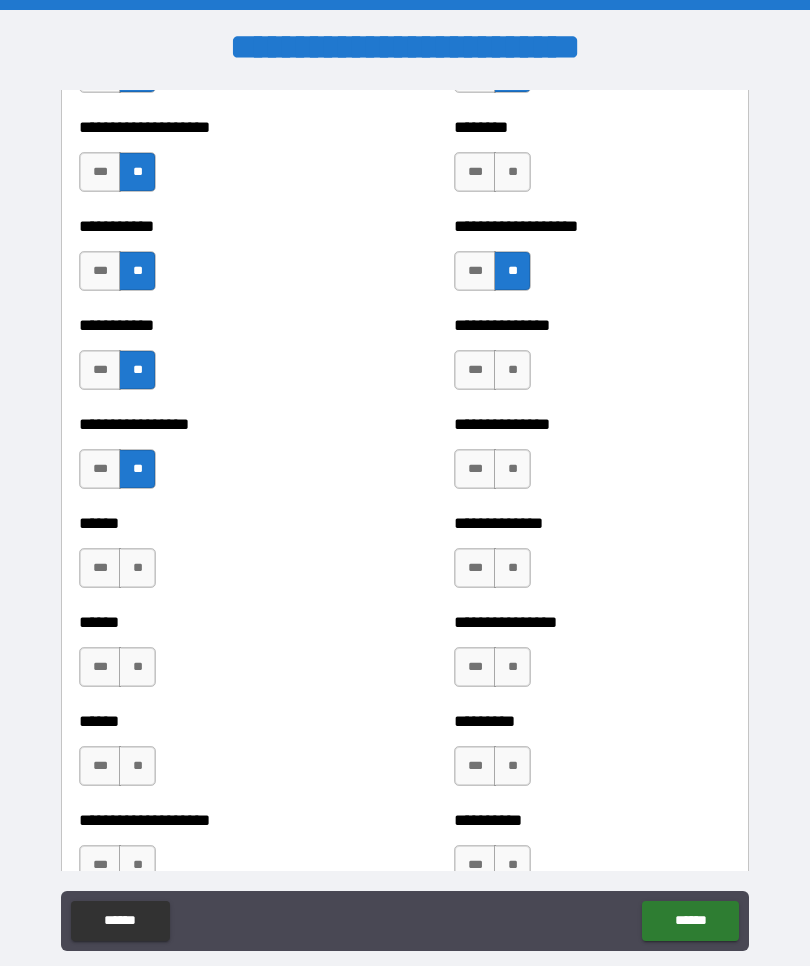 scroll, scrollTop: 2645, scrollLeft: 0, axis: vertical 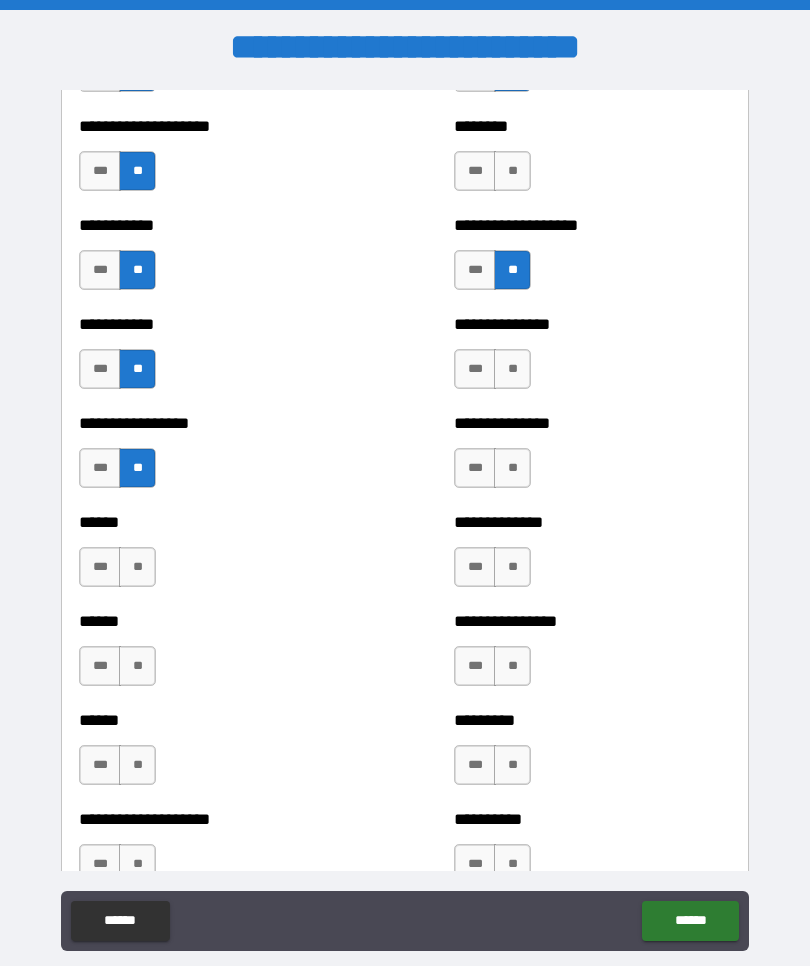 click on "***" at bounding box center (100, 567) 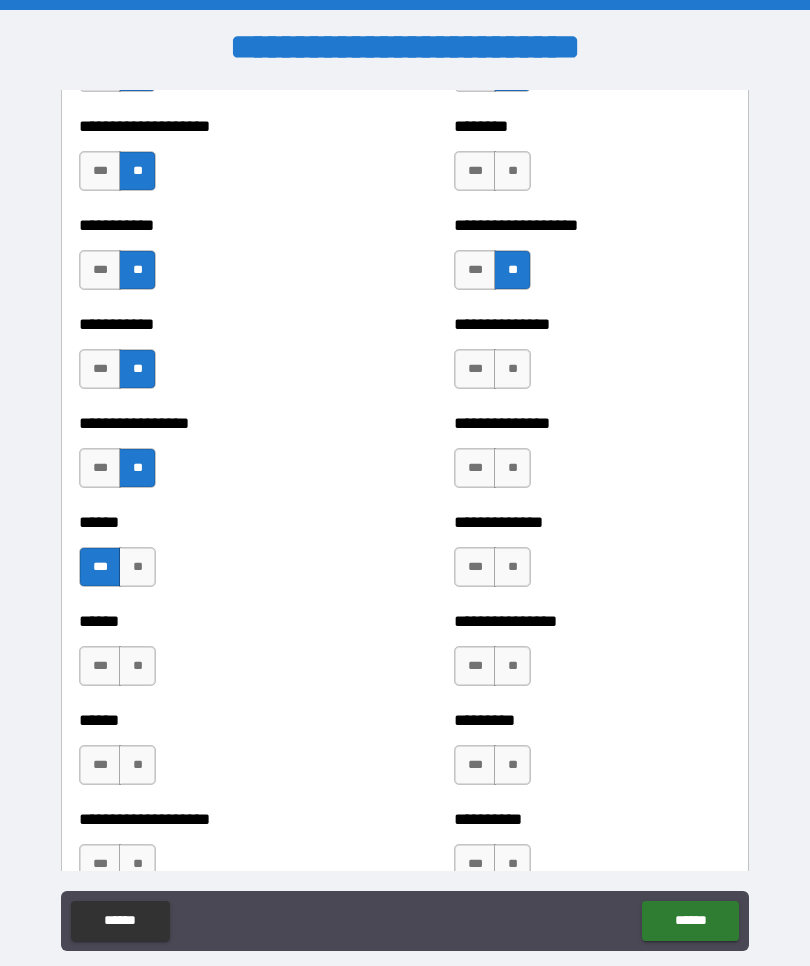 click on "**" at bounding box center (137, 666) 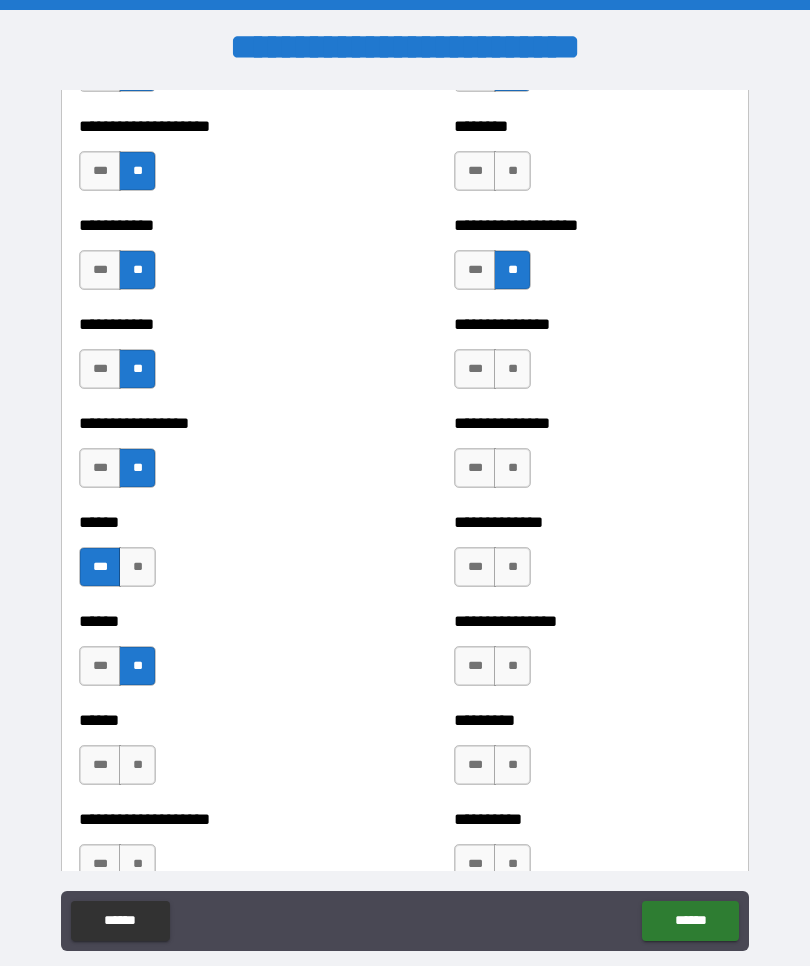 click on "**" at bounding box center [137, 765] 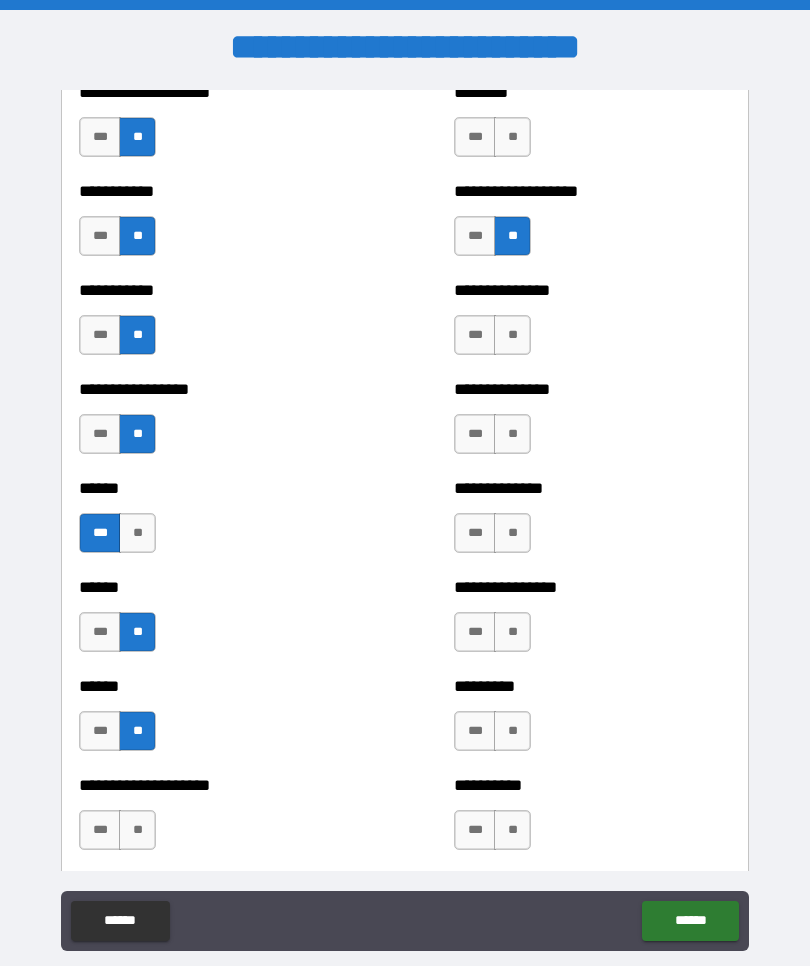 scroll, scrollTop: 2685, scrollLeft: 0, axis: vertical 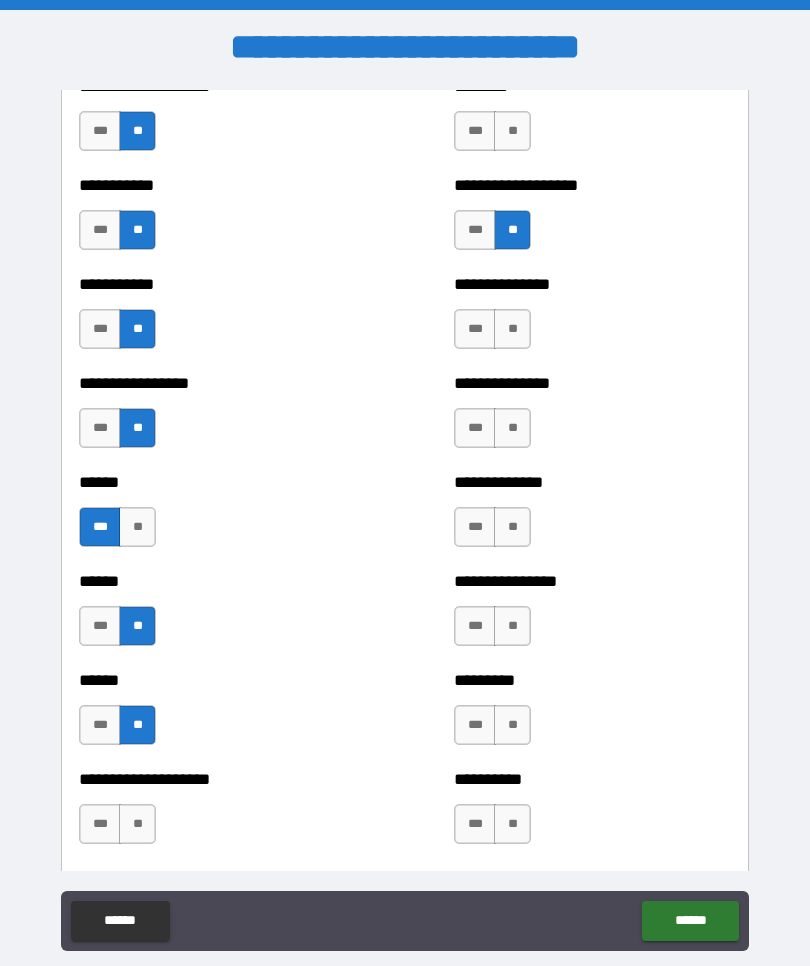 click on "***" at bounding box center [100, 824] 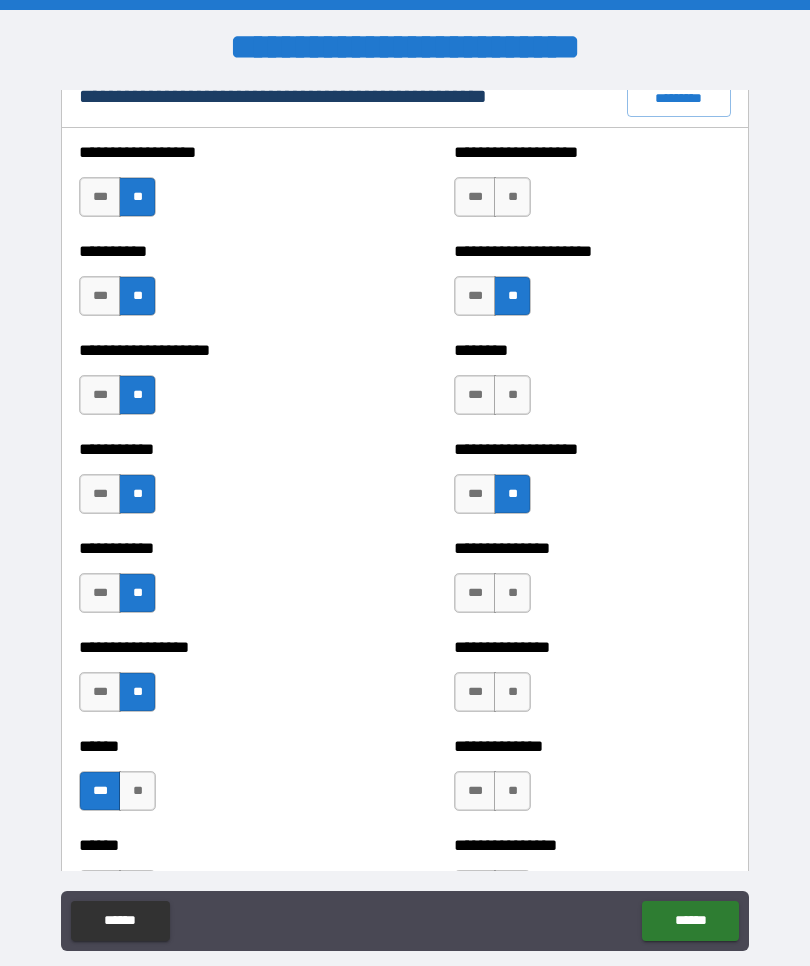 scroll, scrollTop: 2417, scrollLeft: 0, axis: vertical 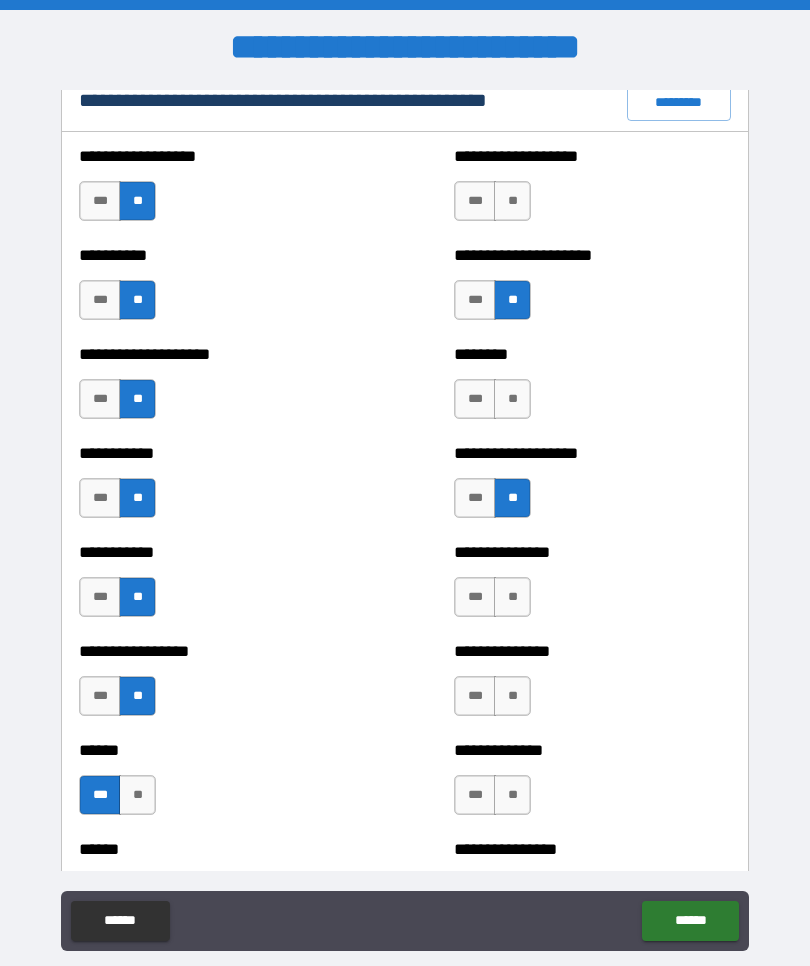click on "***" at bounding box center [475, 201] 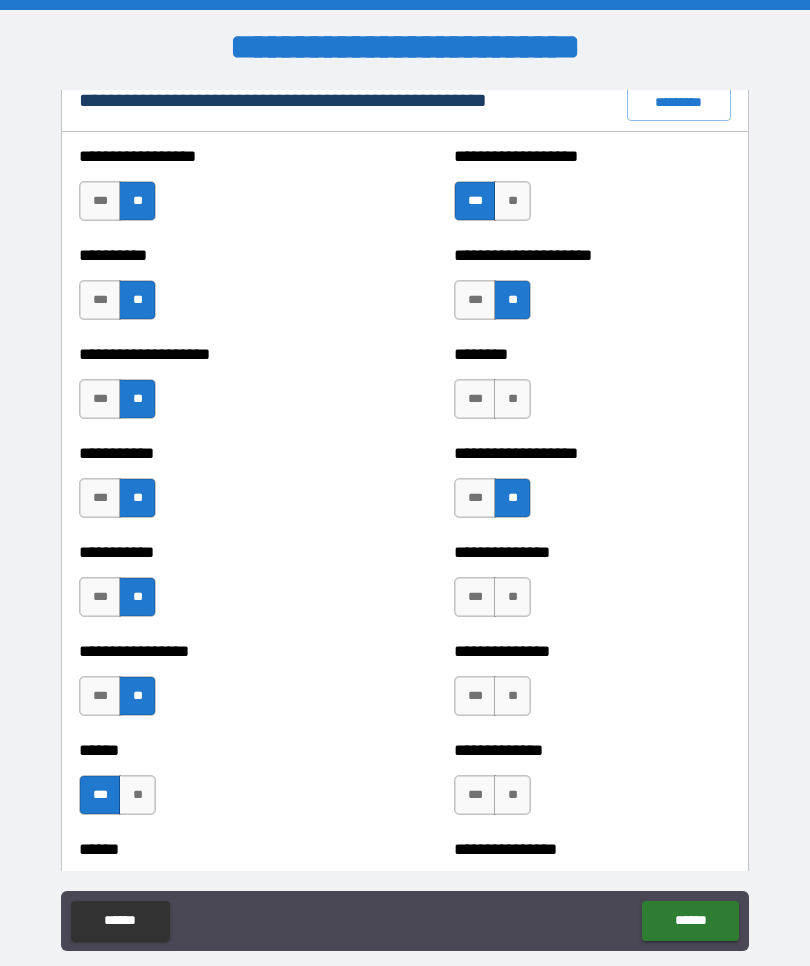 click on "**" at bounding box center [512, 399] 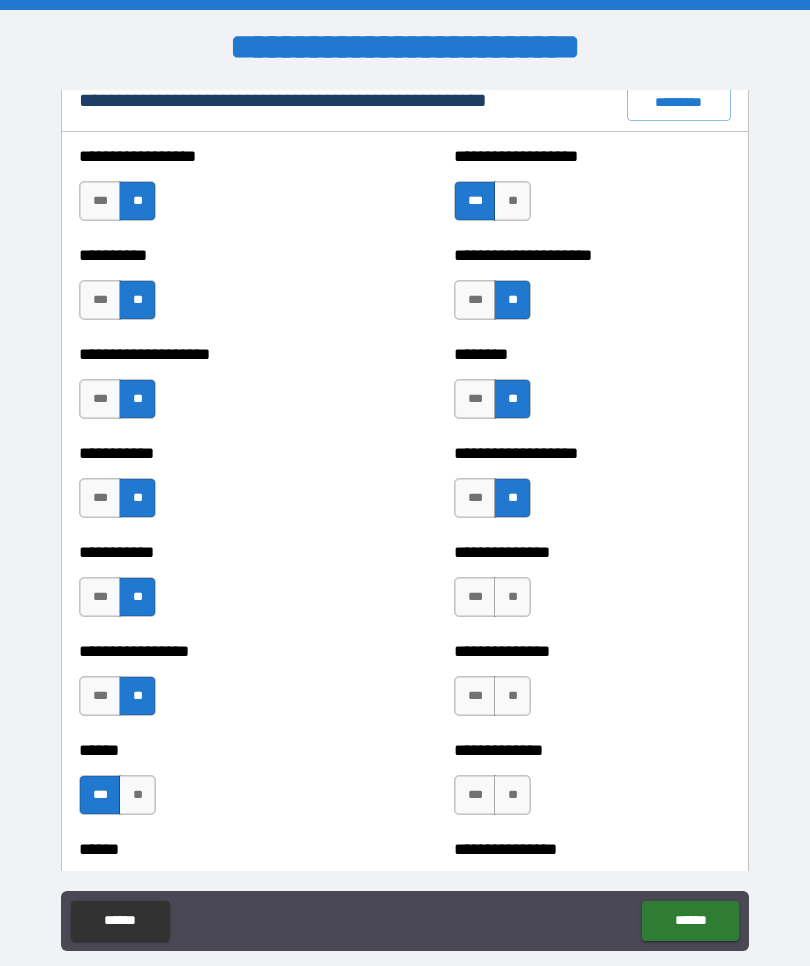 click on "**" at bounding box center [512, 597] 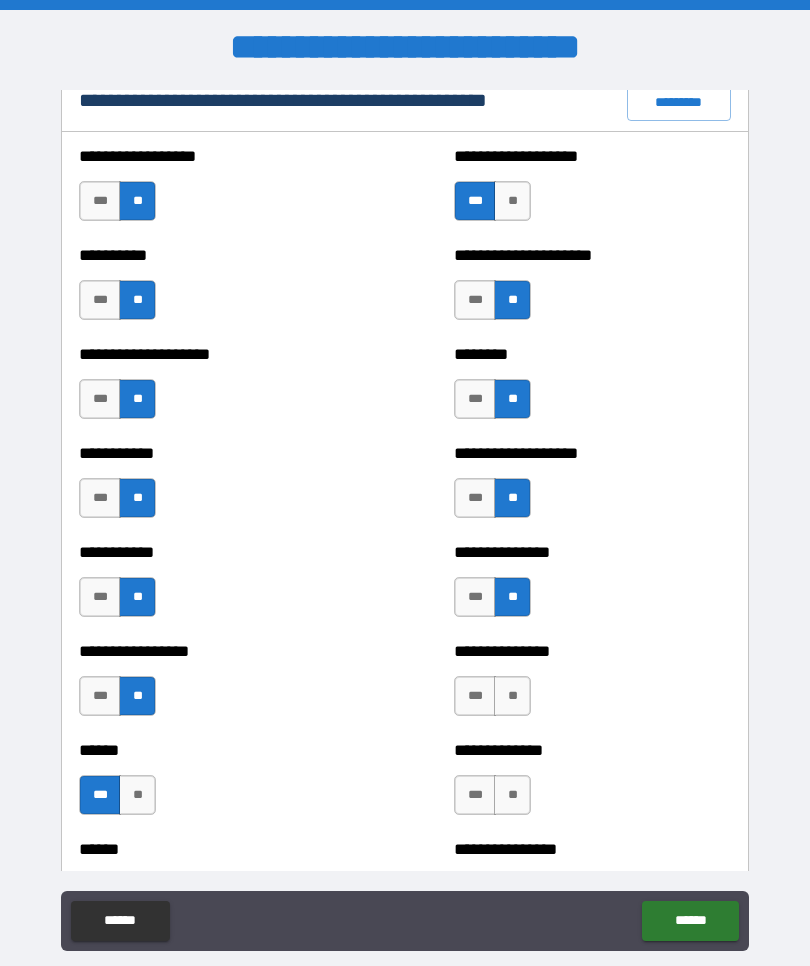 click on "**" at bounding box center (512, 696) 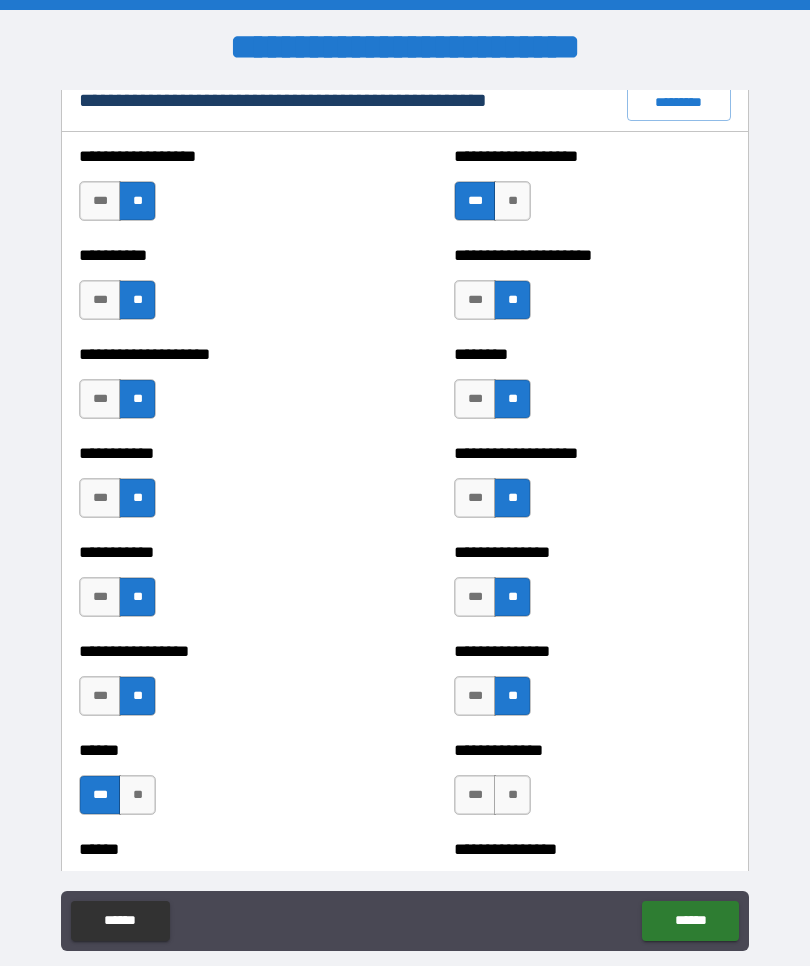 click on "**" at bounding box center [512, 795] 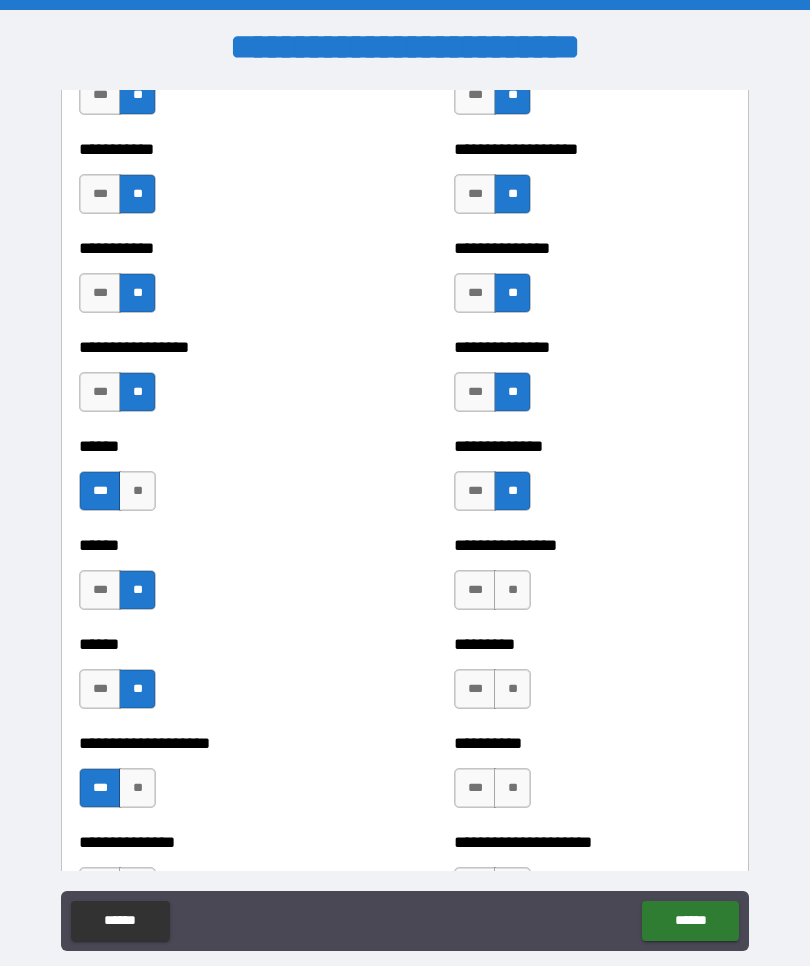 scroll, scrollTop: 2732, scrollLeft: 0, axis: vertical 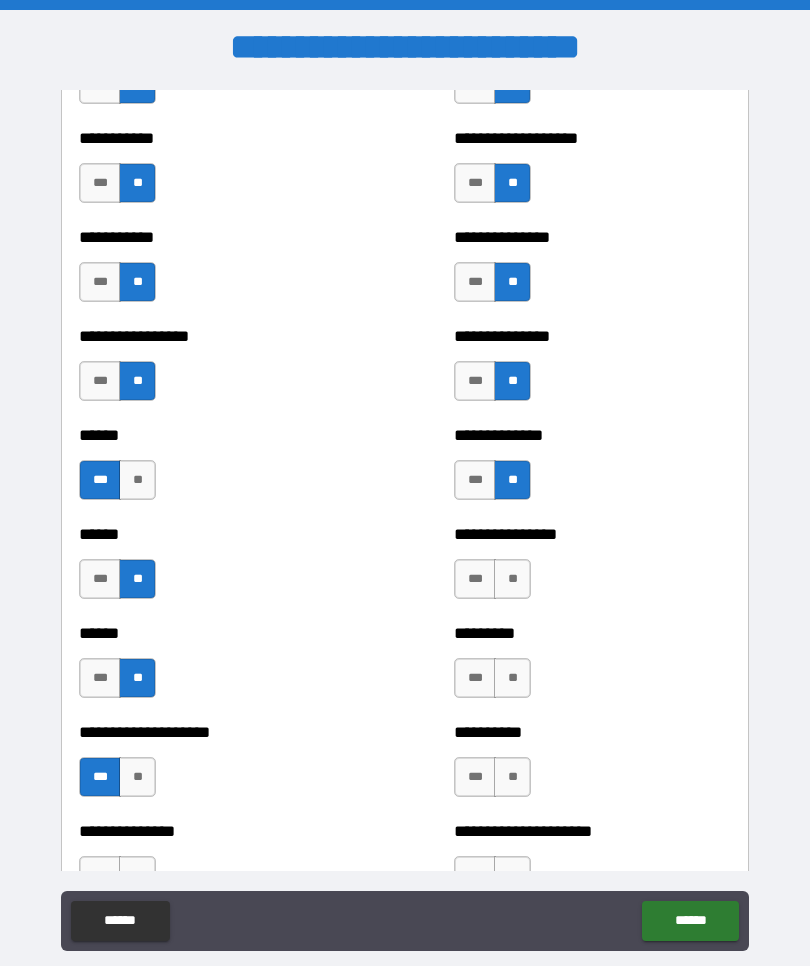 click on "**" at bounding box center [512, 579] 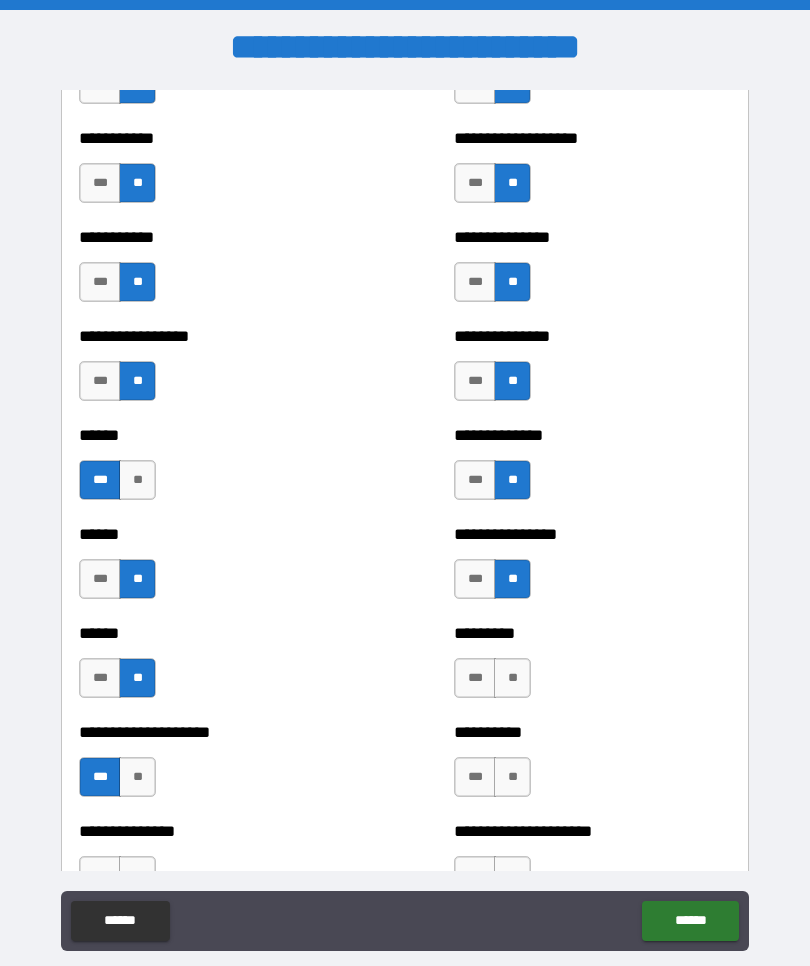 click on "**" at bounding box center (512, 678) 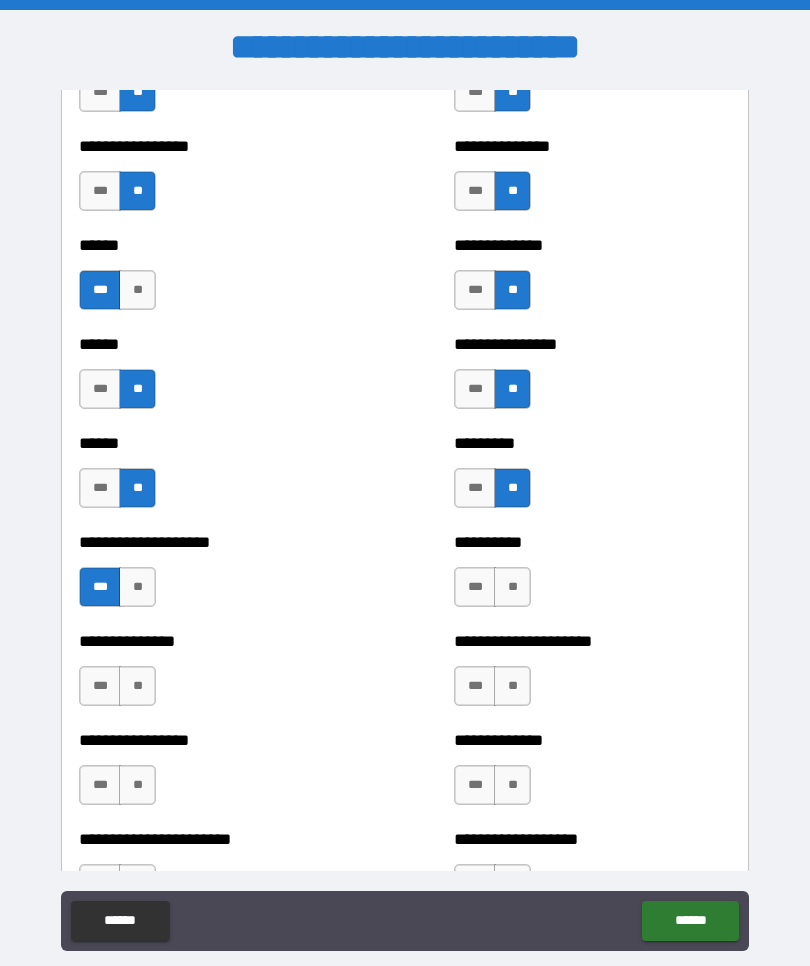 scroll, scrollTop: 2929, scrollLeft: 0, axis: vertical 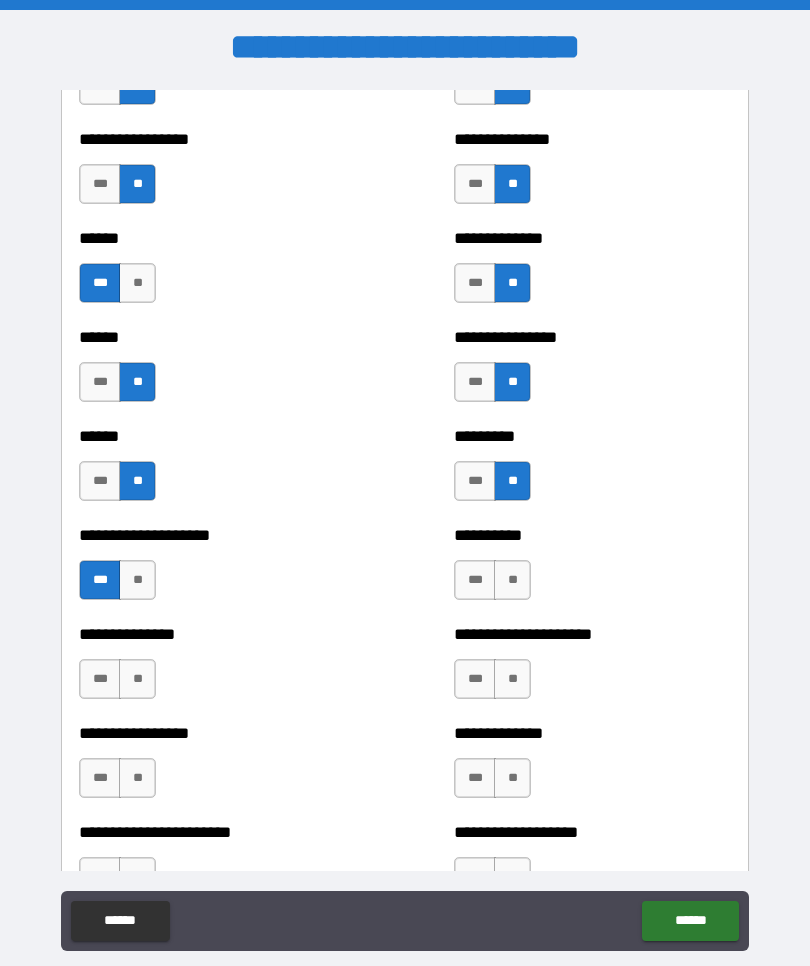 click on "***" at bounding box center [475, 580] 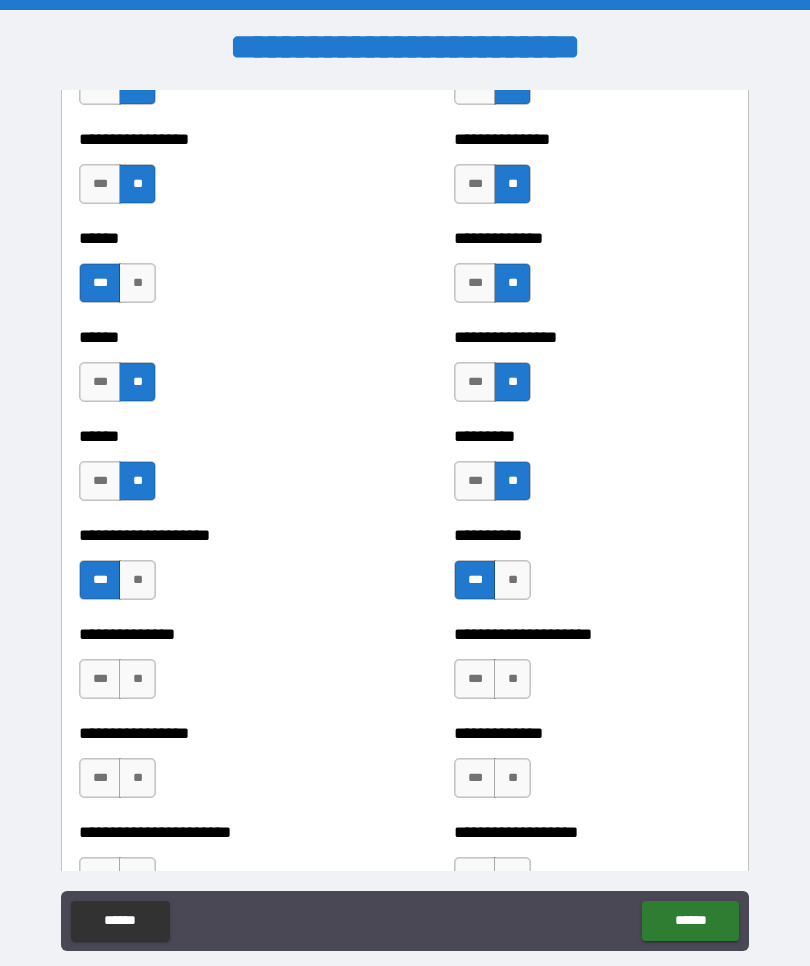 click on "**" at bounding box center (512, 679) 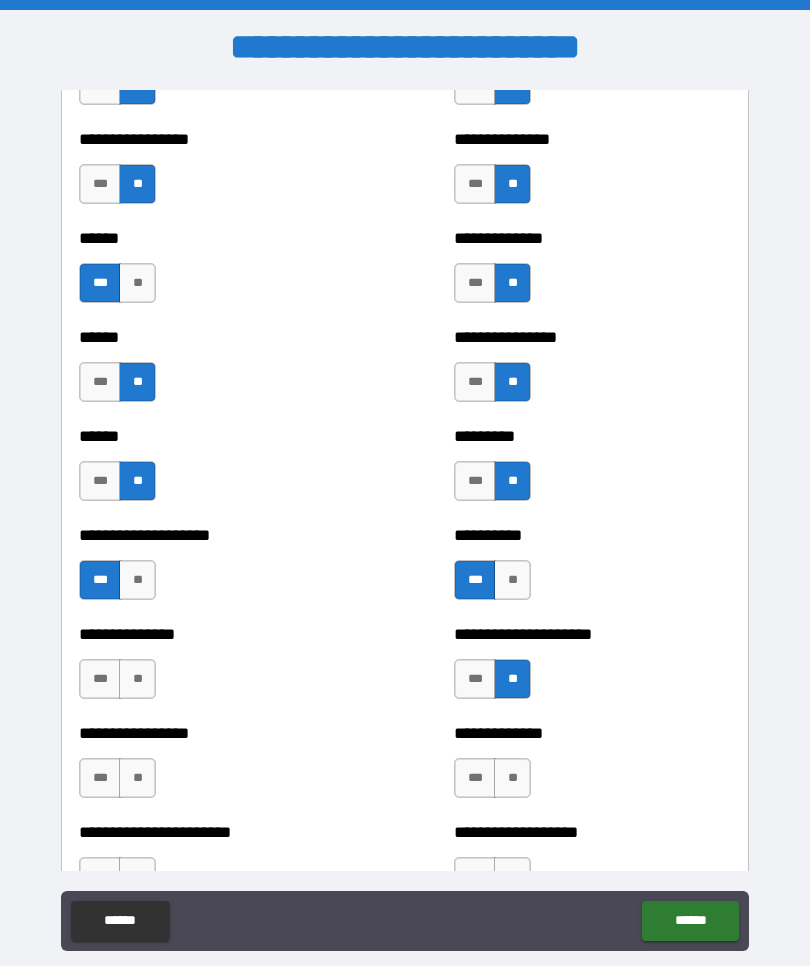 click on "**" at bounding box center (512, 778) 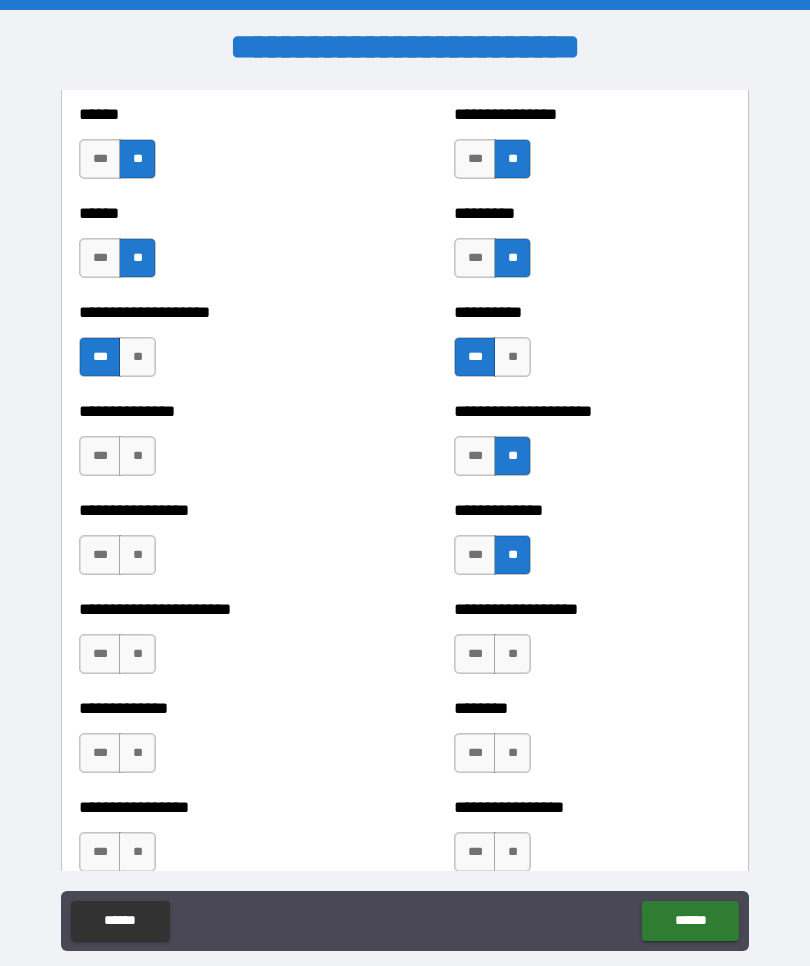 scroll, scrollTop: 3152, scrollLeft: 0, axis: vertical 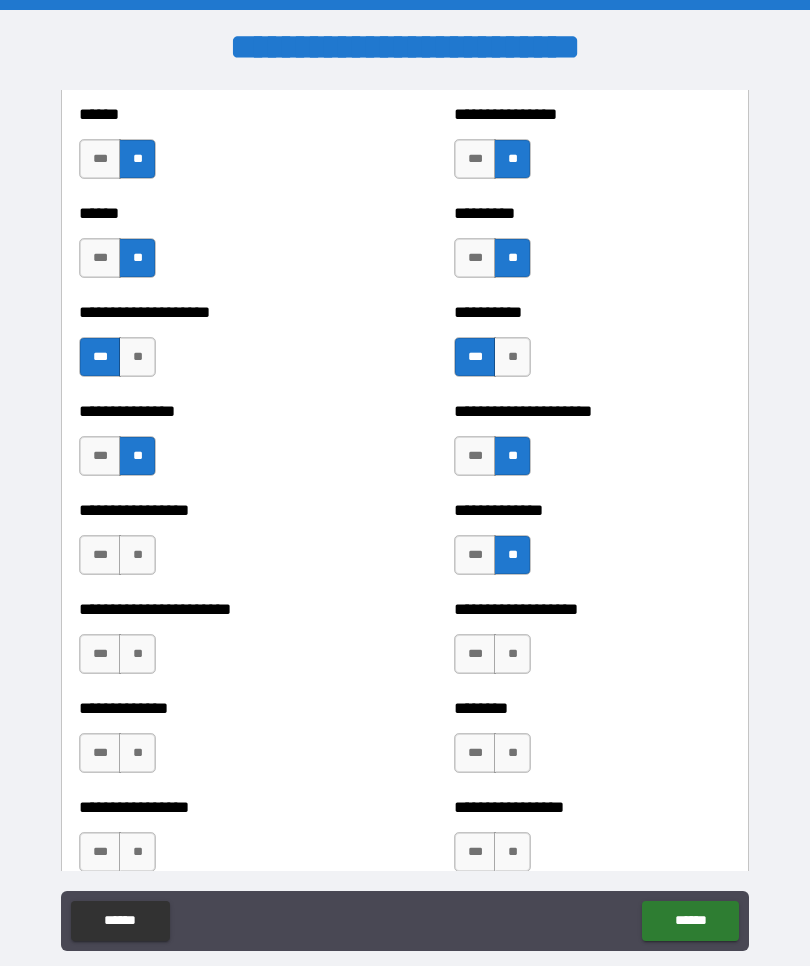click on "***" at bounding box center [100, 555] 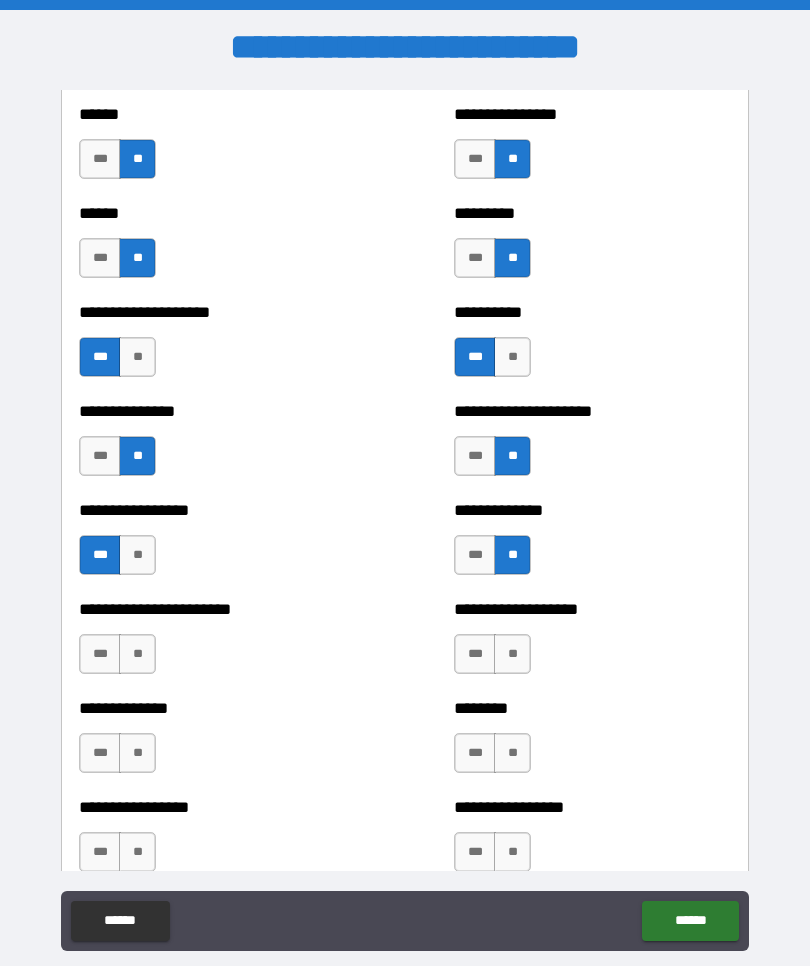 click on "**" at bounding box center [137, 654] 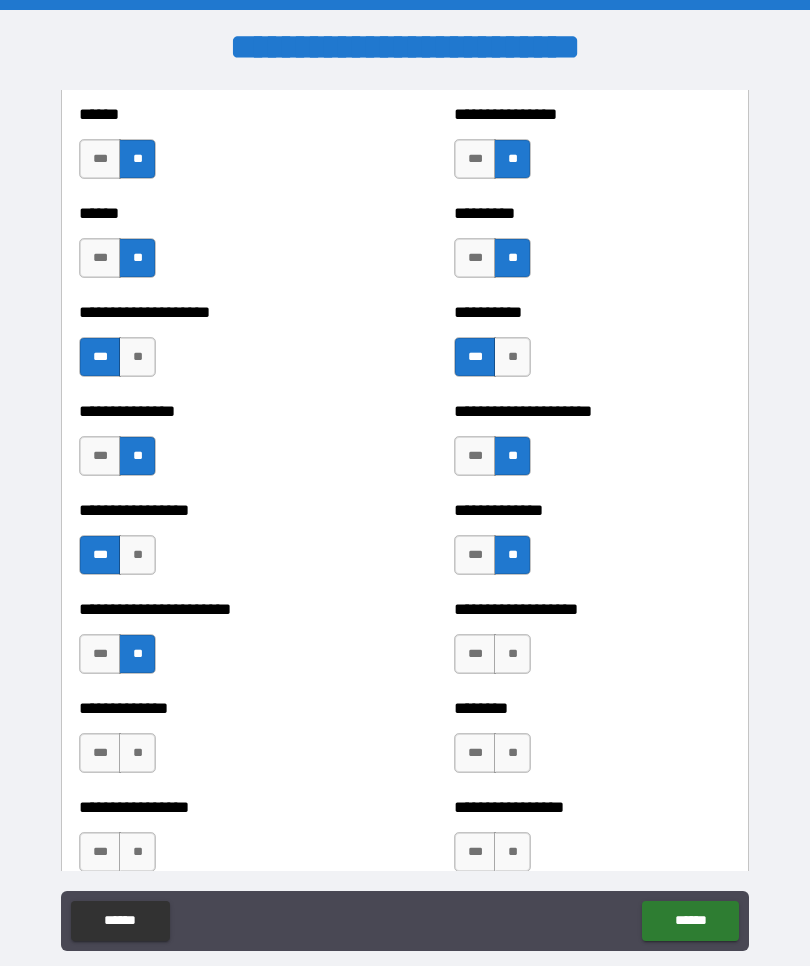click on "**" at bounding box center [137, 753] 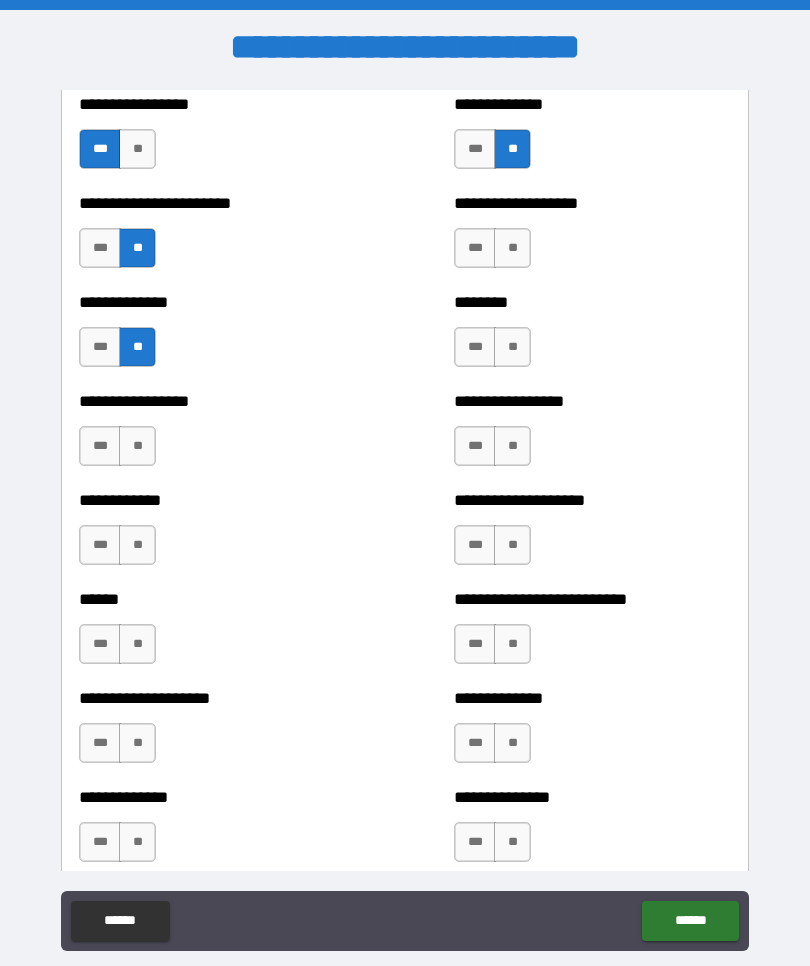 scroll, scrollTop: 3563, scrollLeft: 0, axis: vertical 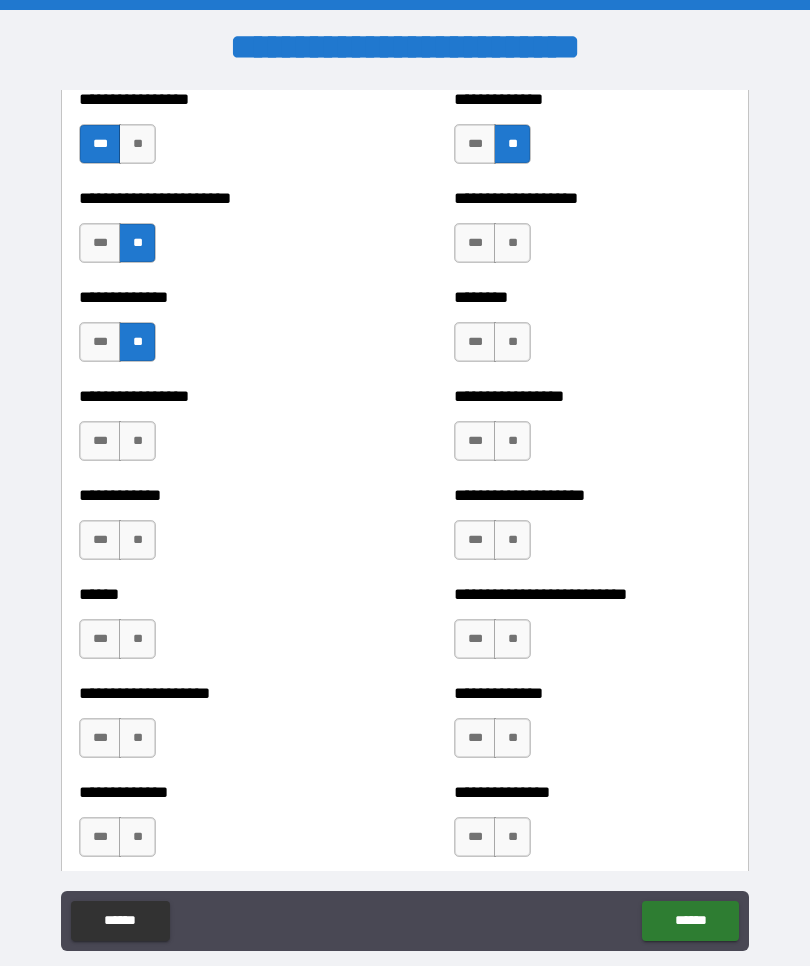click on "**" at bounding box center [137, 441] 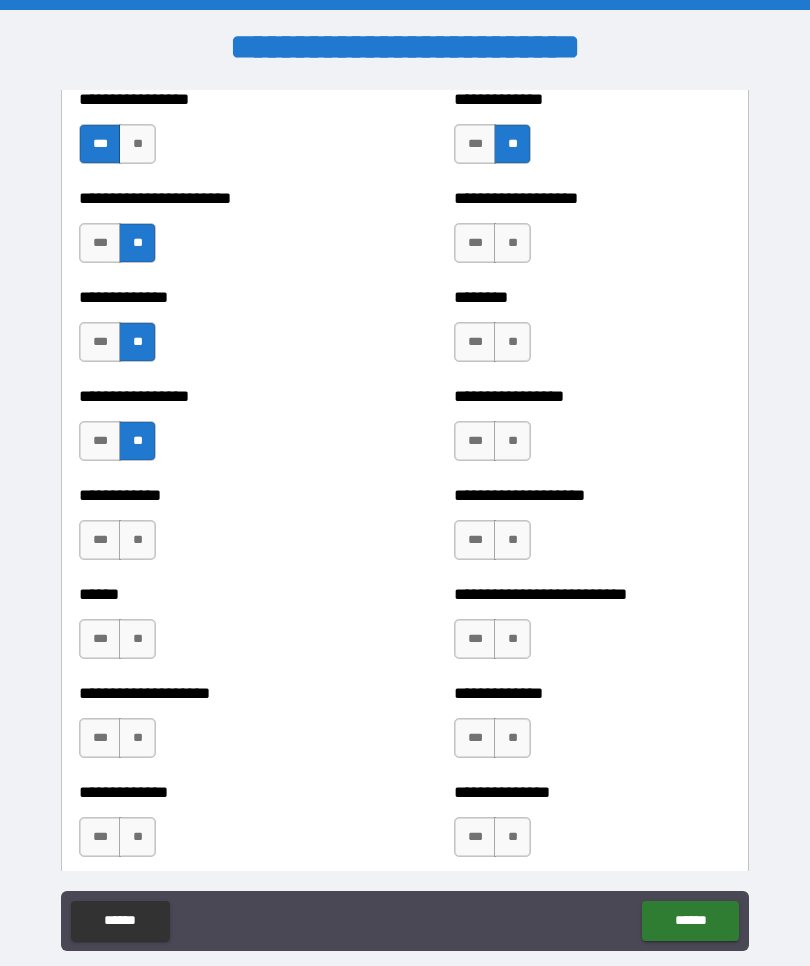 click on "**" at bounding box center (512, 243) 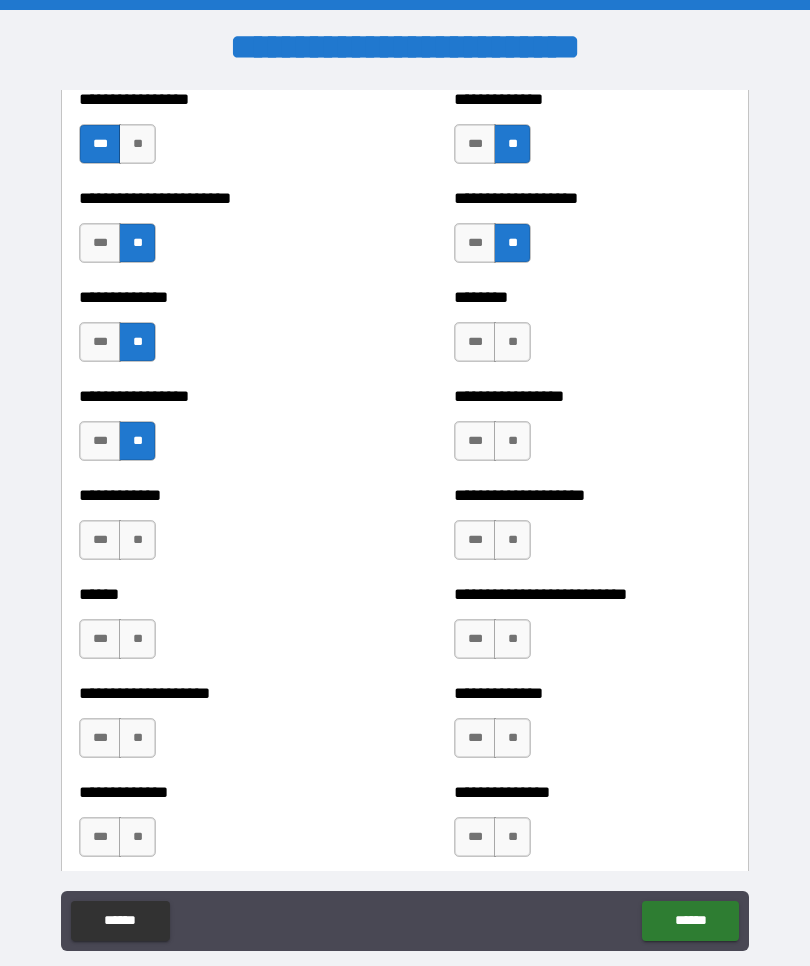 click on "**" at bounding box center (512, 342) 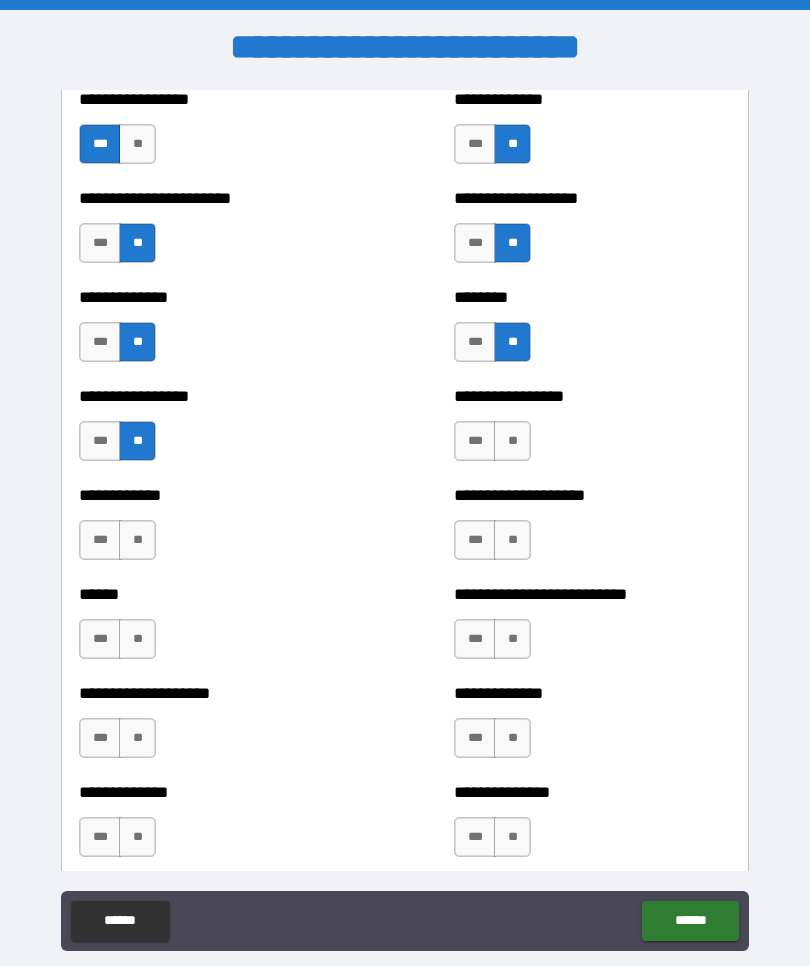 click on "**" at bounding box center (512, 441) 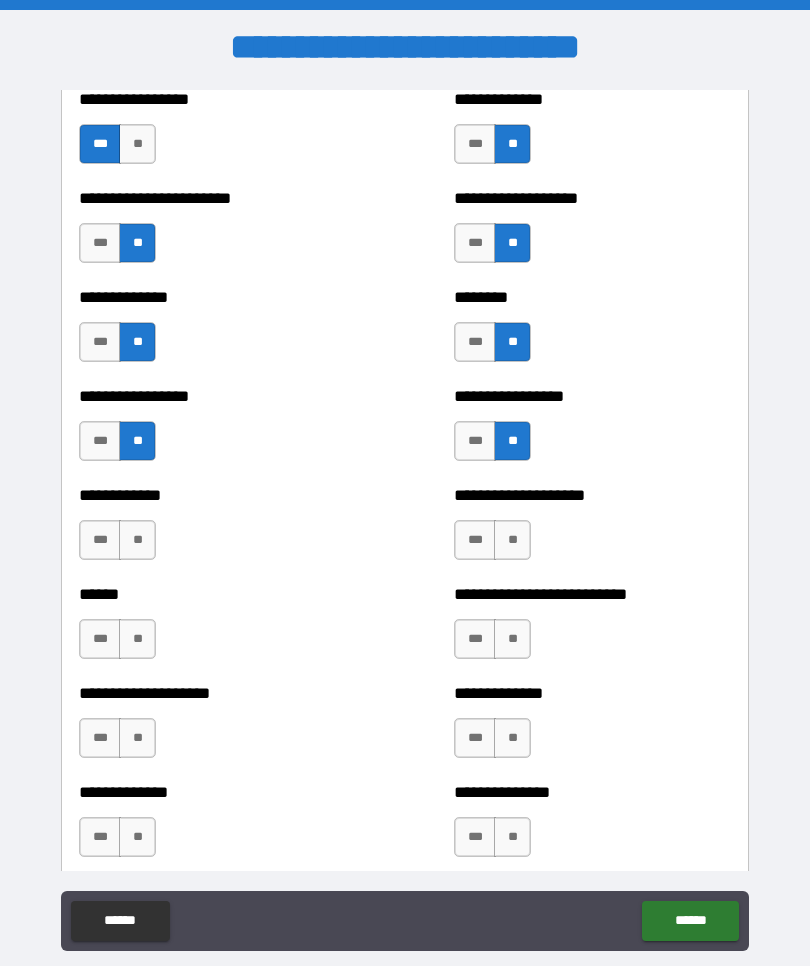 click on "**" at bounding box center [512, 540] 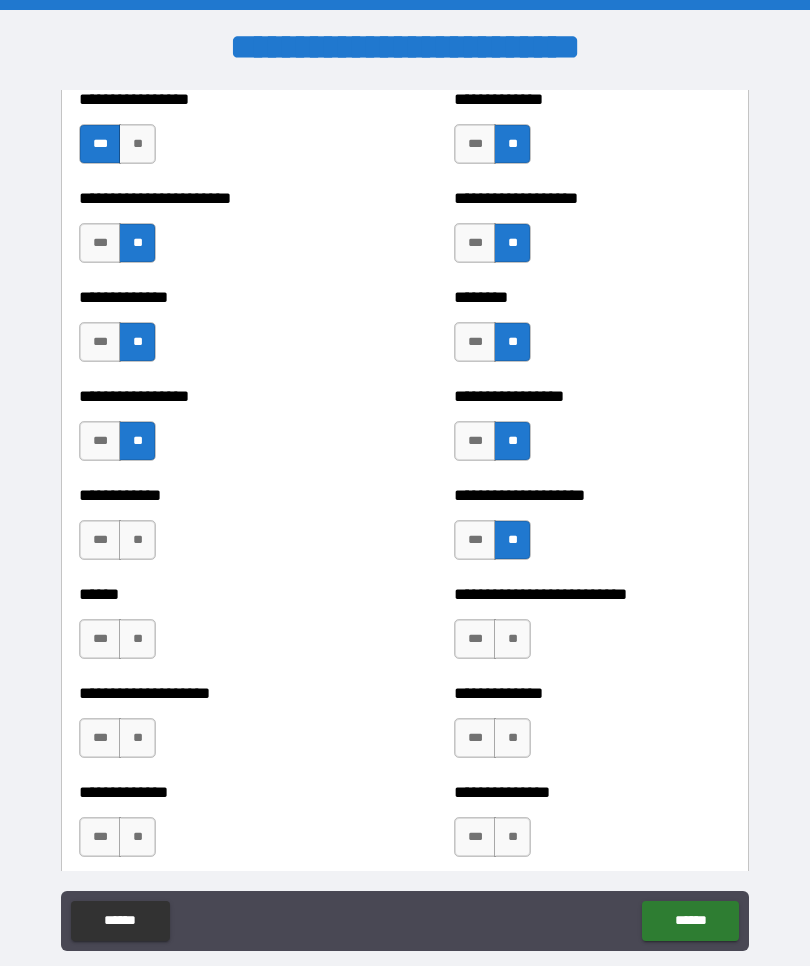 click on "**" at bounding box center (512, 639) 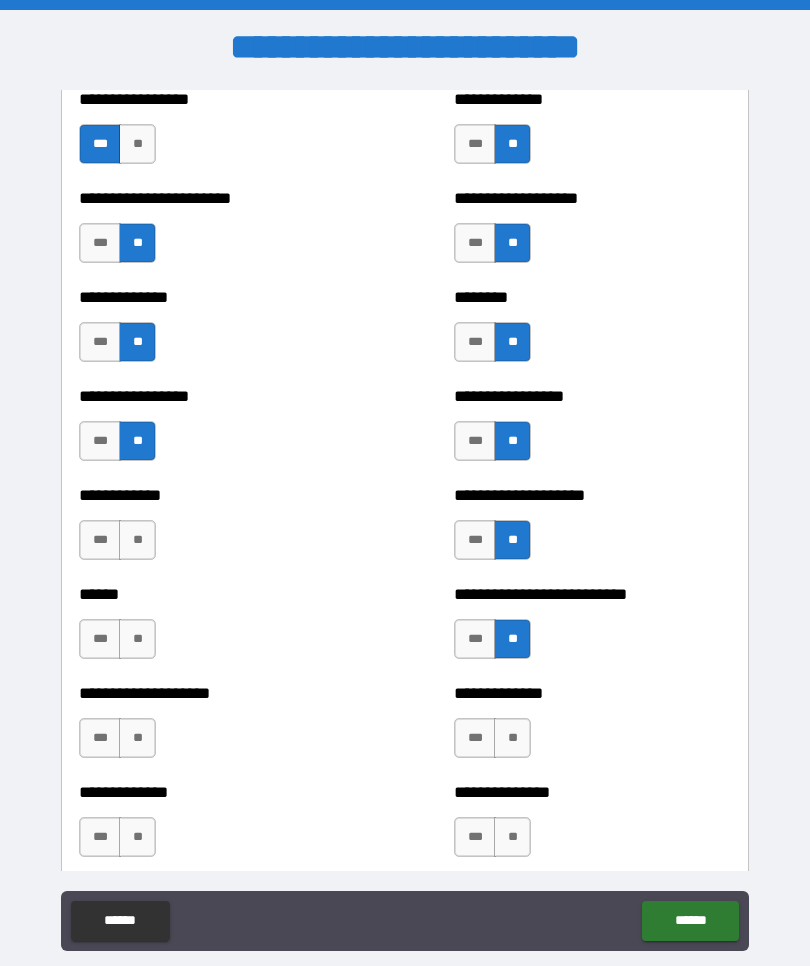 click on "**" at bounding box center [137, 540] 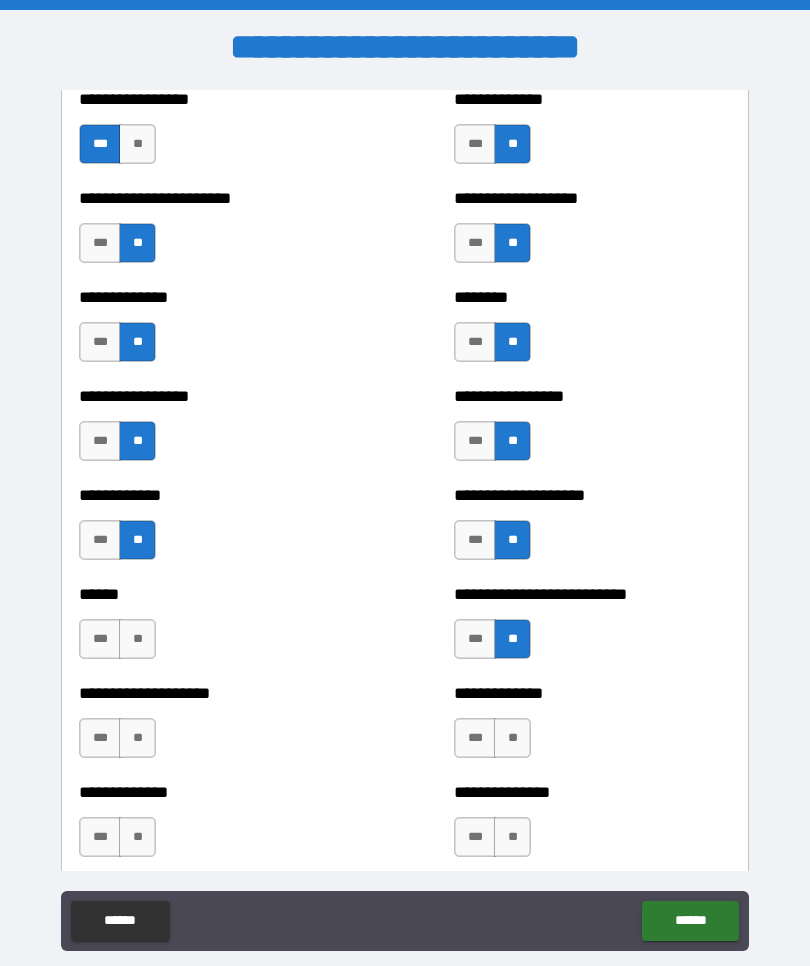click on "**" at bounding box center (137, 639) 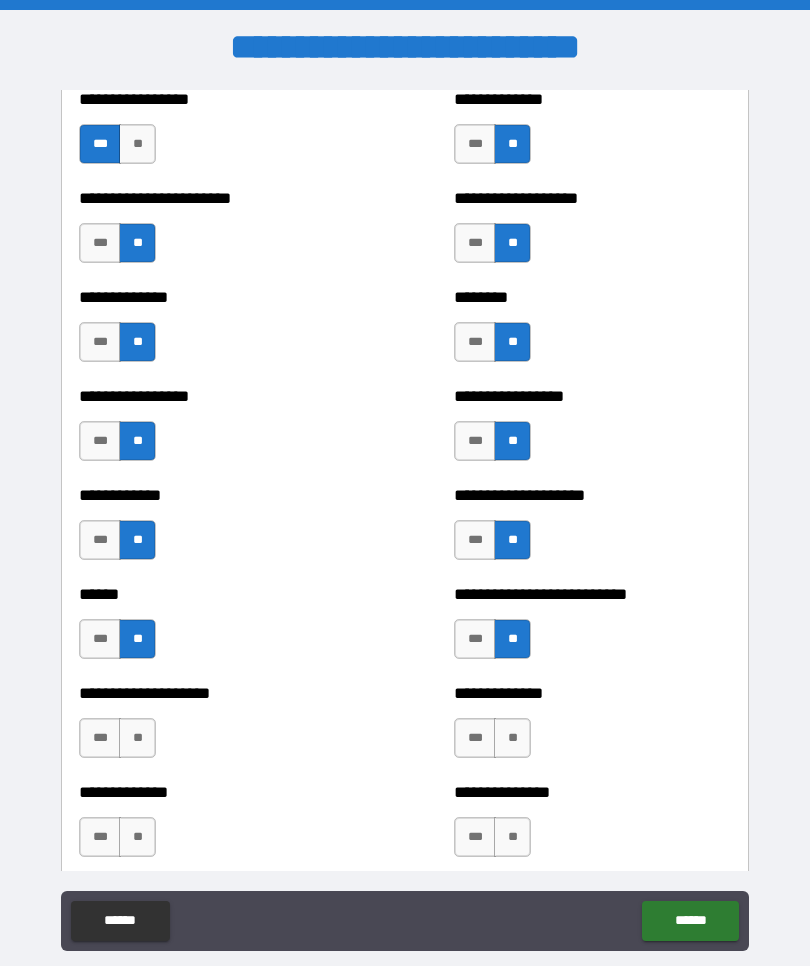 click on "**" at bounding box center (137, 738) 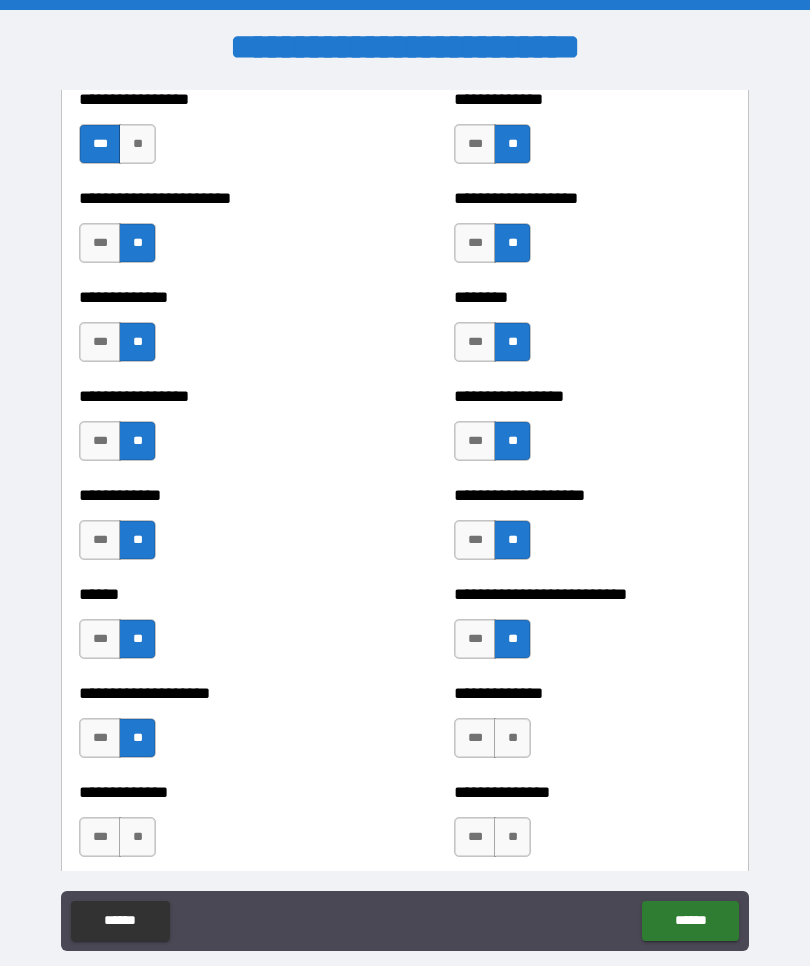click on "**" at bounding box center [512, 738] 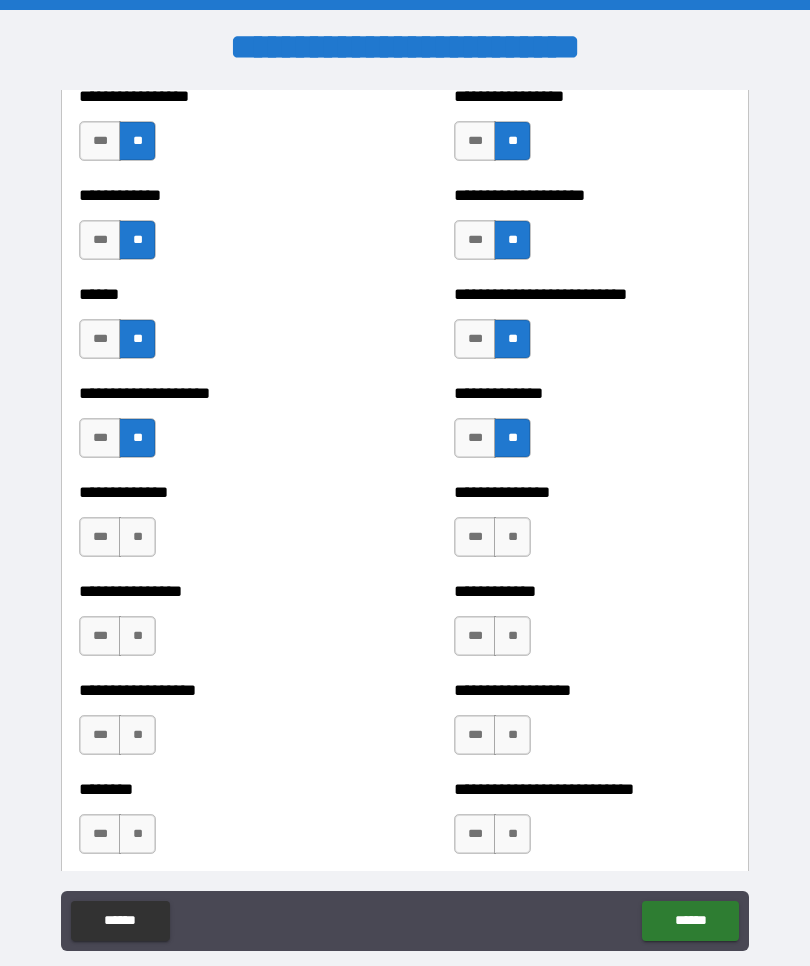 scroll, scrollTop: 3865, scrollLeft: 0, axis: vertical 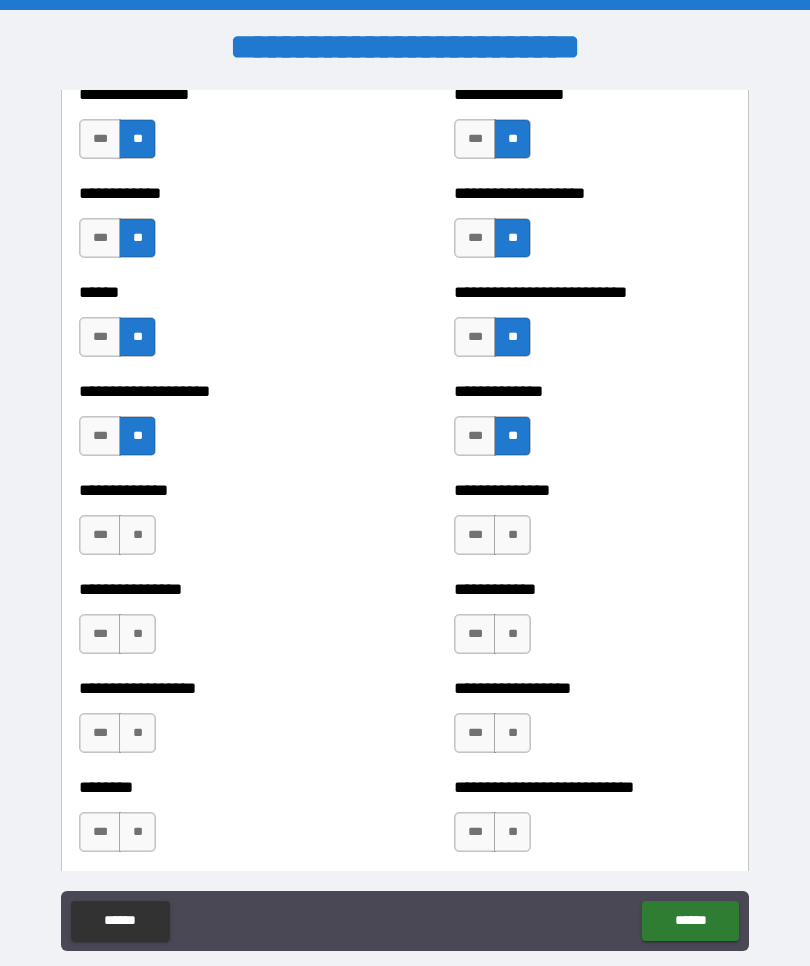 click on "**" at bounding box center [512, 535] 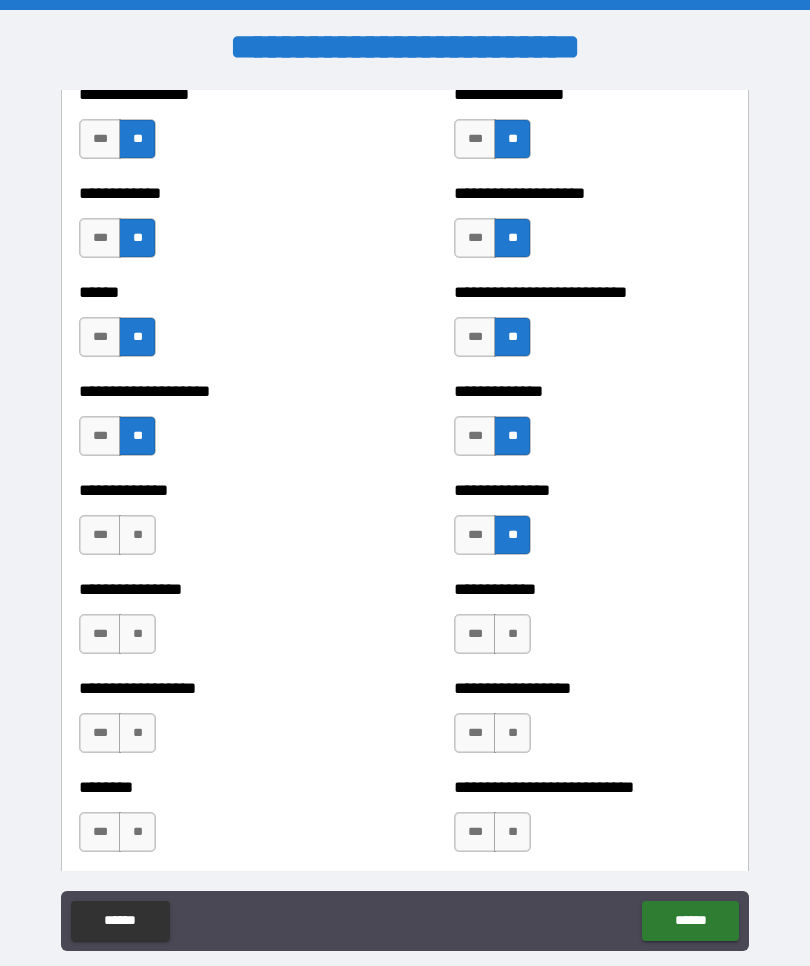 click on "**" at bounding box center (512, 634) 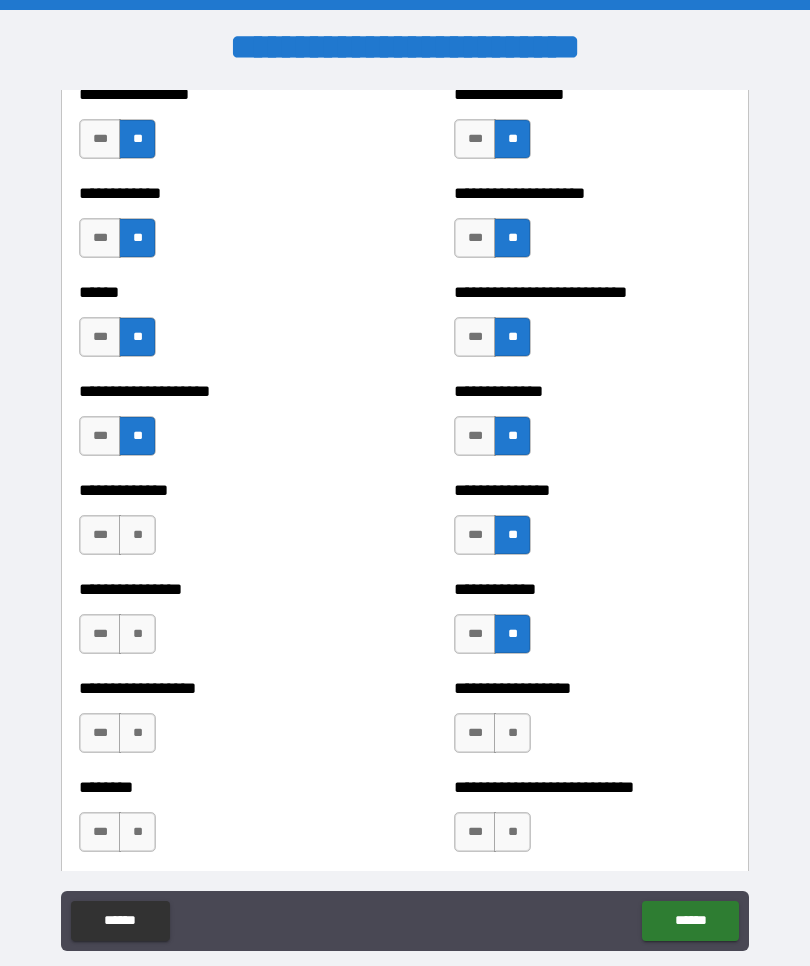 click on "**" at bounding box center (512, 733) 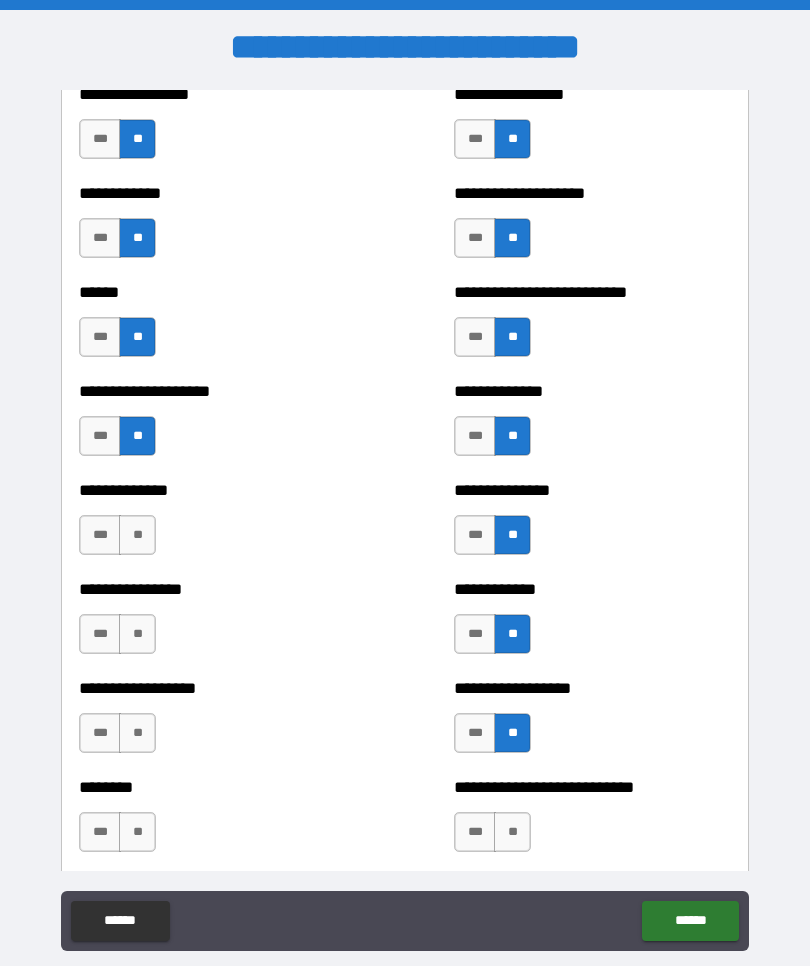 click on "**" at bounding box center (512, 832) 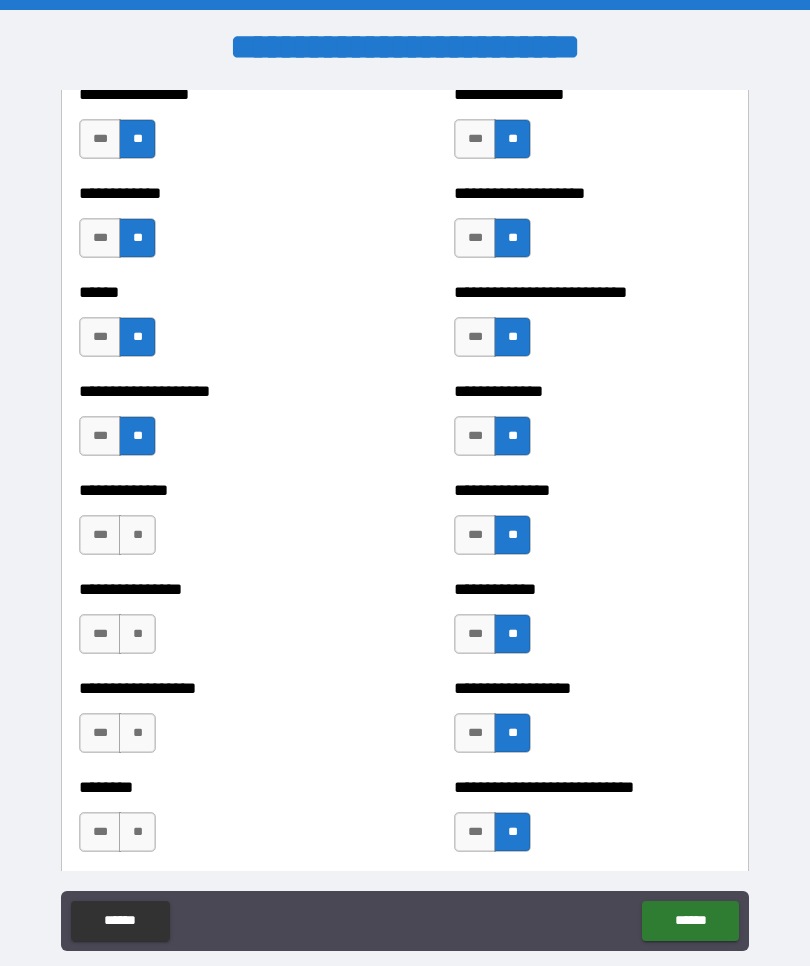 click on "**" at bounding box center [137, 535] 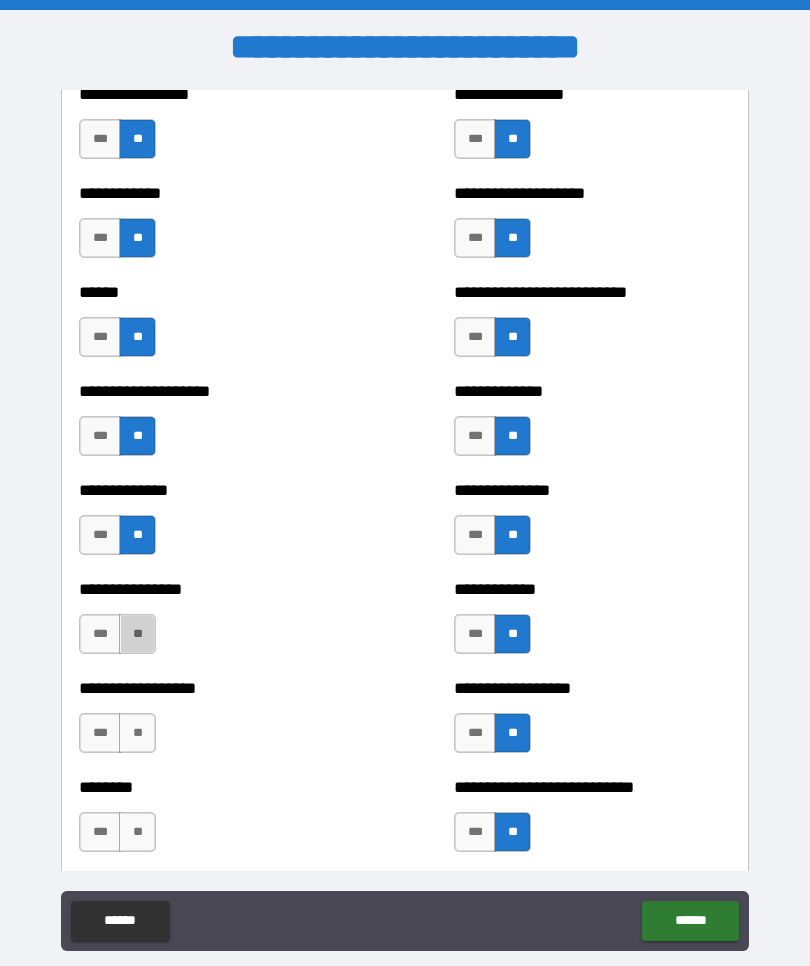 click on "**" at bounding box center [137, 634] 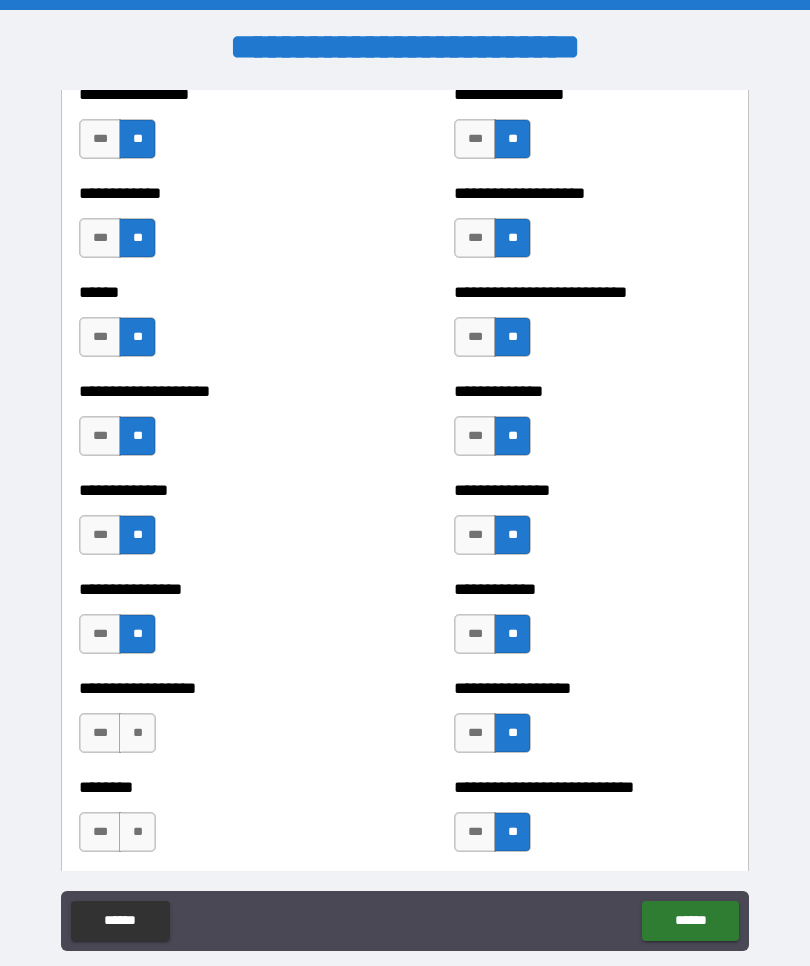 click on "**" at bounding box center [137, 733] 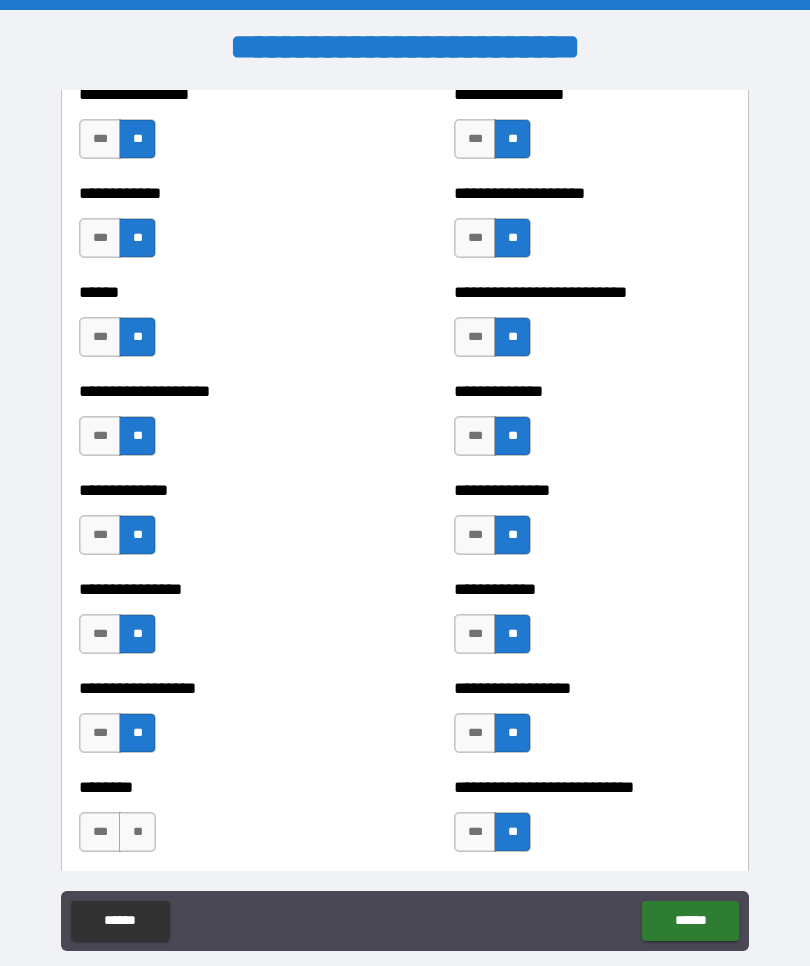 click on "**" at bounding box center [137, 832] 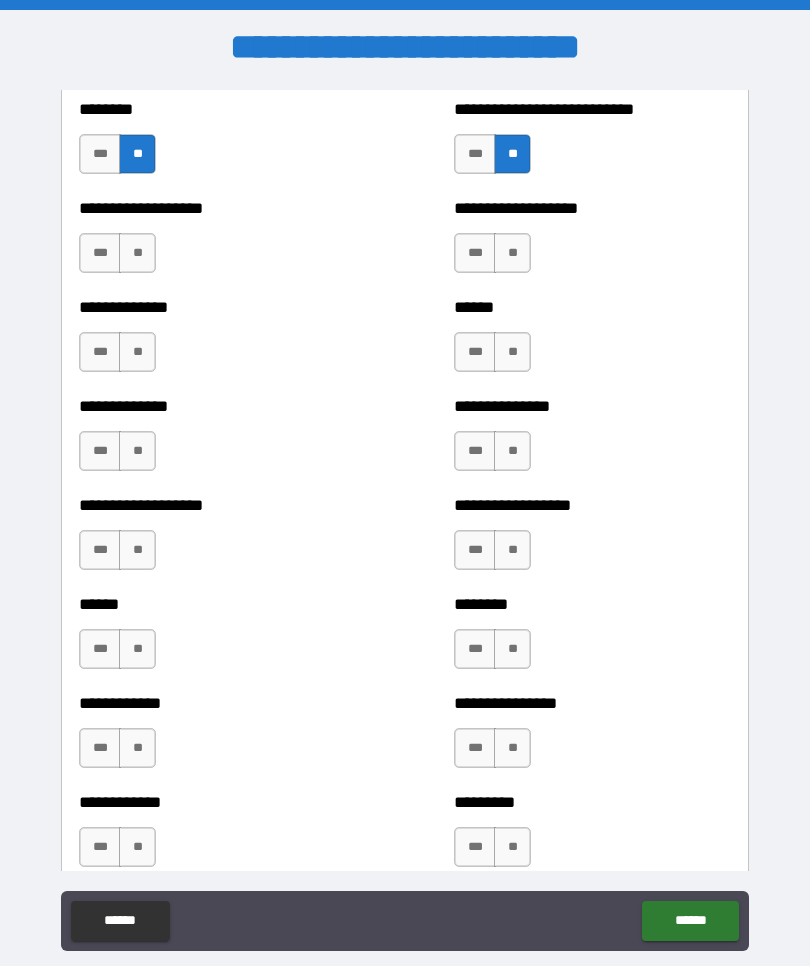 scroll, scrollTop: 4544, scrollLeft: 0, axis: vertical 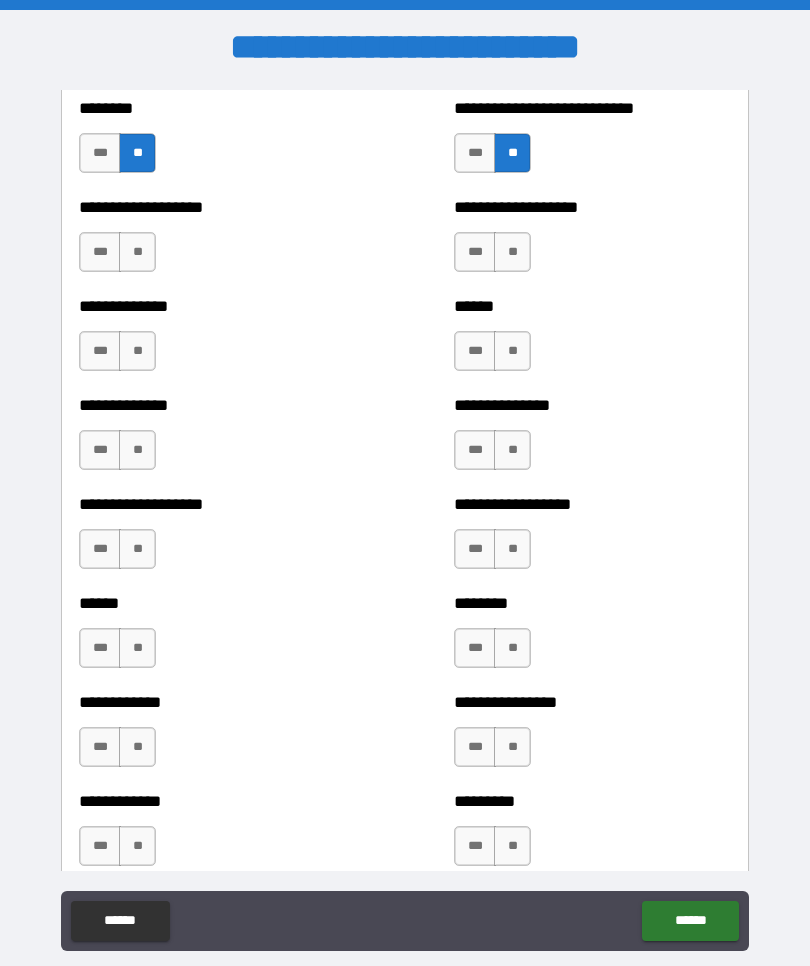 click on "**" at bounding box center [512, 252] 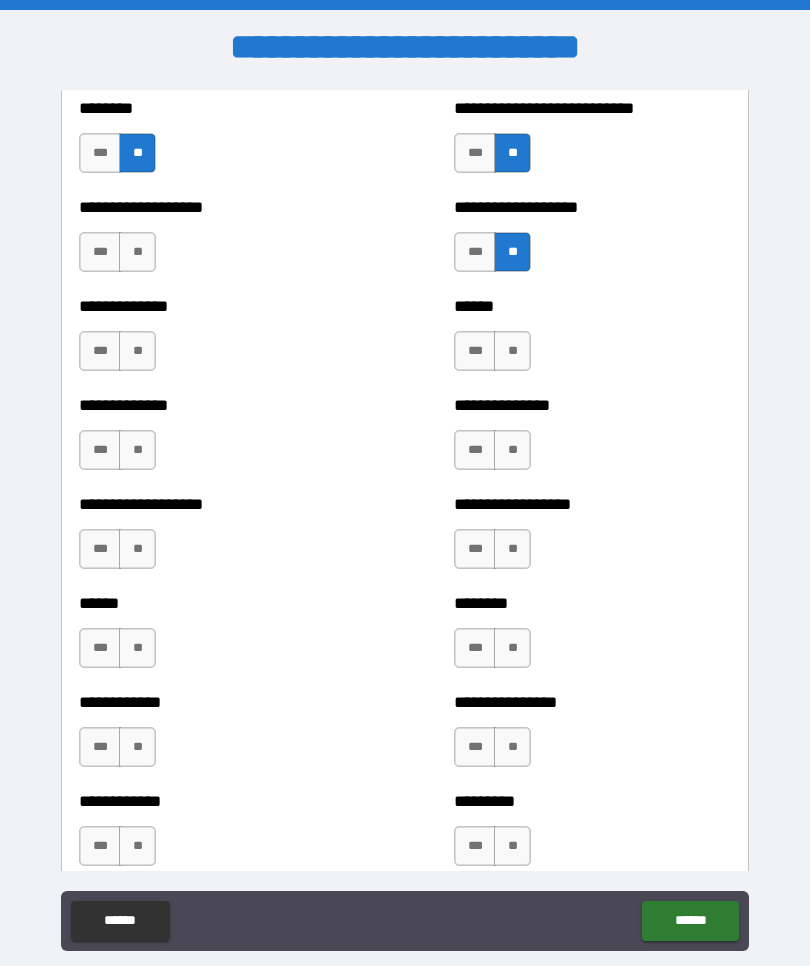 click on "**" at bounding box center (512, 351) 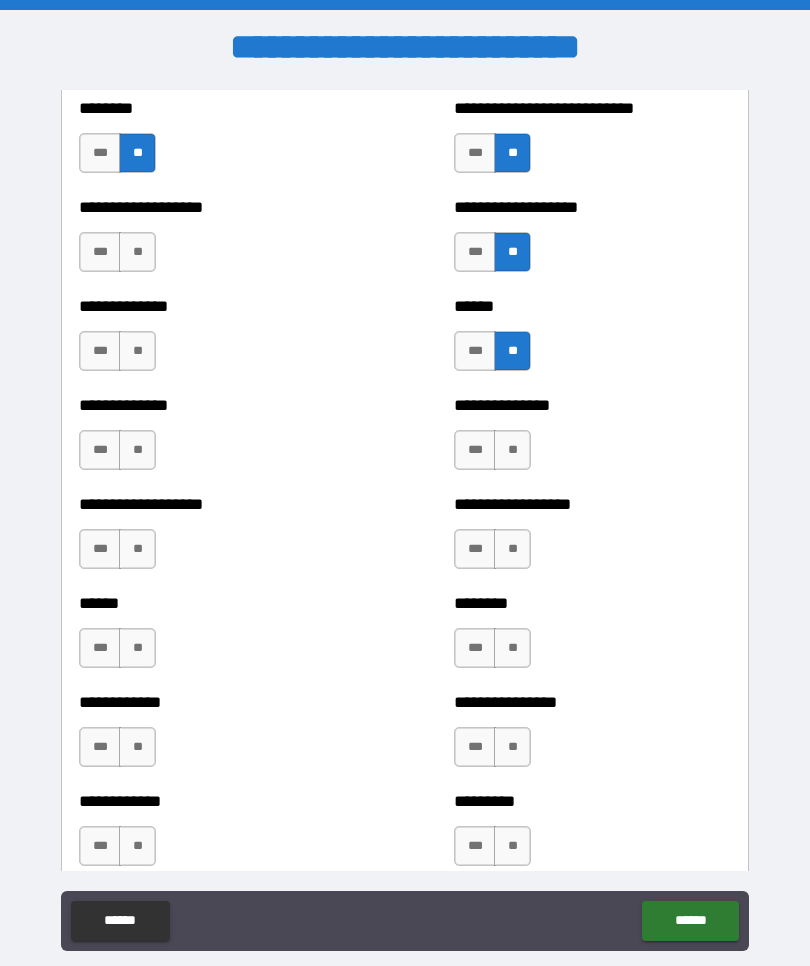 click on "**" at bounding box center (512, 450) 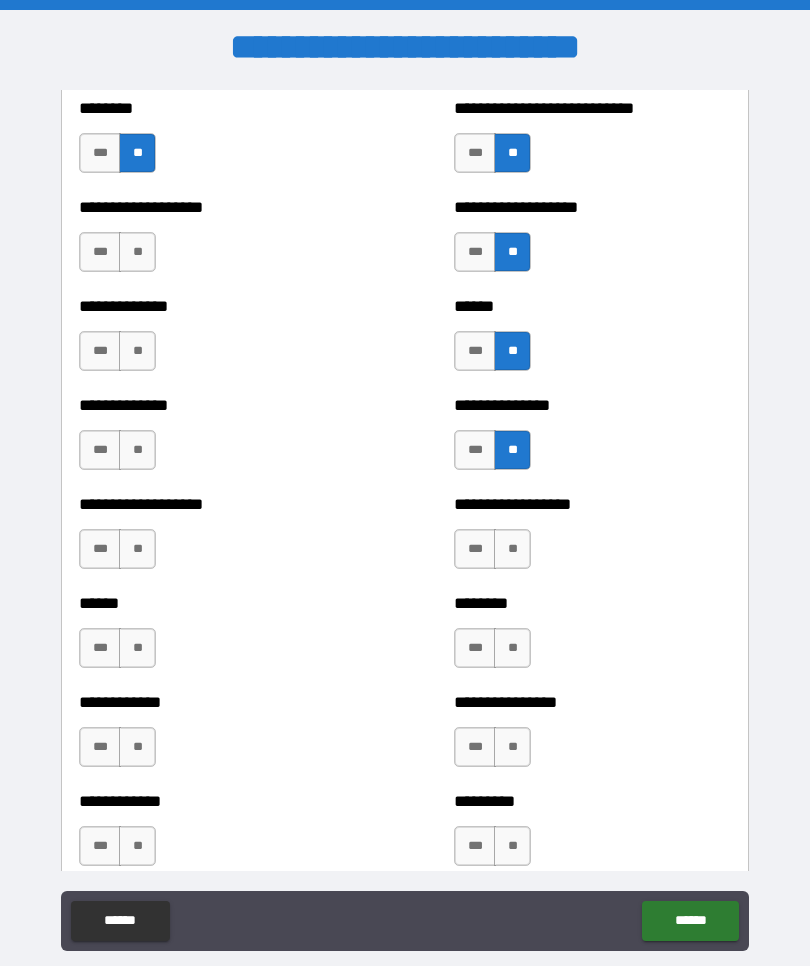 click on "**" at bounding box center (137, 252) 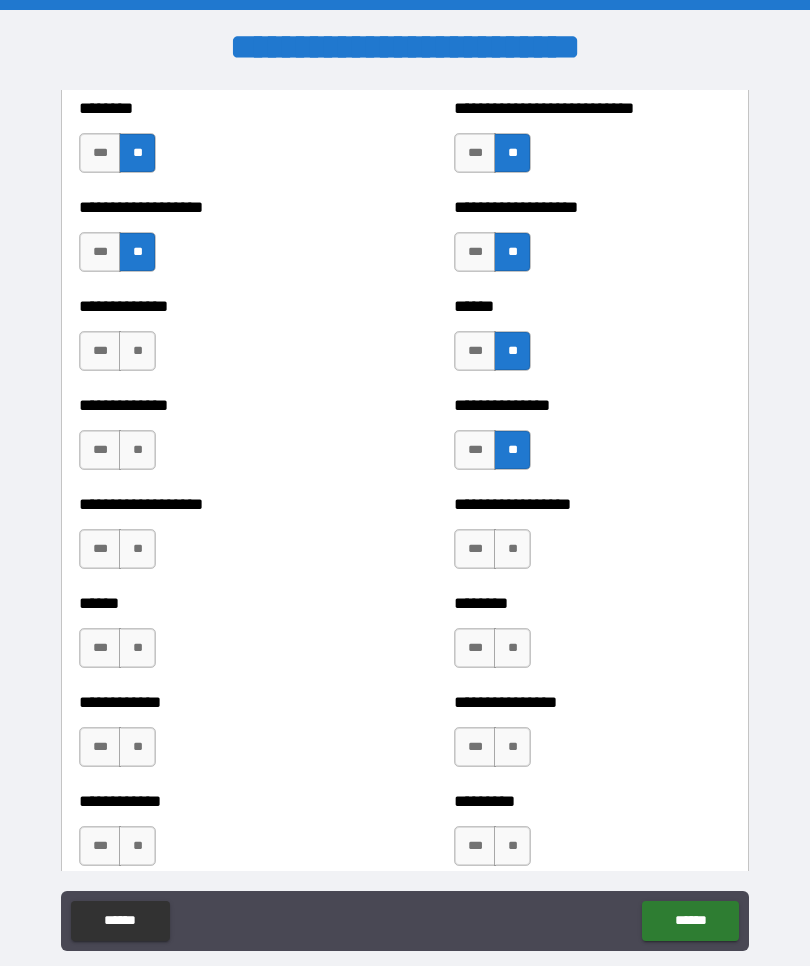 click on "**" at bounding box center [137, 351] 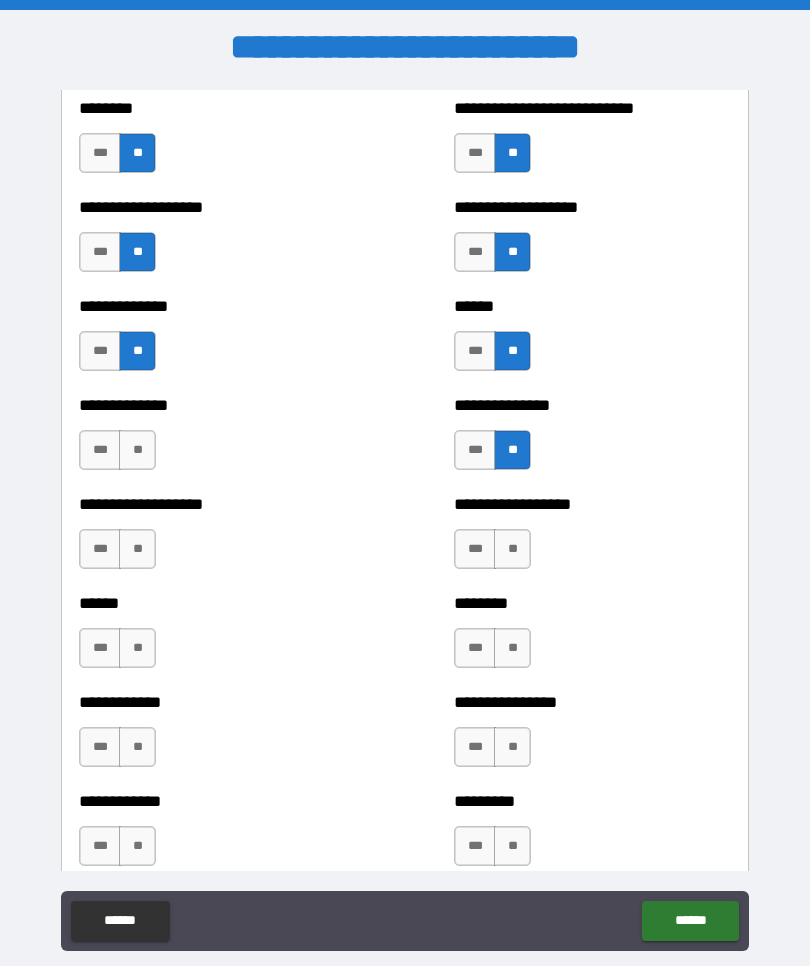 click on "**" at bounding box center [137, 450] 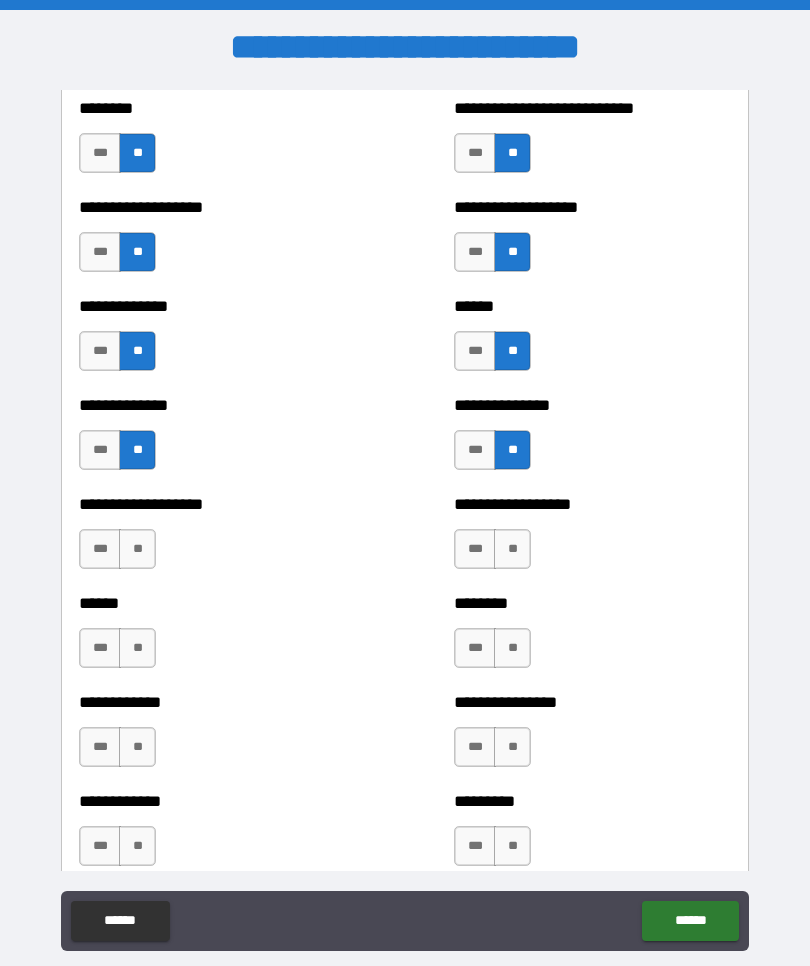 click on "**" at bounding box center [137, 549] 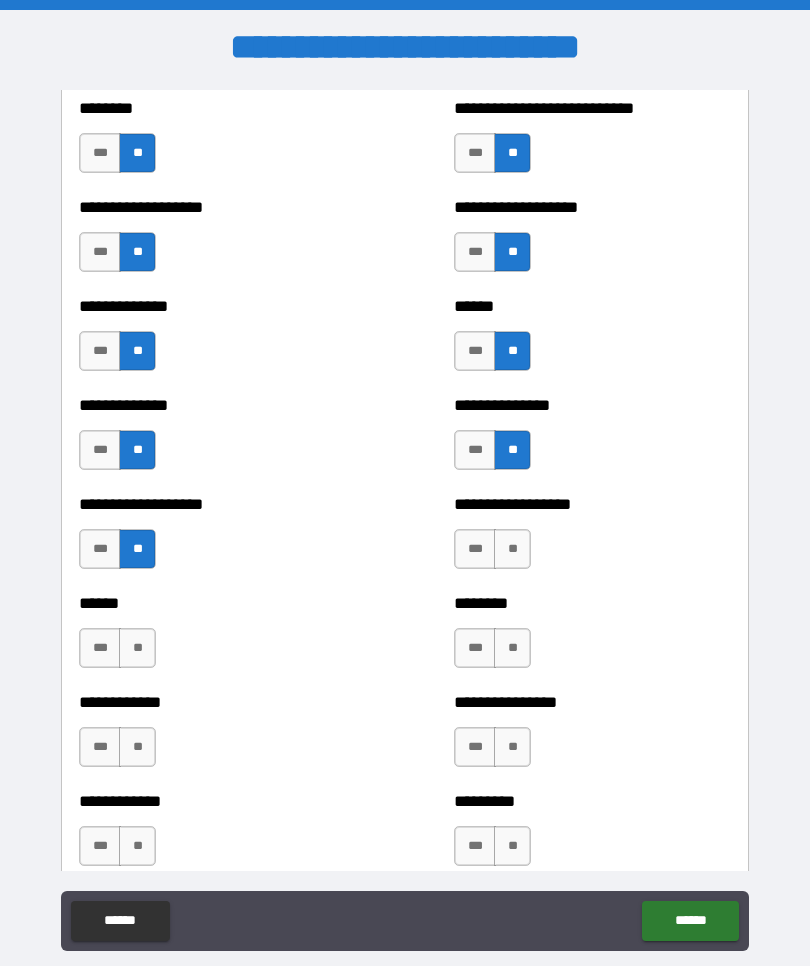 click on "**" at bounding box center (137, 648) 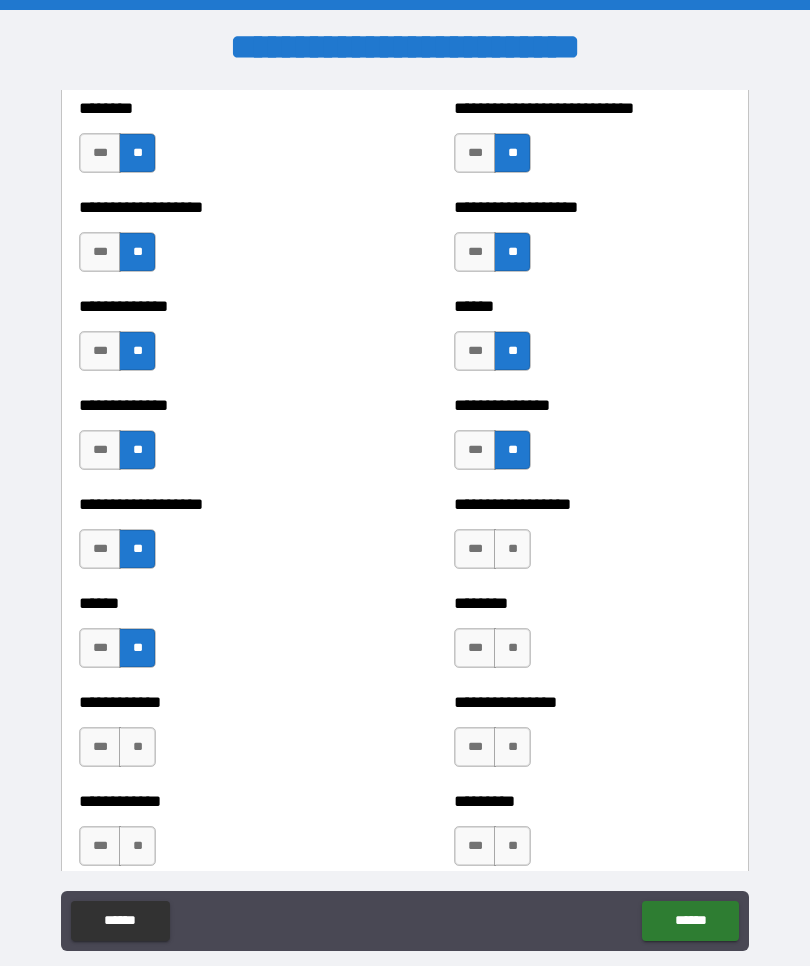 click on "**" at bounding box center [137, 747] 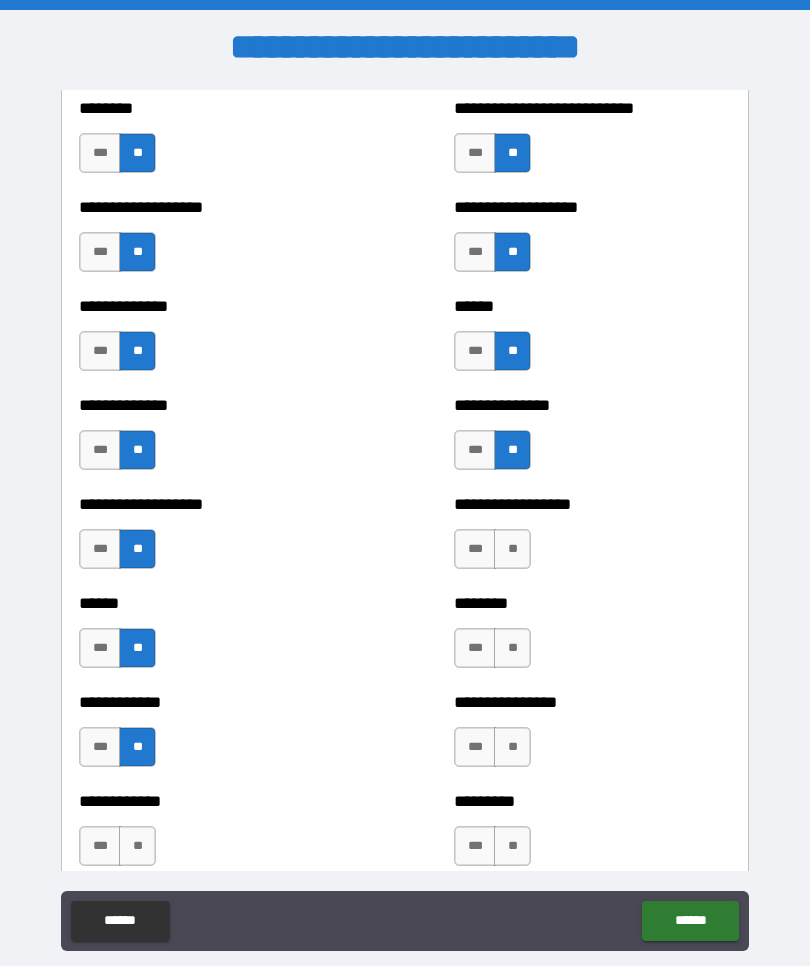 click on "**" at bounding box center (137, 846) 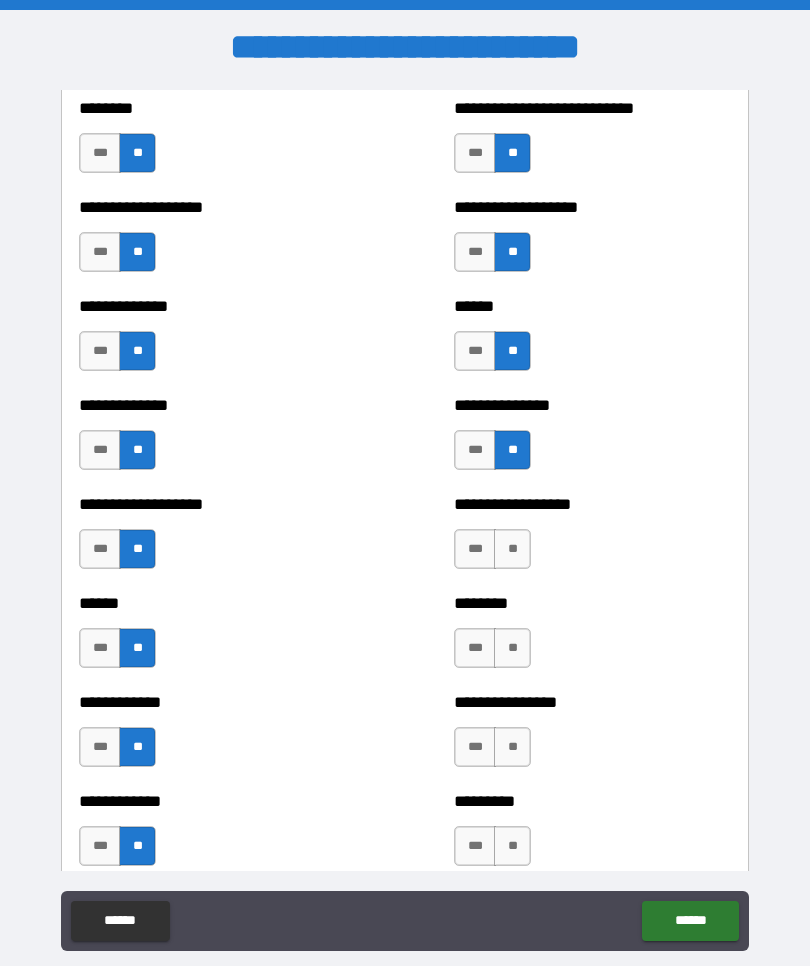 click on "**" at bounding box center (512, 846) 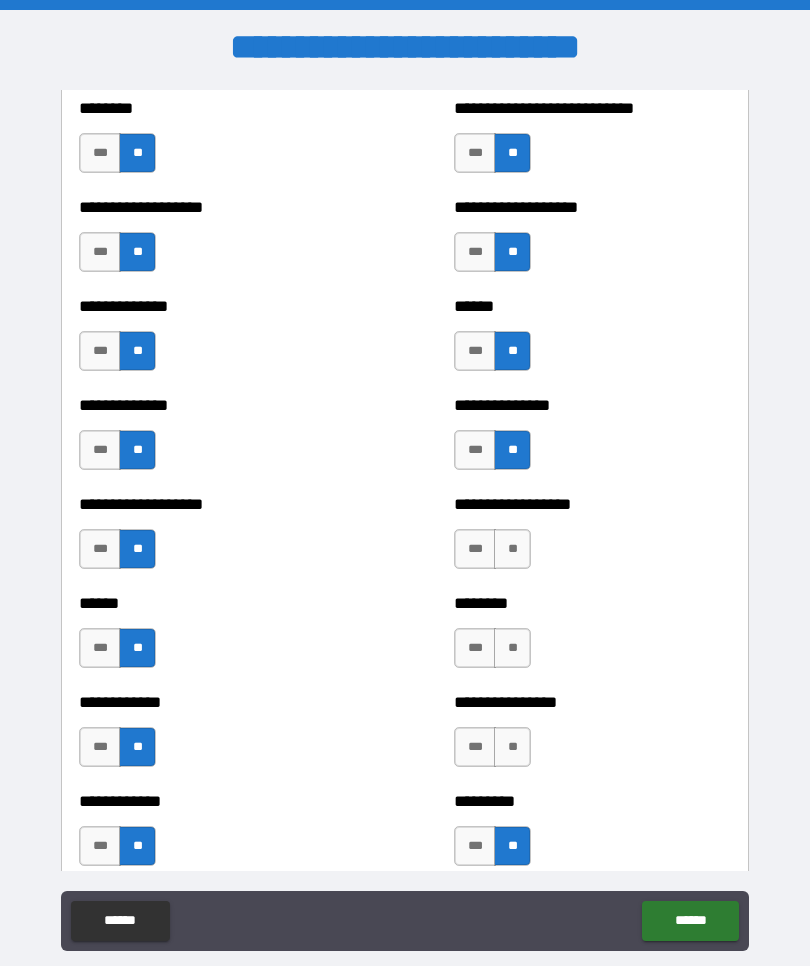 click on "**" at bounding box center [512, 747] 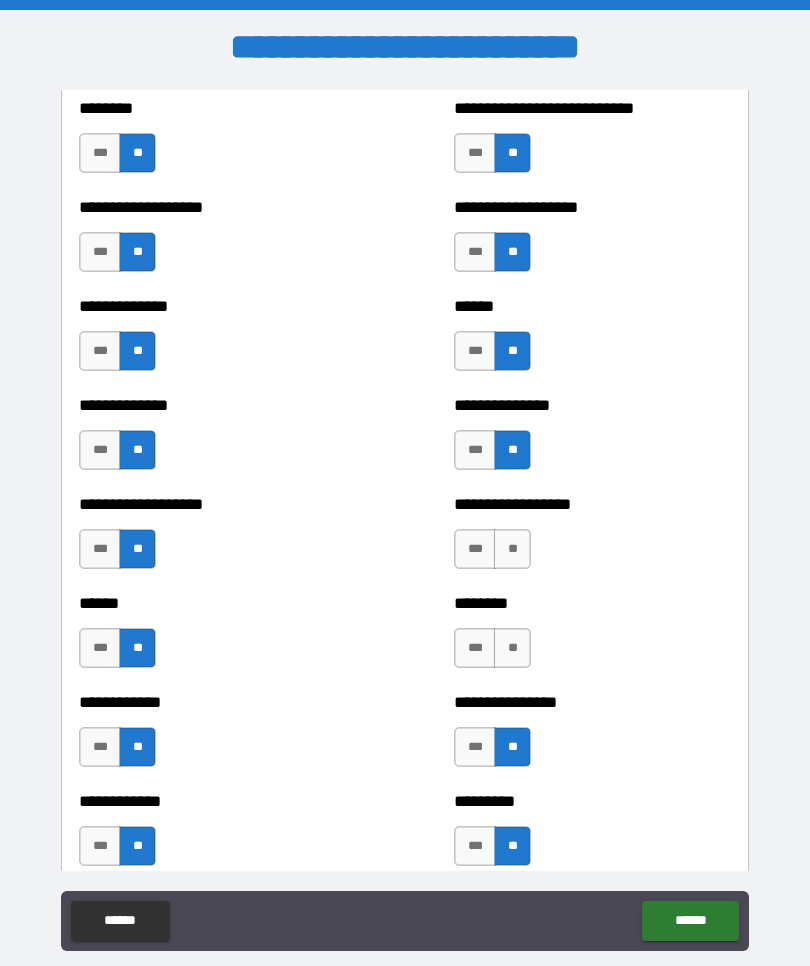 click on "**" at bounding box center [512, 648] 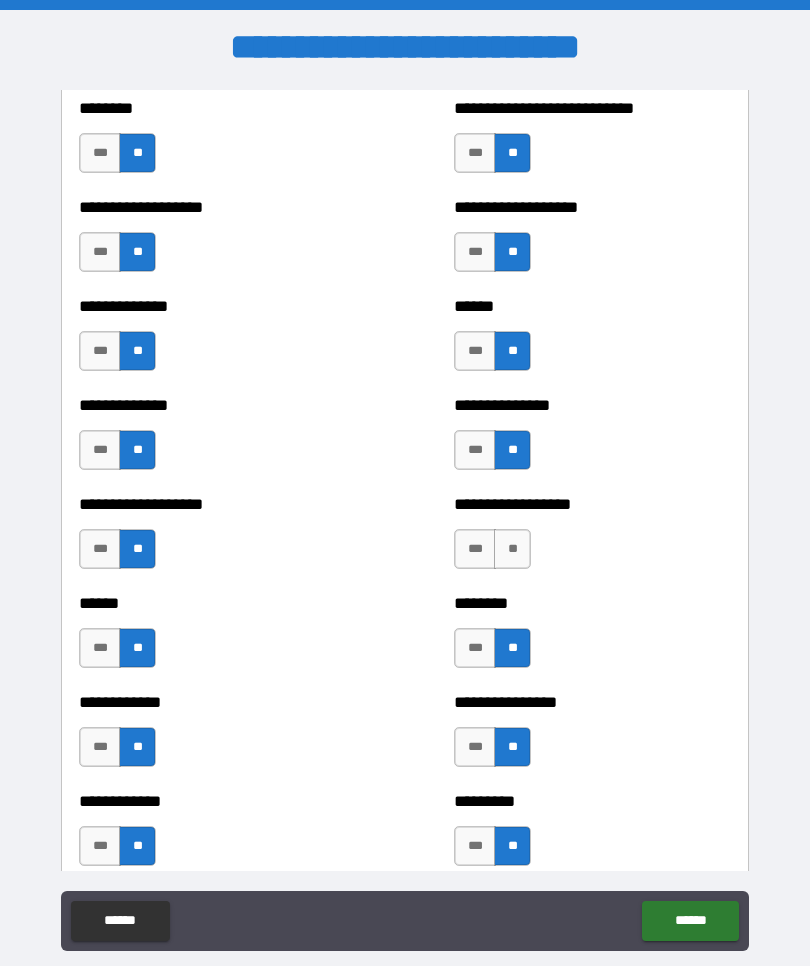 click on "**" at bounding box center [512, 549] 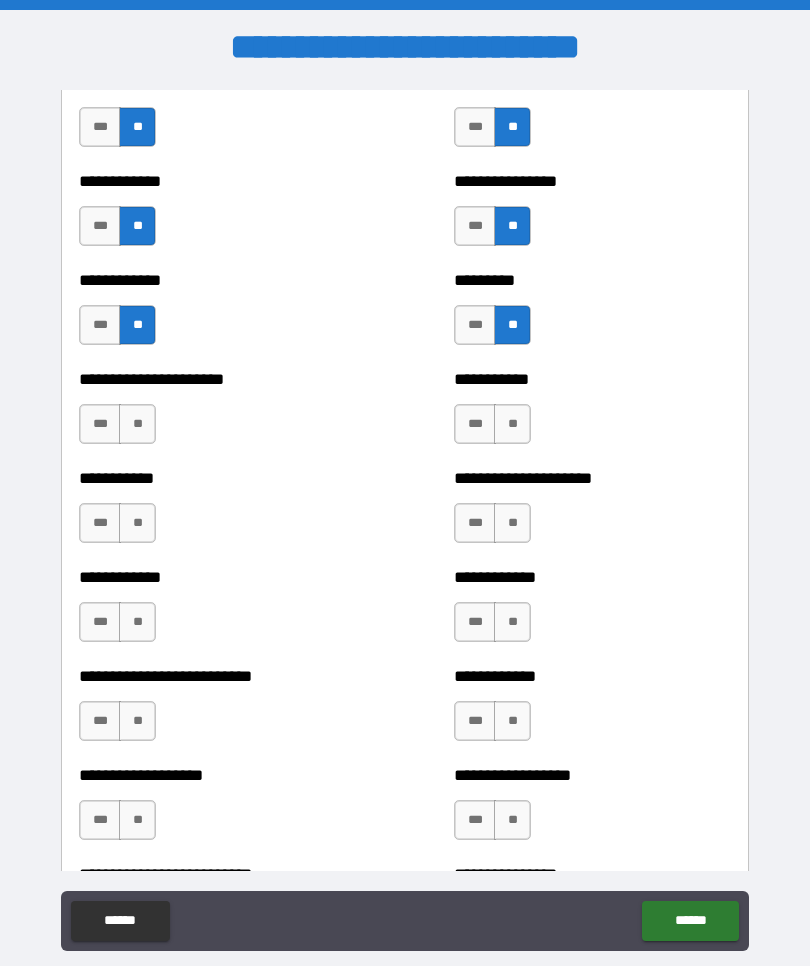 scroll, scrollTop: 5066, scrollLeft: 0, axis: vertical 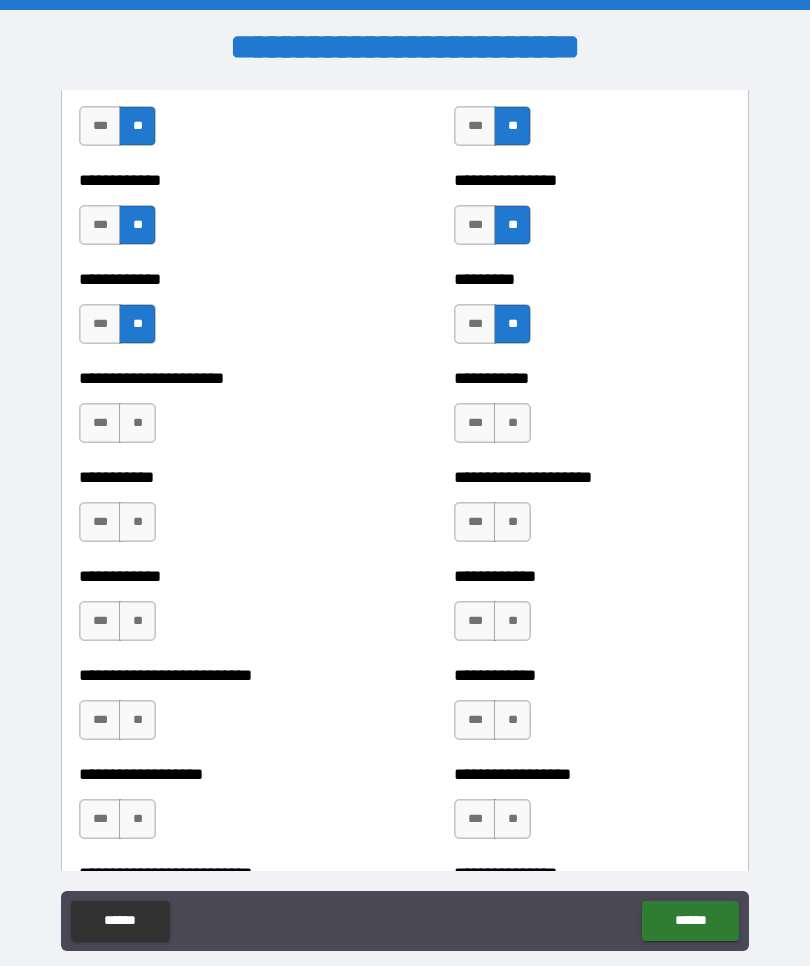 click on "***" at bounding box center (100, 423) 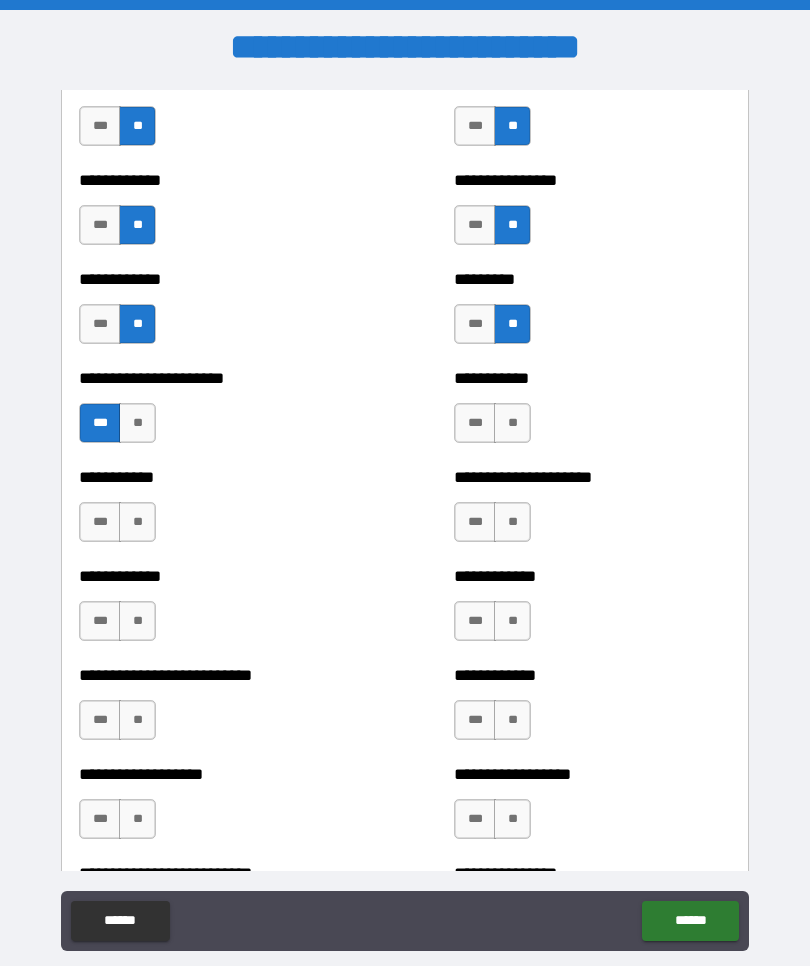 click on "***" at bounding box center (475, 423) 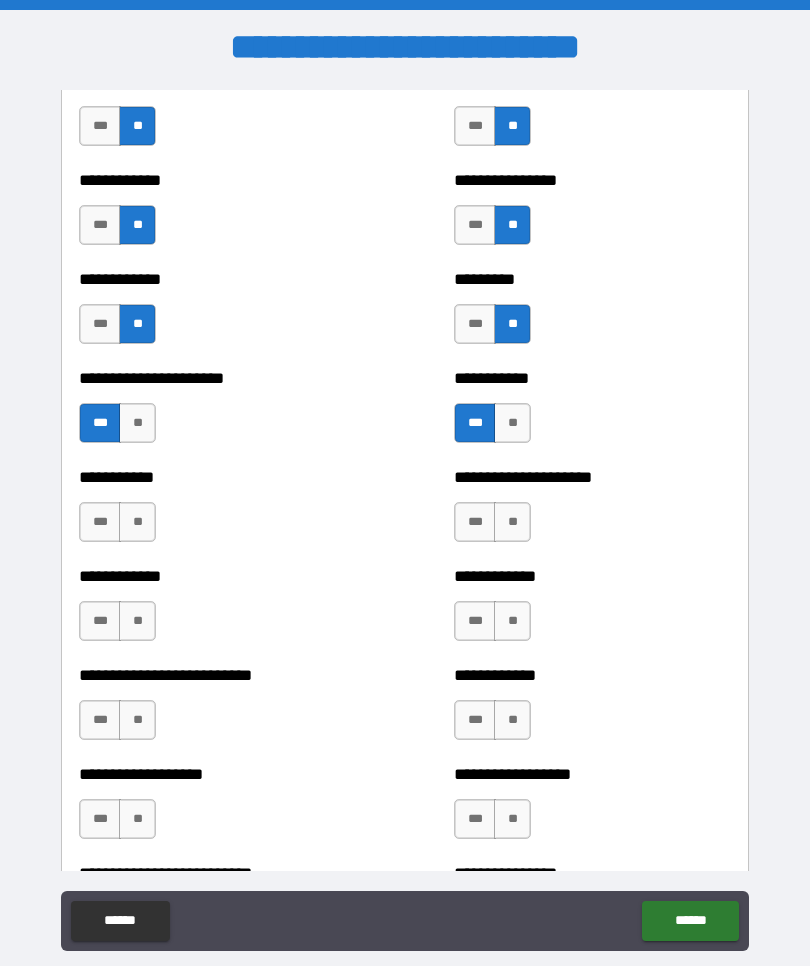 click on "**" at bounding box center [137, 522] 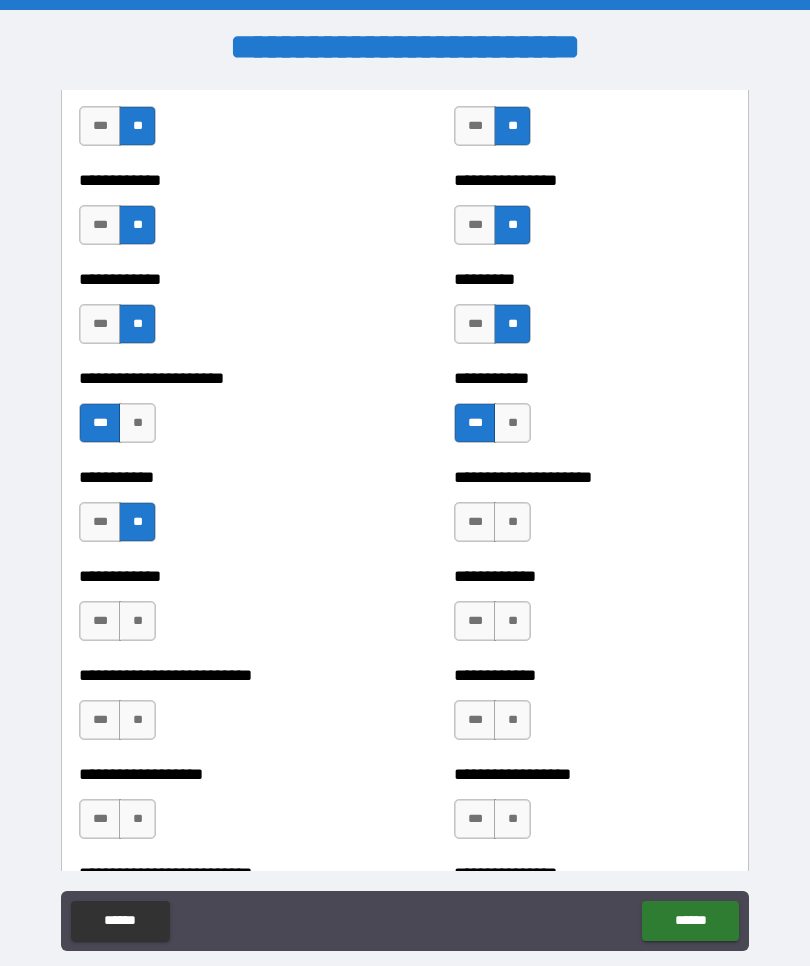 click on "**" at bounding box center [137, 621] 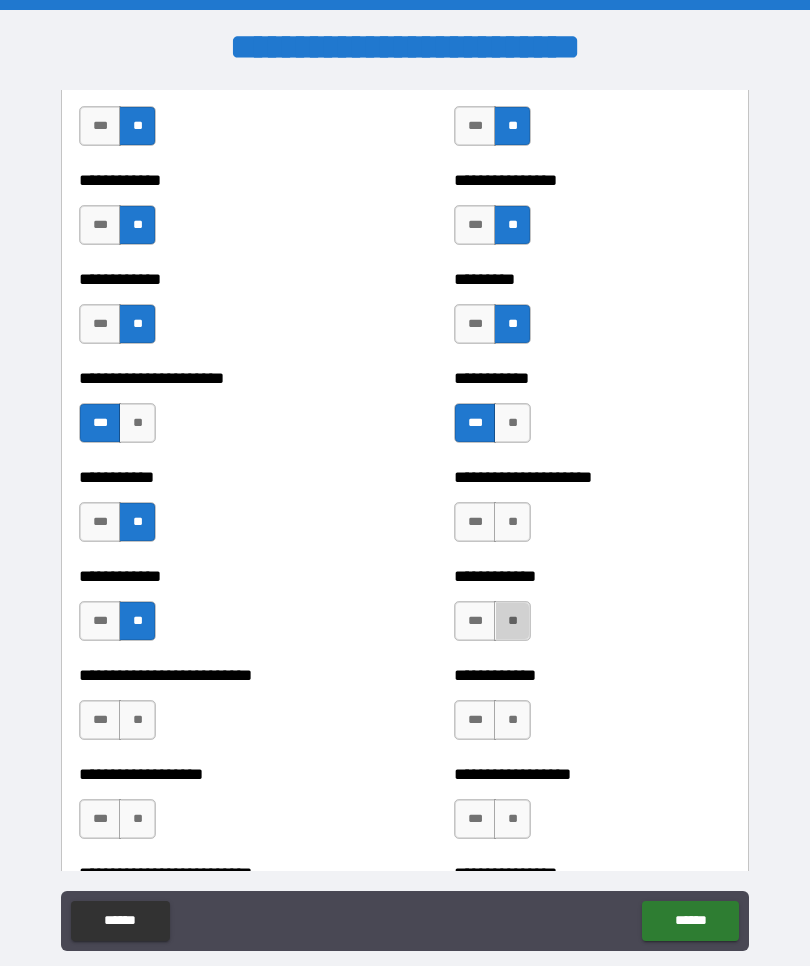 click on "**" at bounding box center (512, 621) 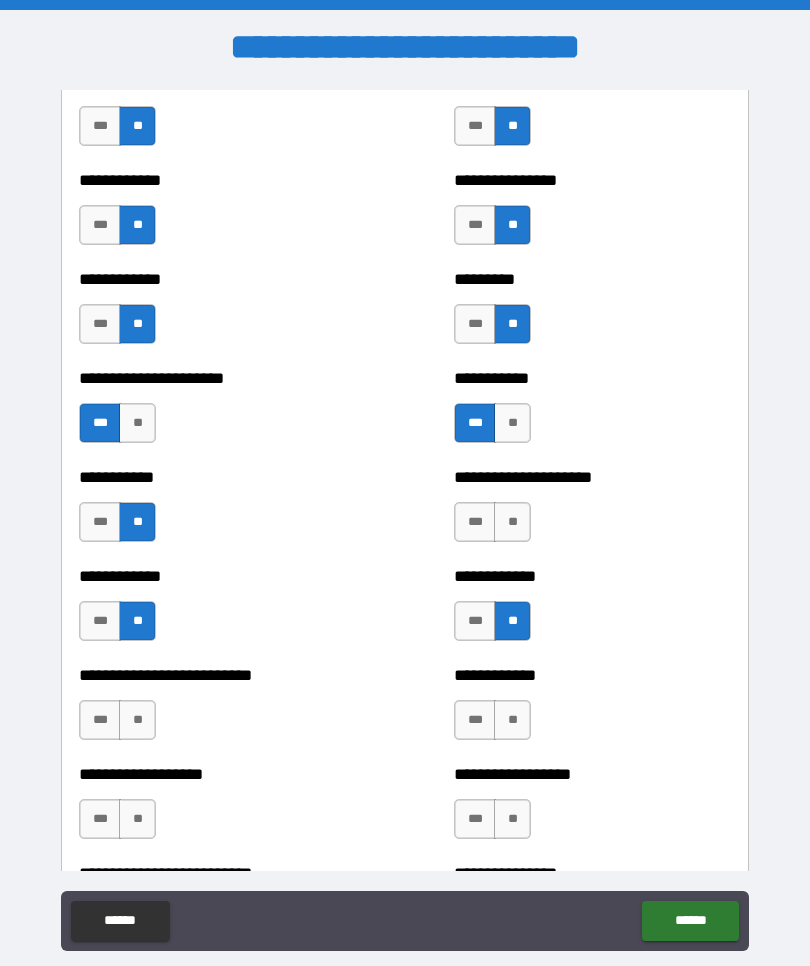 click on "**" at bounding box center (512, 522) 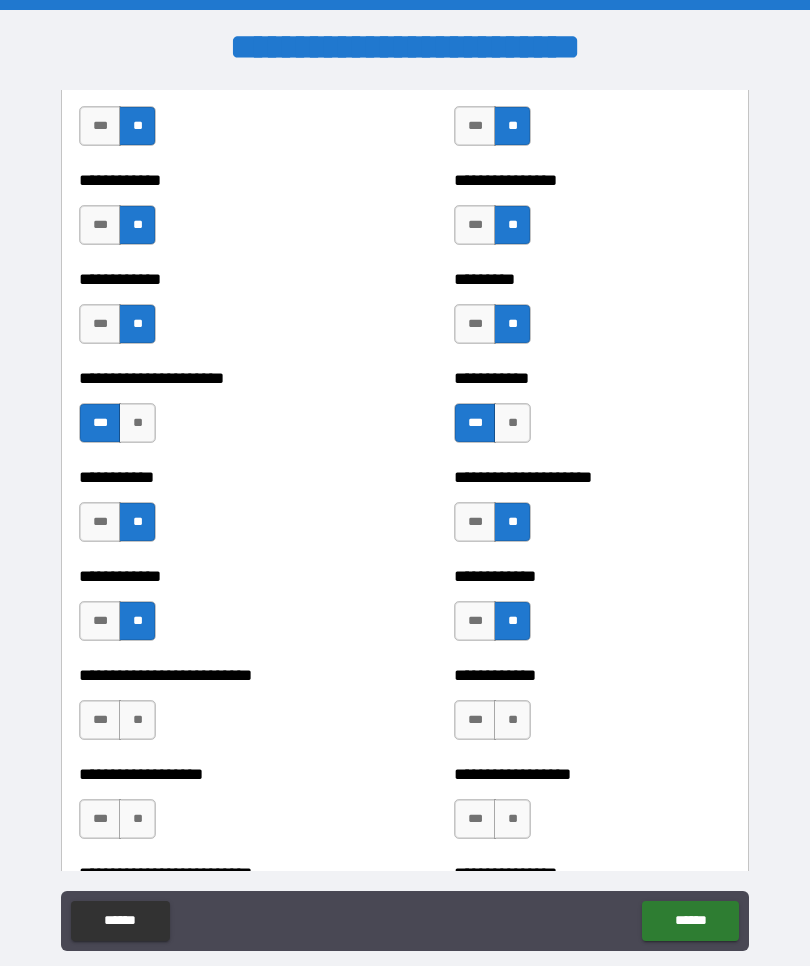 click on "**" at bounding box center [512, 720] 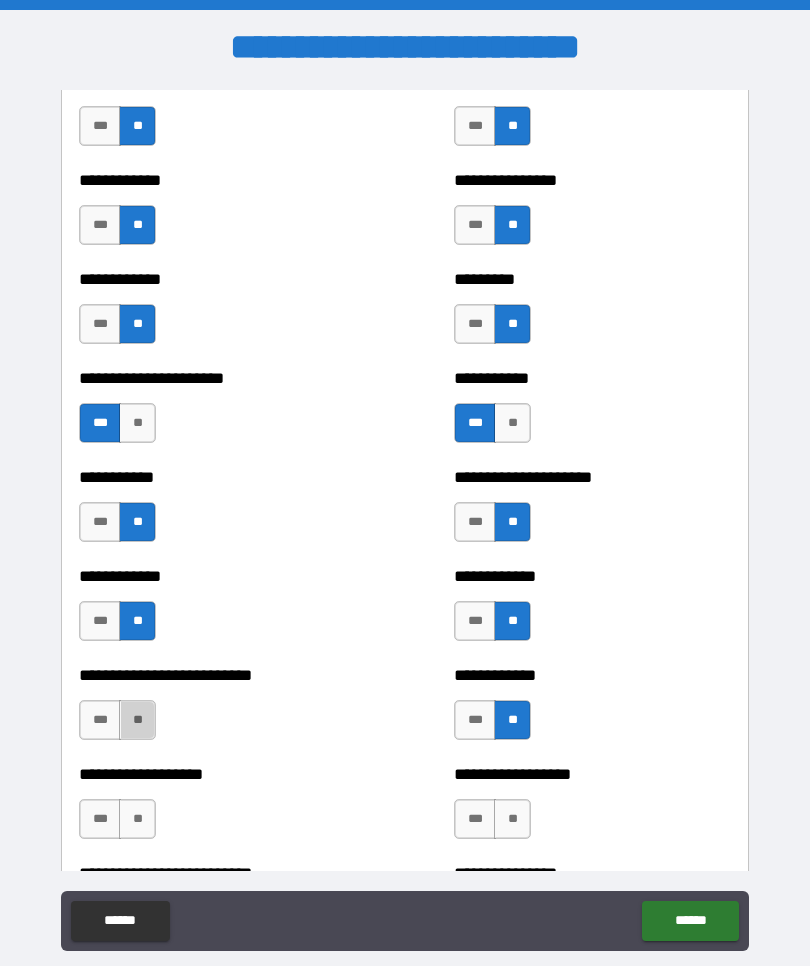click on "**" at bounding box center [137, 720] 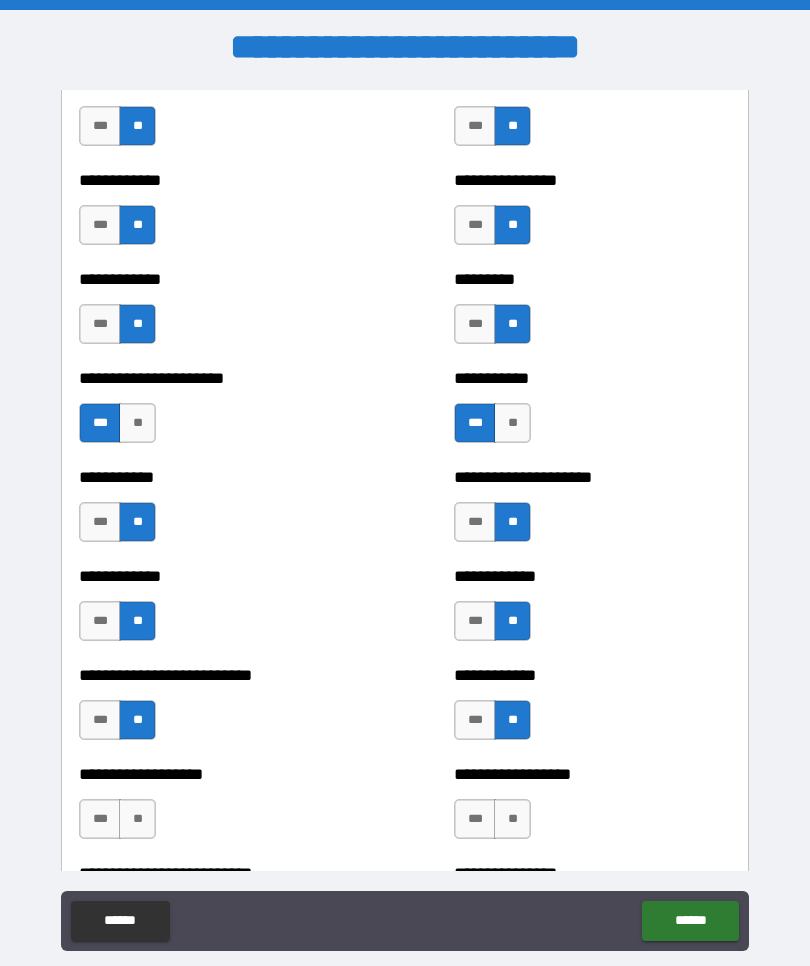 click on "**" at bounding box center (137, 819) 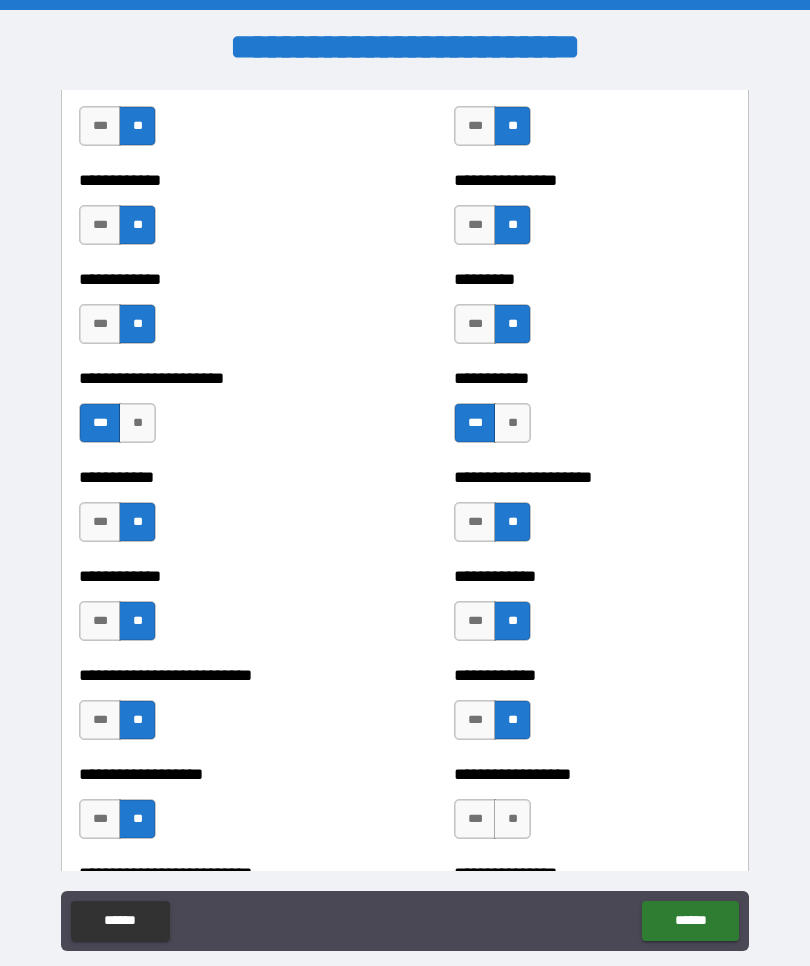 click on "**" at bounding box center (512, 819) 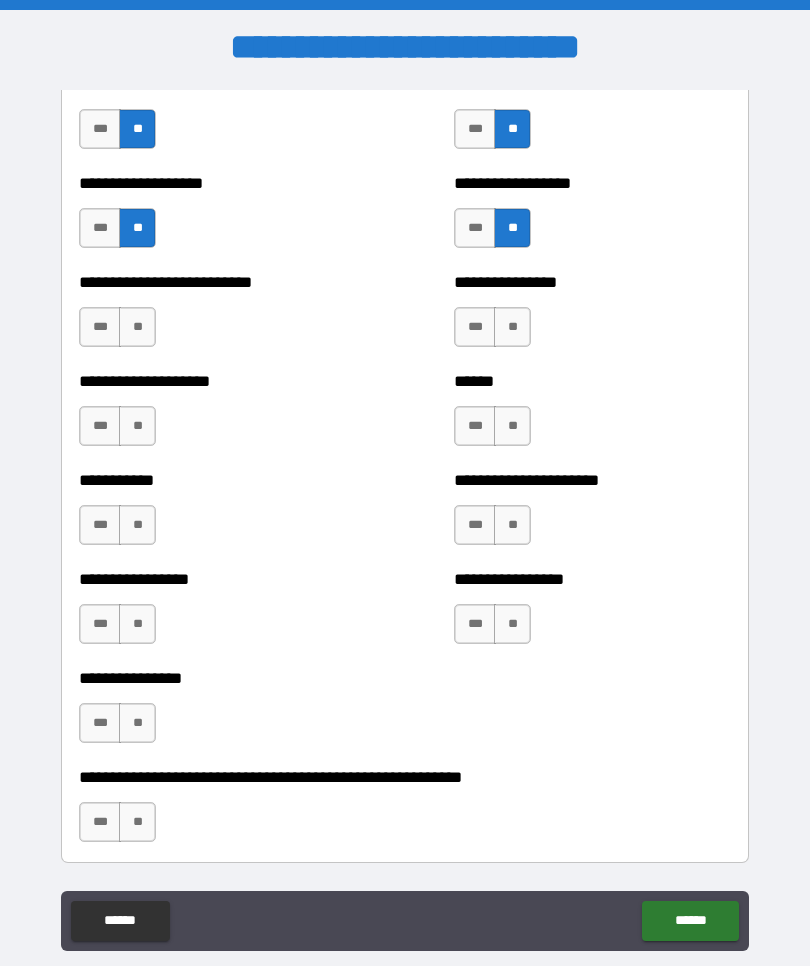 scroll, scrollTop: 5660, scrollLeft: 0, axis: vertical 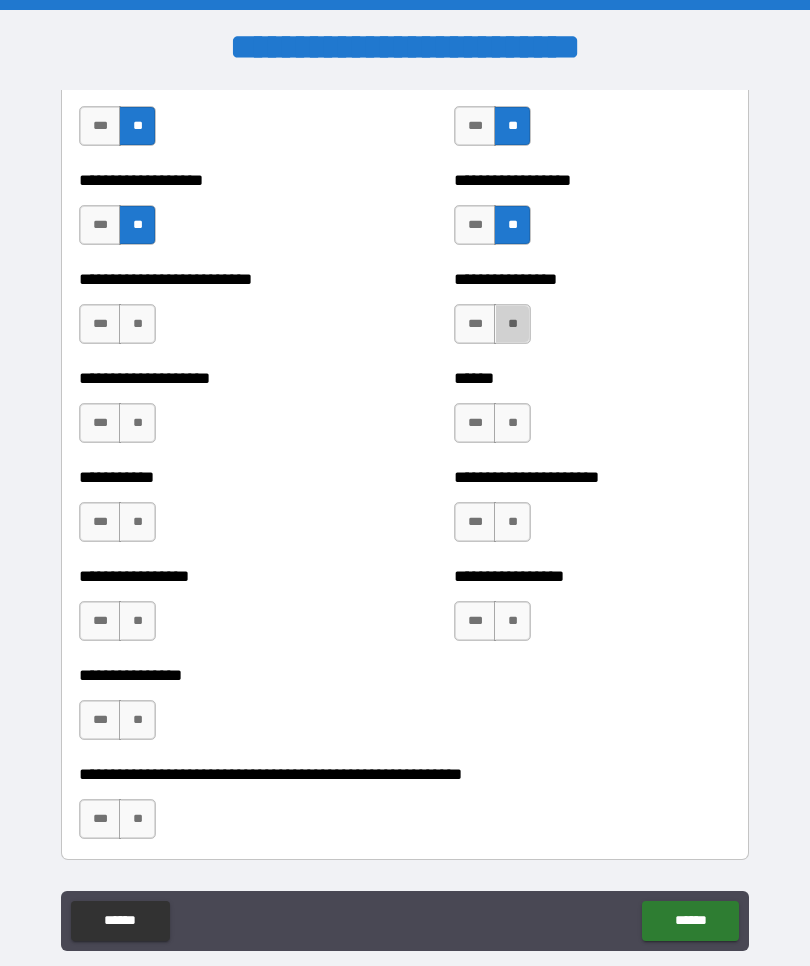 click on "**" at bounding box center [512, 324] 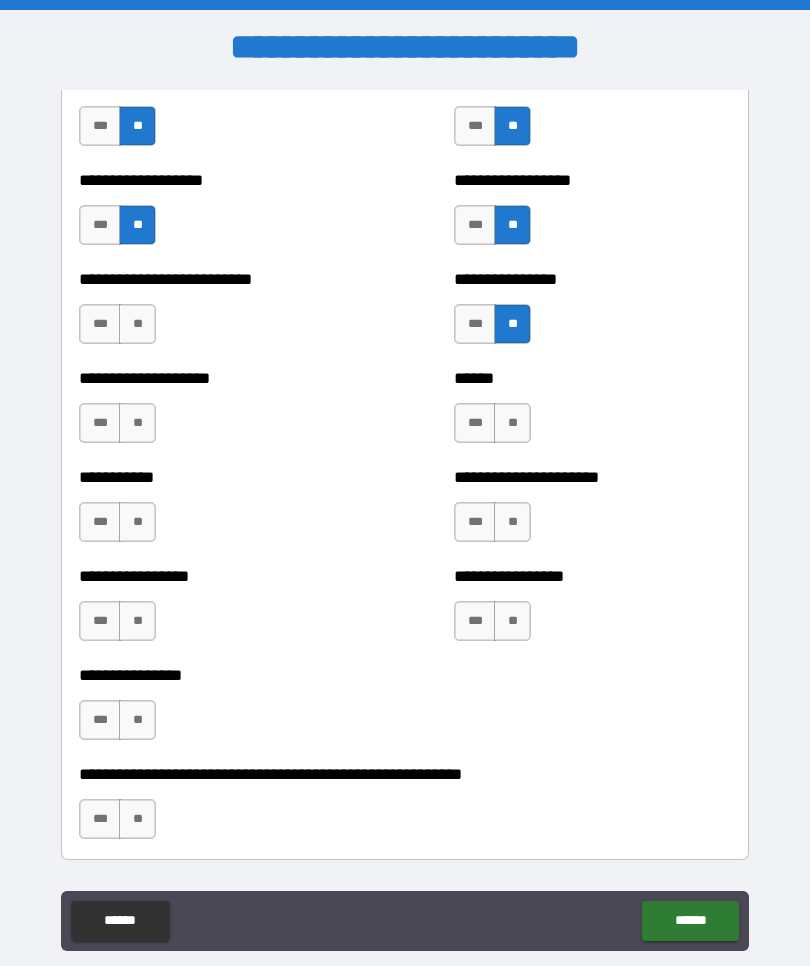 click on "**" at bounding box center [137, 324] 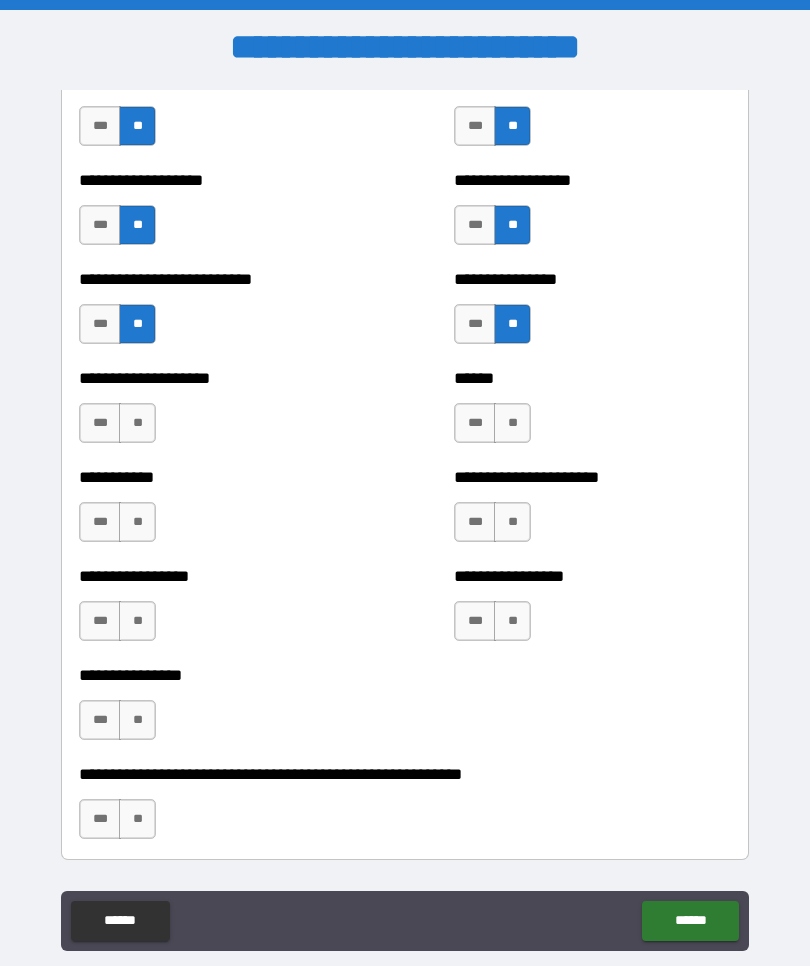 click on "**" at bounding box center (137, 423) 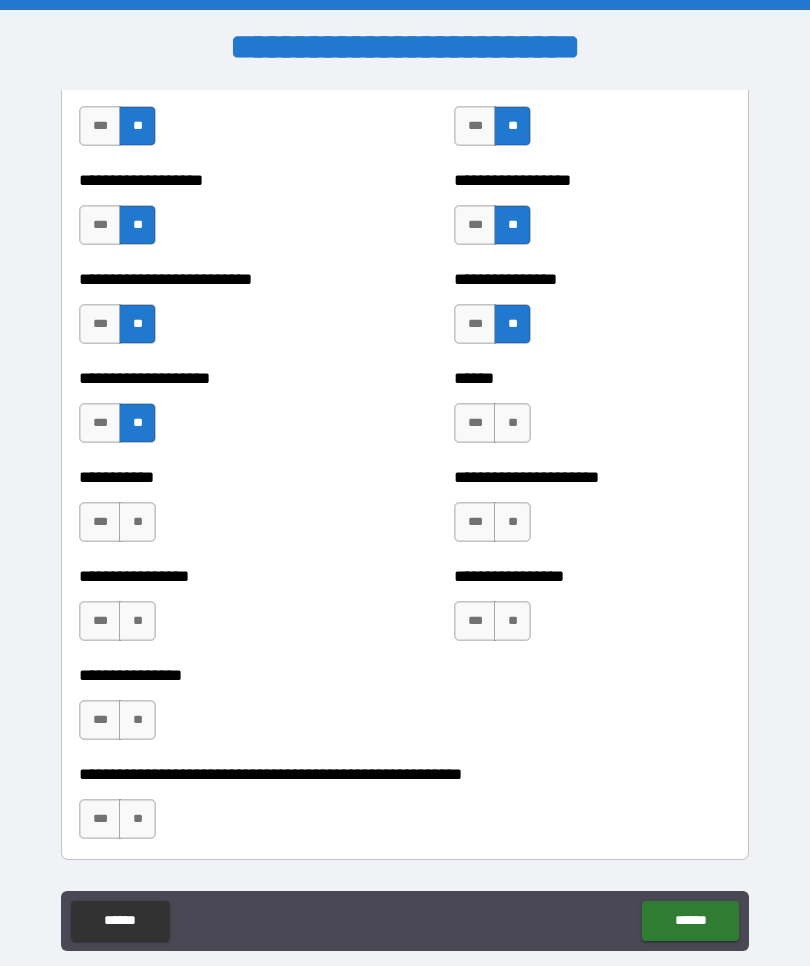 click on "**" at bounding box center (512, 423) 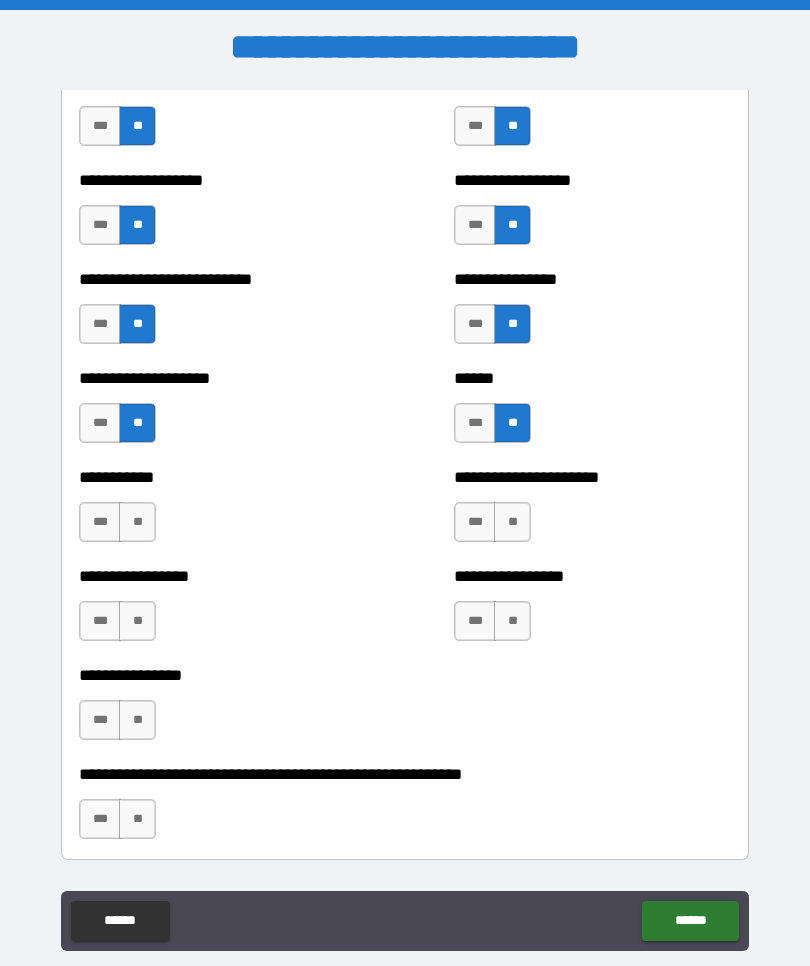 click on "**" at bounding box center [512, 522] 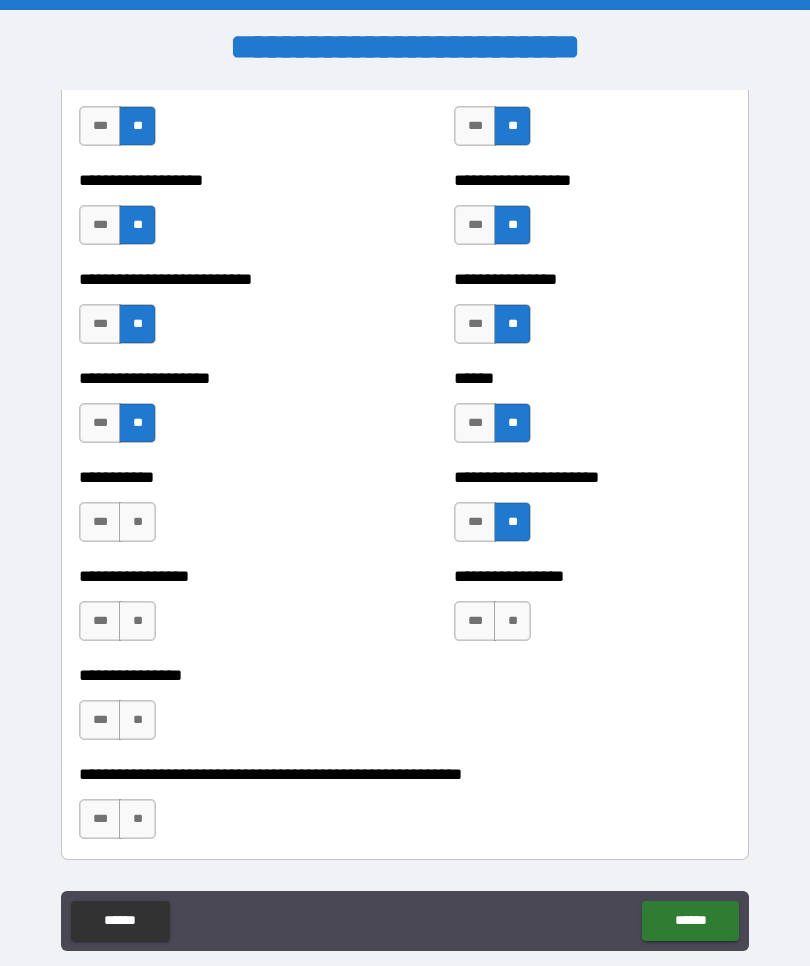 click on "**" at bounding box center [137, 522] 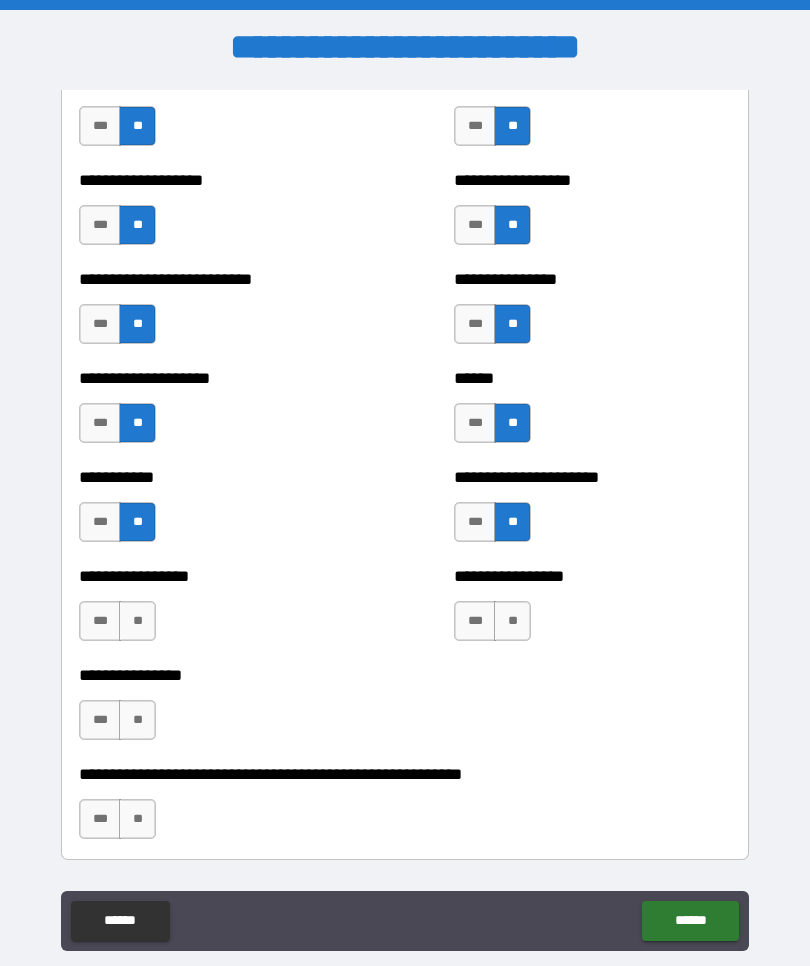 click on "**" at bounding box center [137, 621] 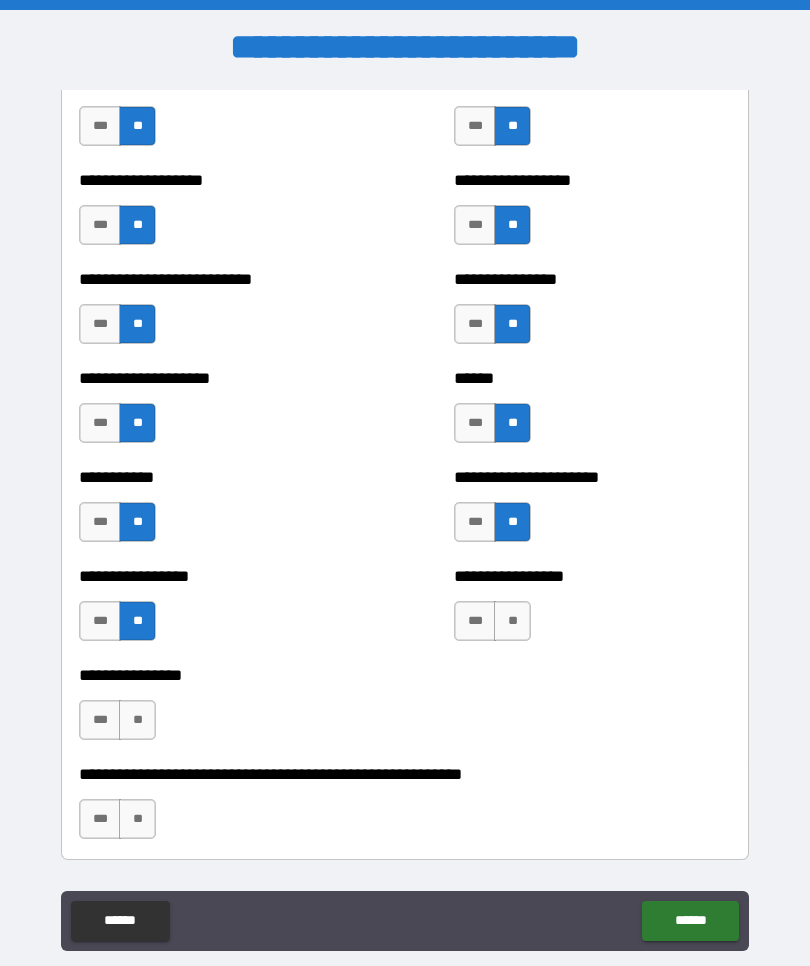 click on "**" at bounding box center (512, 621) 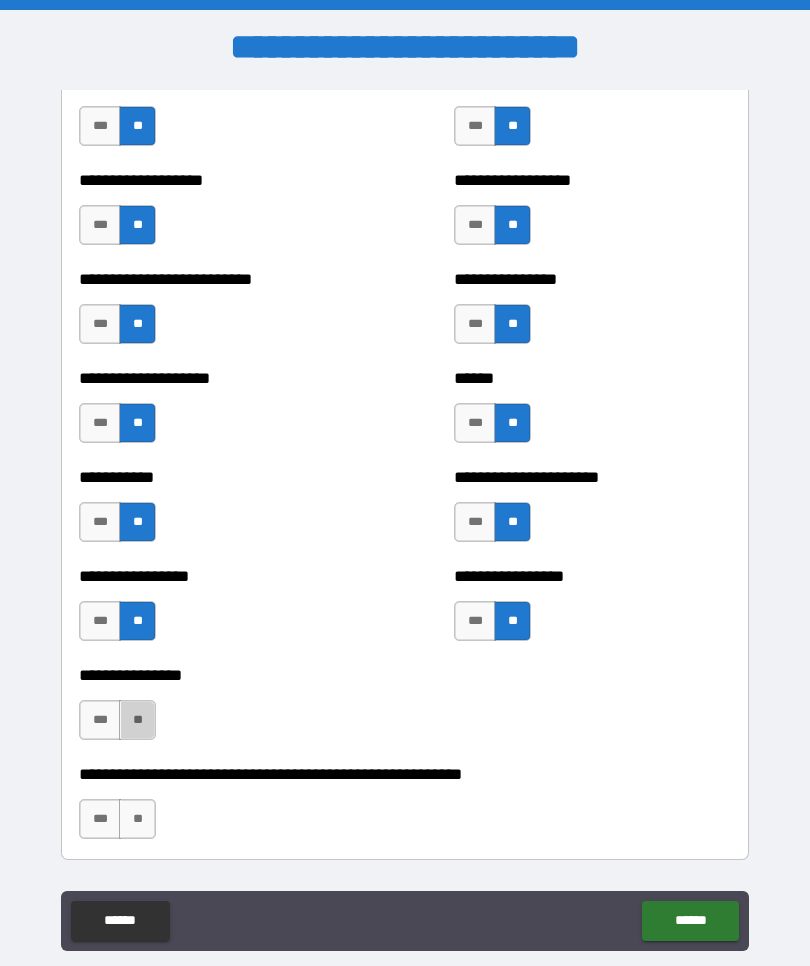click on "**" at bounding box center [137, 720] 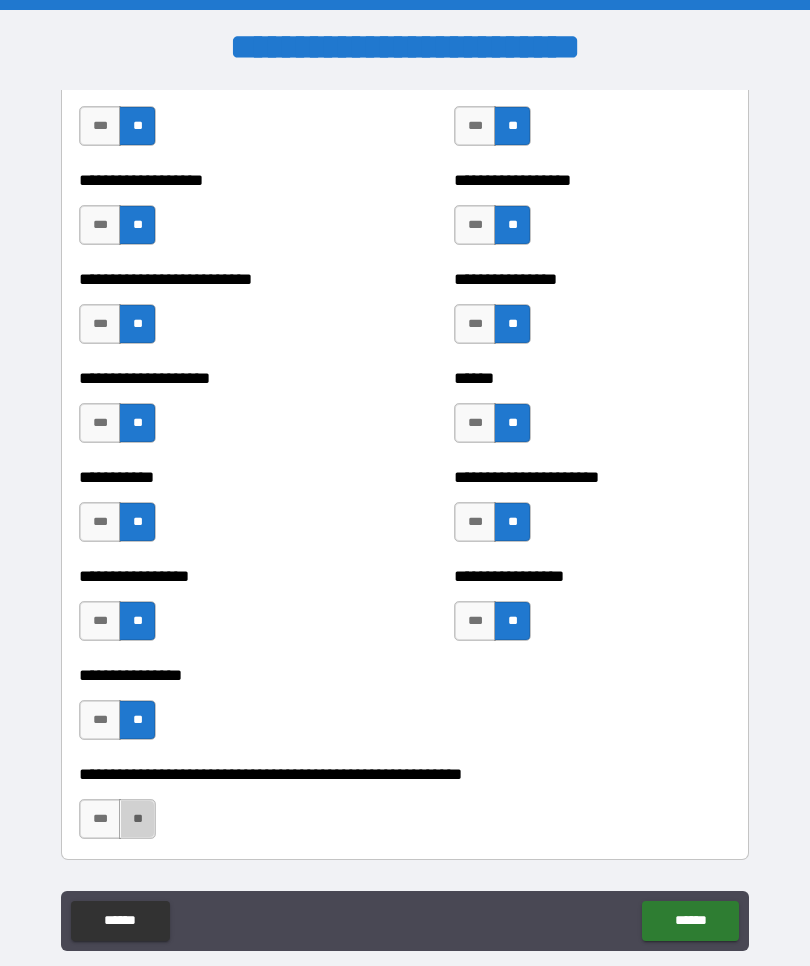 click on "**" at bounding box center [137, 819] 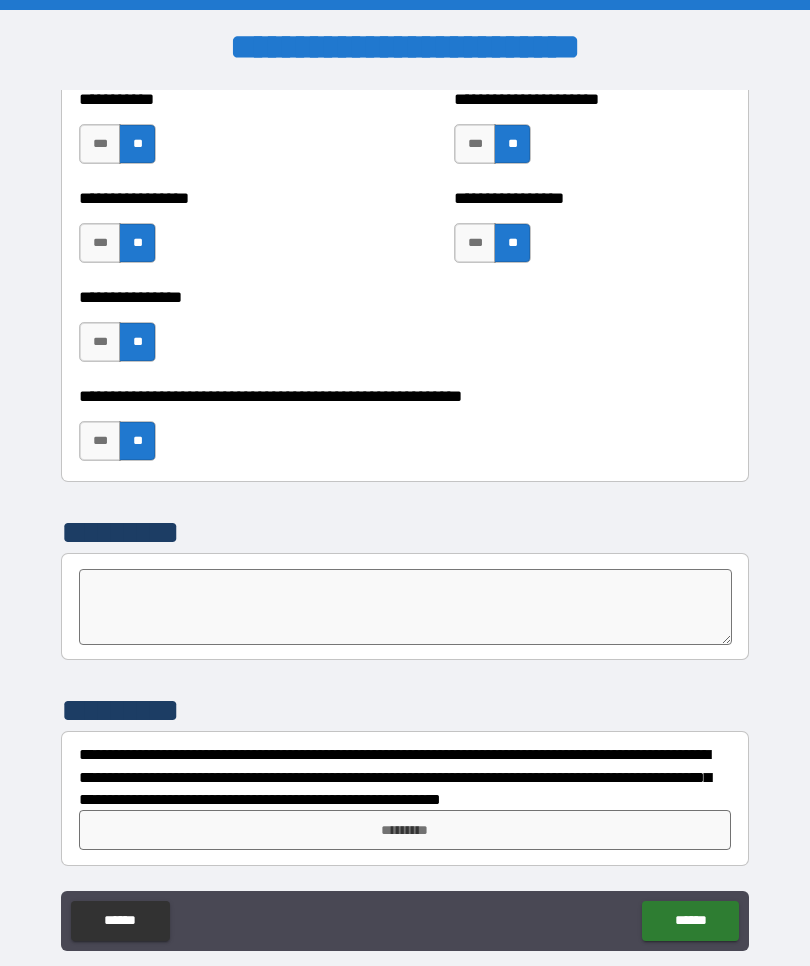 scroll, scrollTop: 6038, scrollLeft: 0, axis: vertical 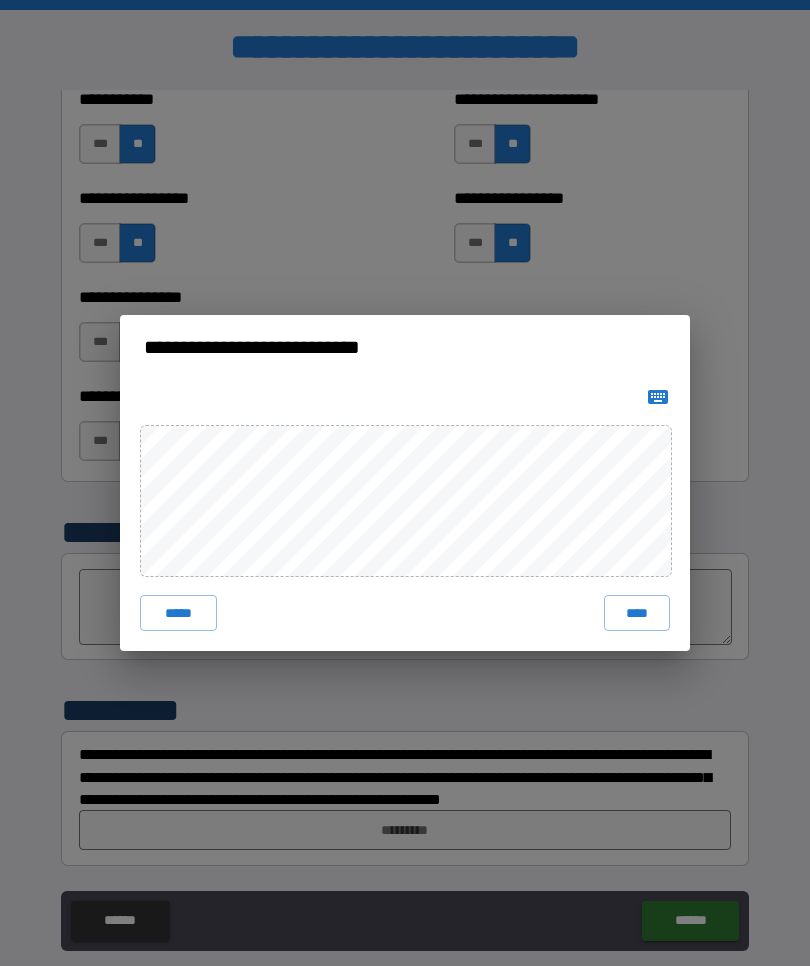 click on "****" at bounding box center [637, 613] 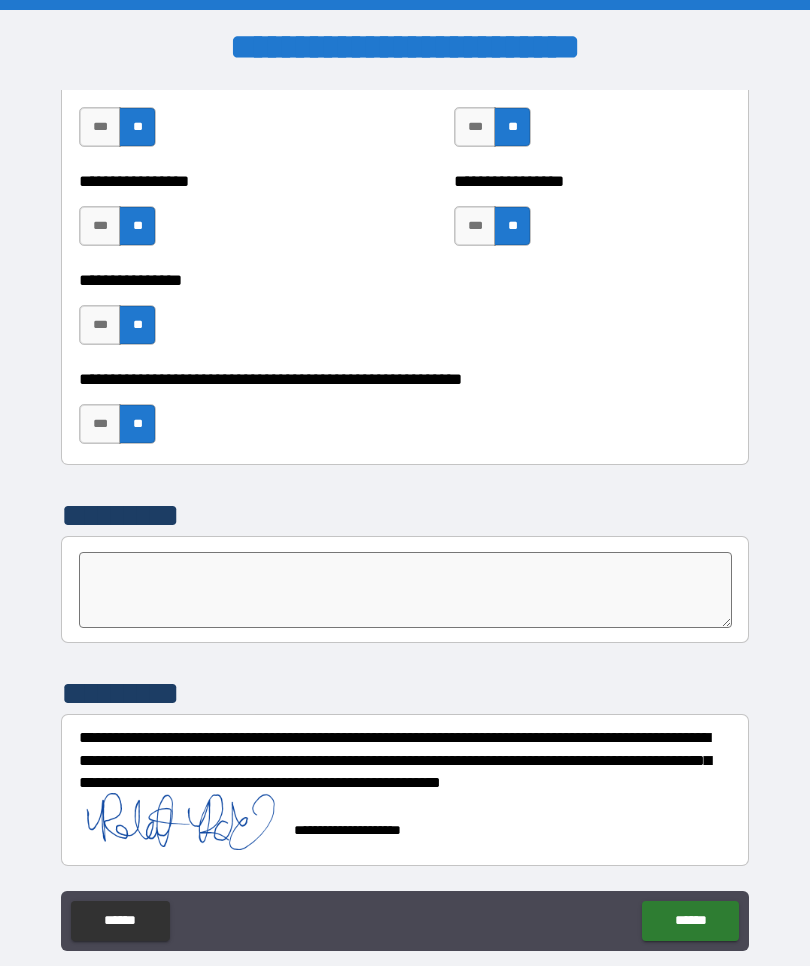 scroll, scrollTop: 6055, scrollLeft: 0, axis: vertical 